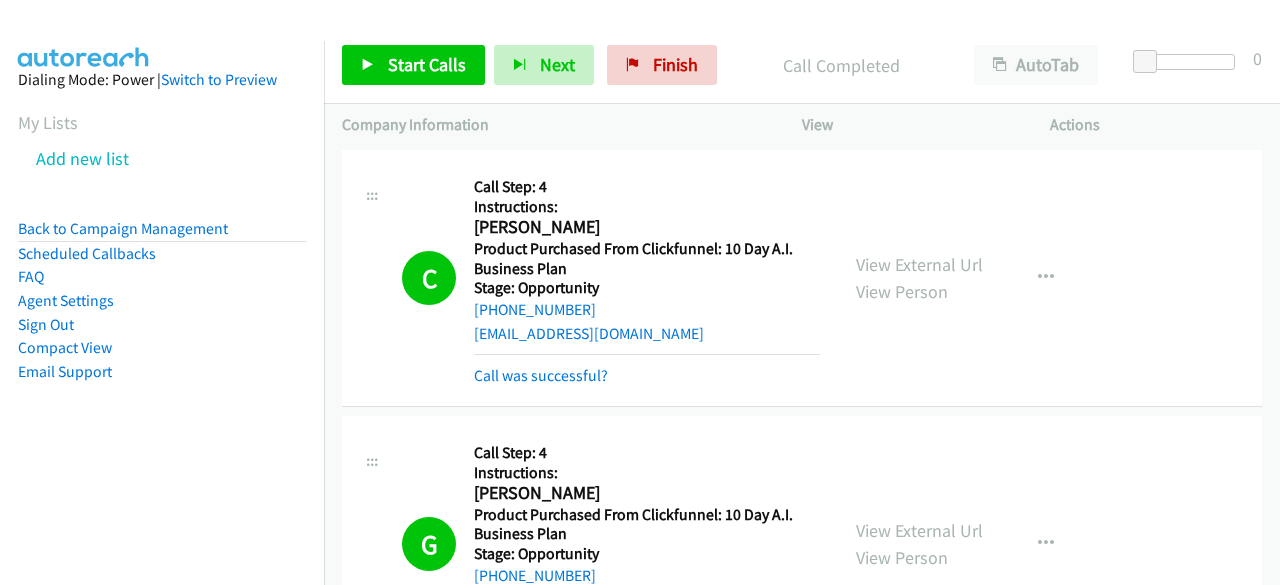 scroll, scrollTop: 0, scrollLeft: 0, axis: both 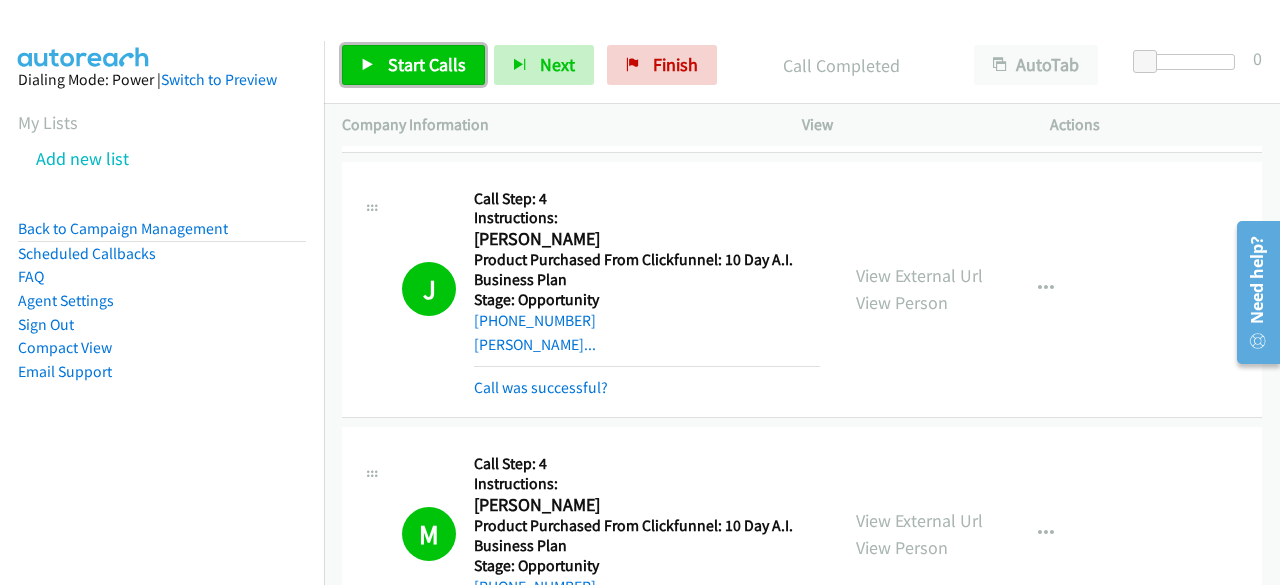 click on "Start Calls" at bounding box center [427, 64] 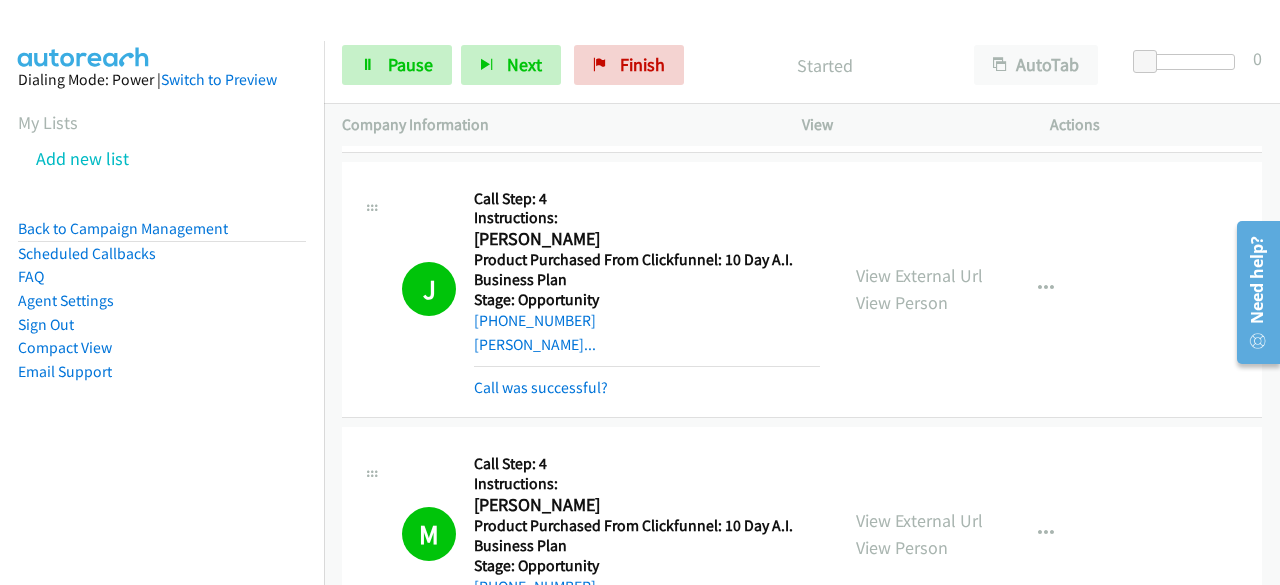 click on "Dialing Mode: Power
|
Switch to Preview
My Lists
Add new list
Back to Campaign Management
Scheduled Callbacks
FAQ
Agent Settings
Sign Out
Compact View
Email Support" at bounding box center [162, 257] 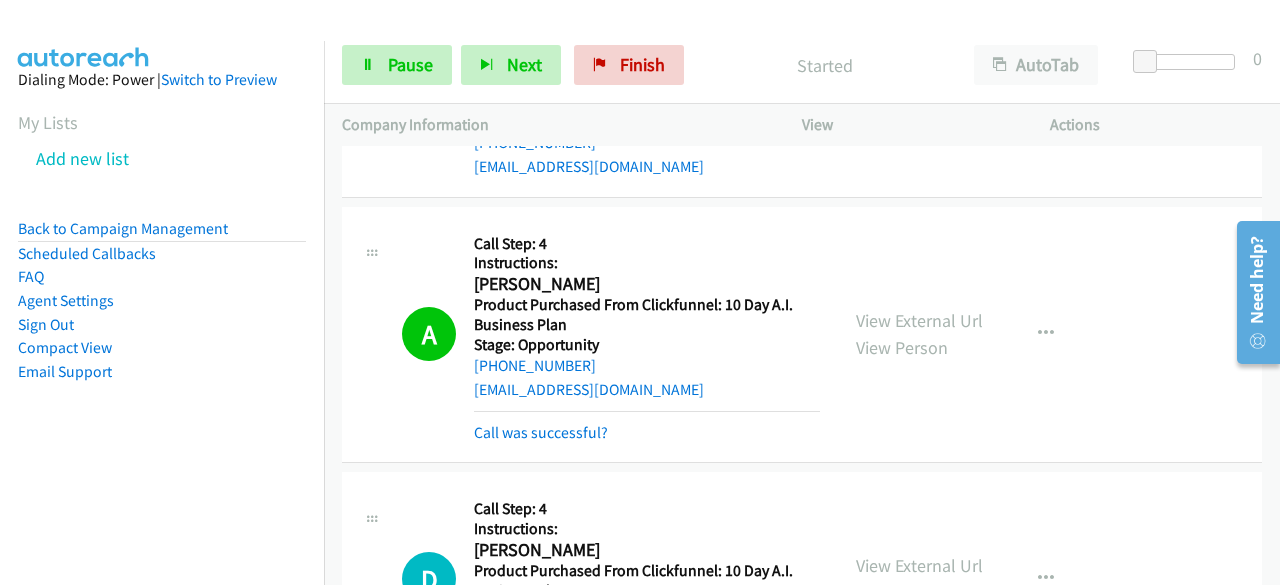 scroll, scrollTop: 21223, scrollLeft: 0, axis: vertical 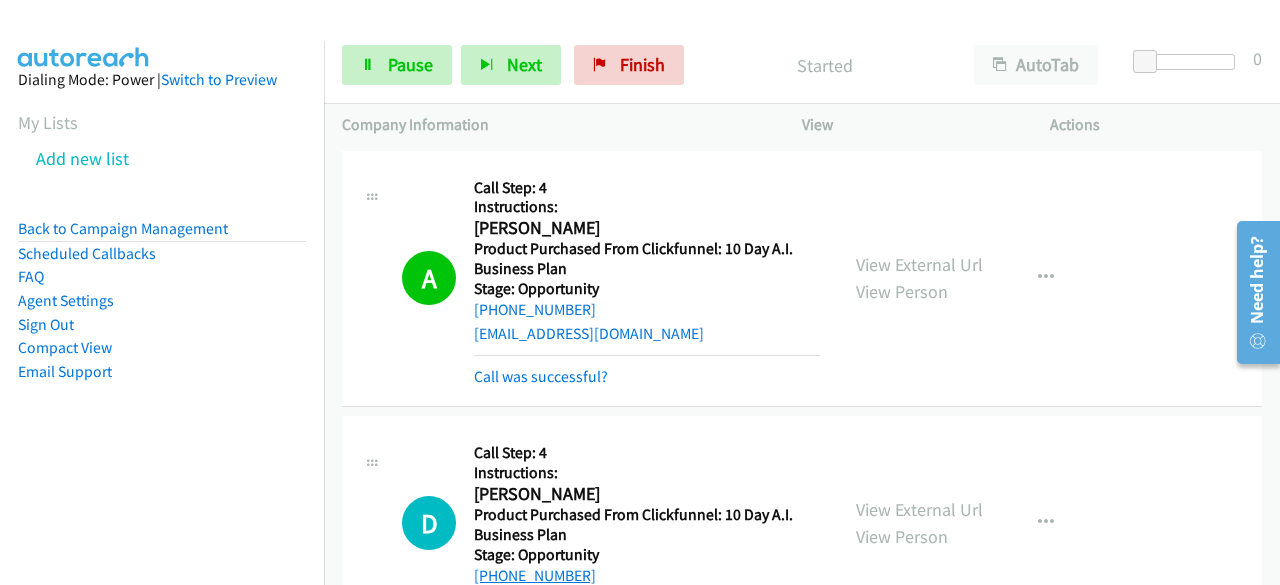 click on "[PHONE_NUMBER]" at bounding box center (535, 575) 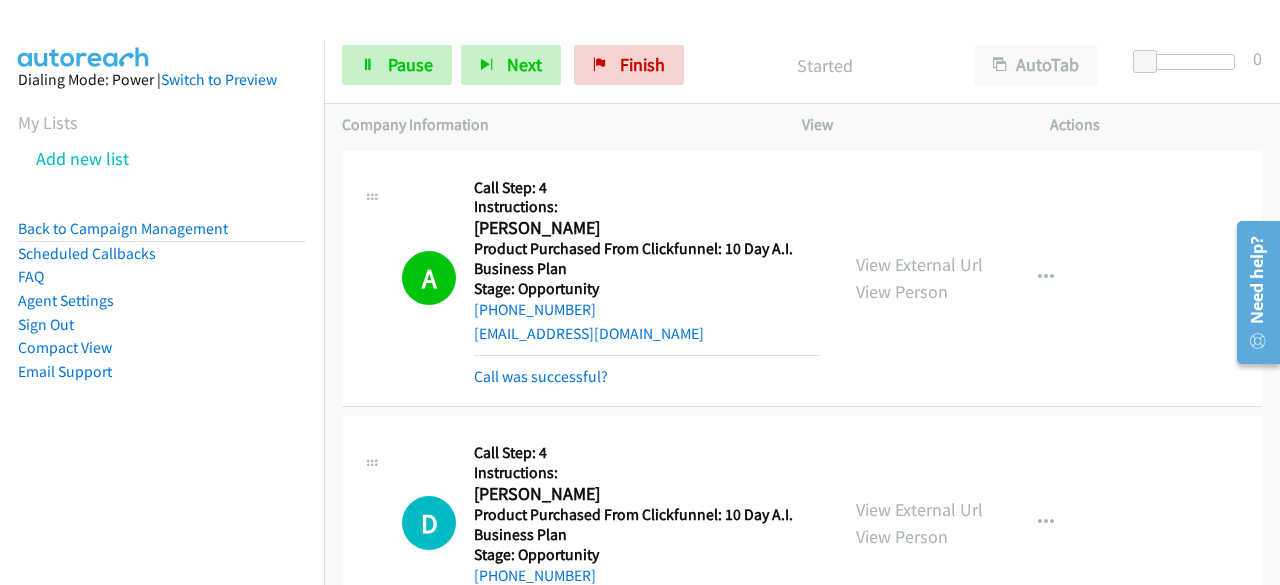drag, startPoint x: 1075, startPoint y: 241, endPoint x: 993, endPoint y: 0, distance: 254.56827 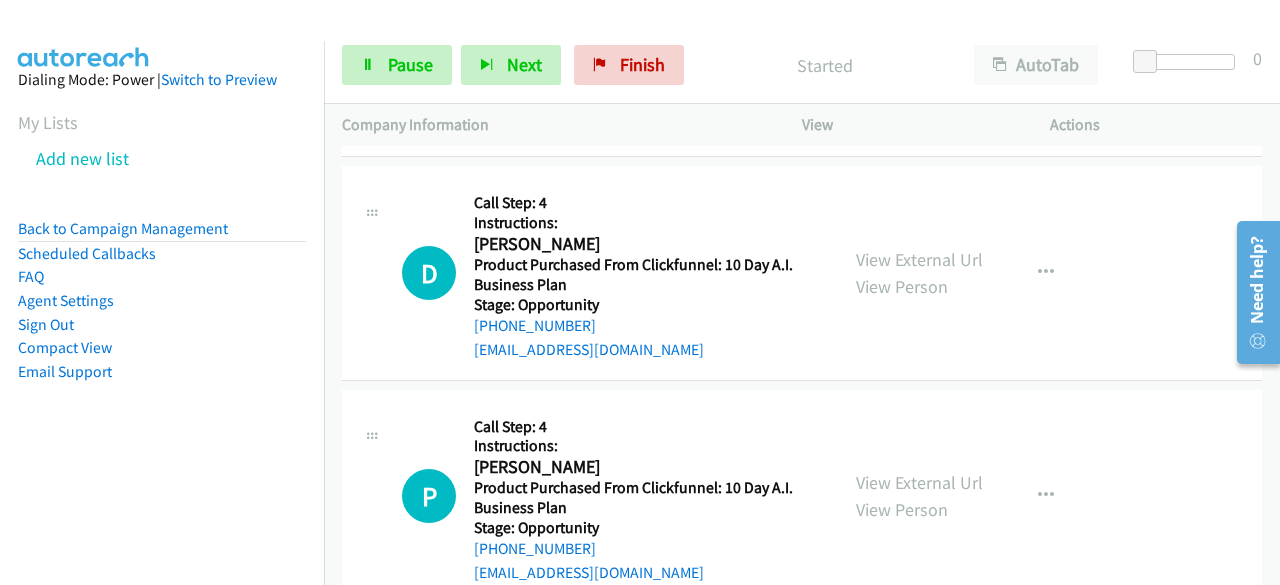 scroll, scrollTop: 21323, scrollLeft: 0, axis: vertical 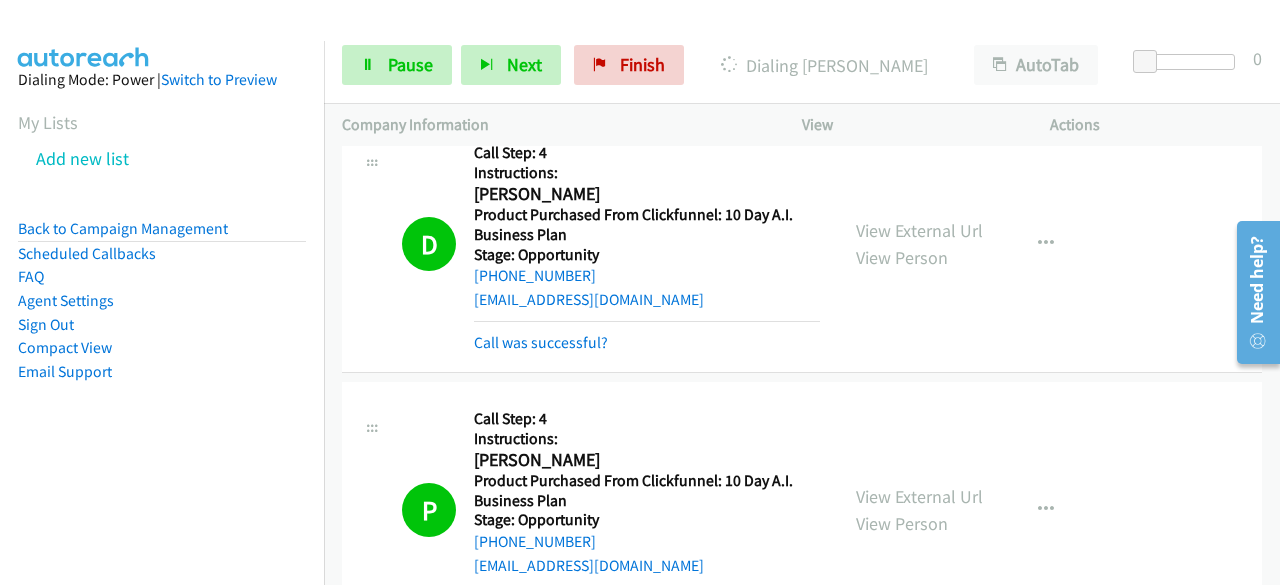 click on "Dialing Mode: Power
|
Switch to Preview
My Lists
Add new list
Back to Campaign Management
Scheduled Callbacks
FAQ
Agent Settings
Sign Out
Compact View
Email Support" at bounding box center (162, 257) 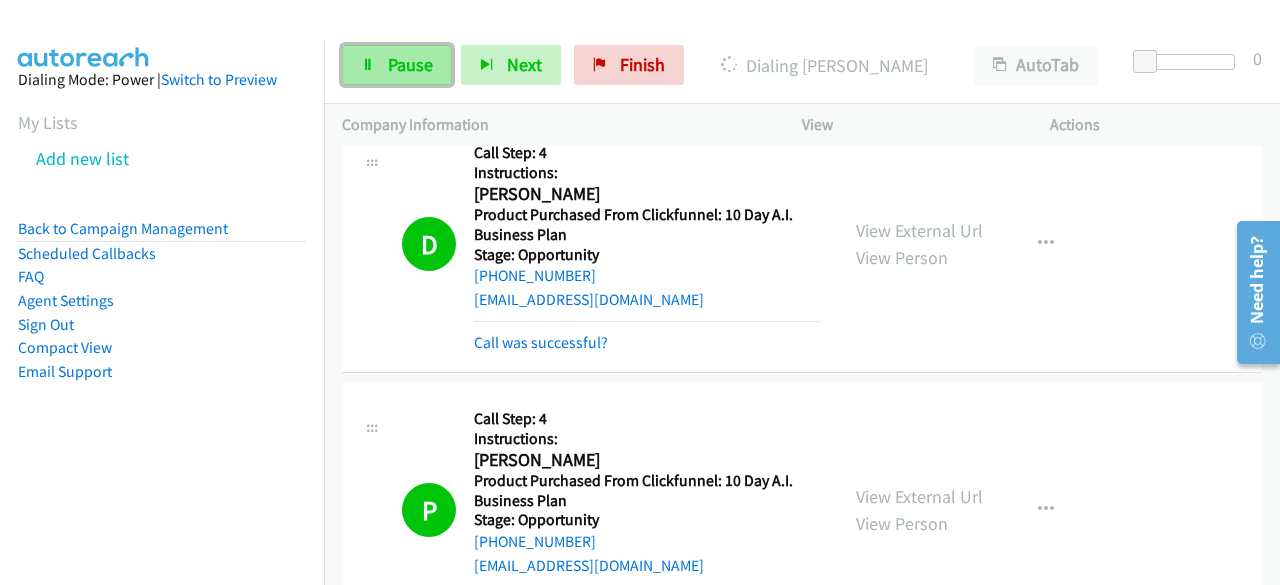 click on "Pause" at bounding box center (410, 64) 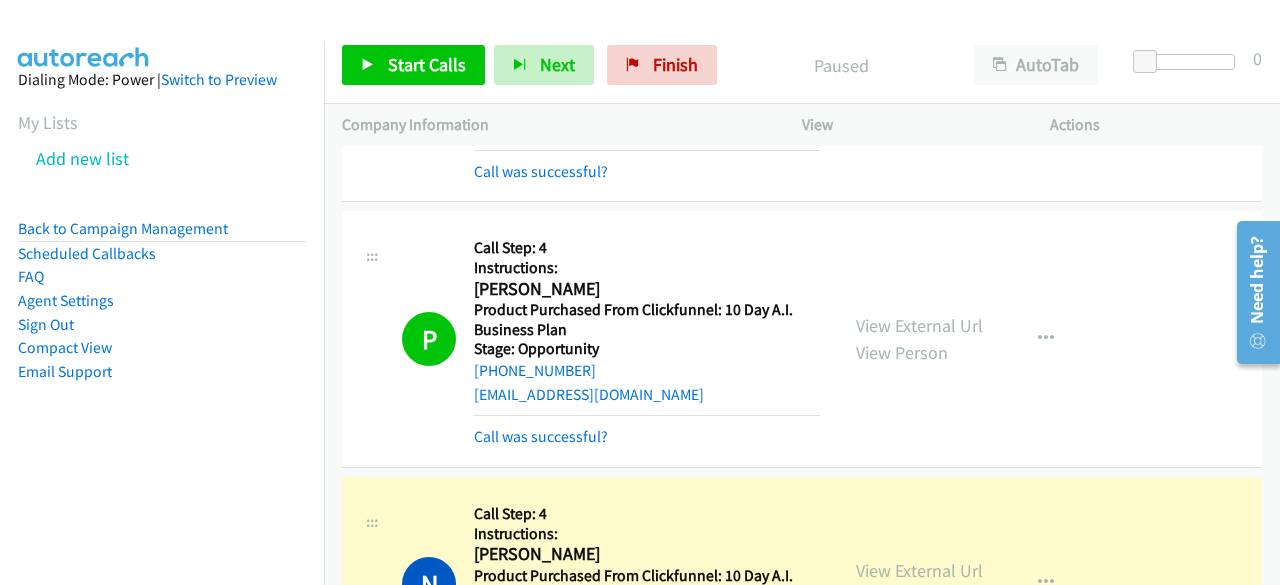 scroll, scrollTop: 21723, scrollLeft: 0, axis: vertical 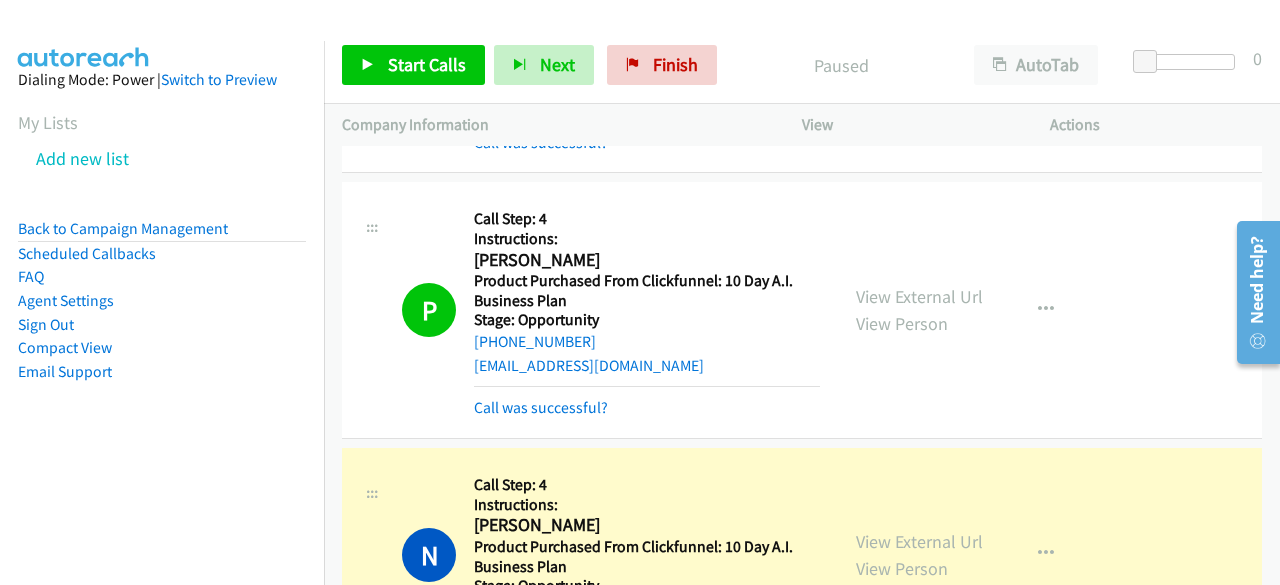 drag, startPoint x: 595, startPoint y: 507, endPoint x: 491, endPoint y: 512, distance: 104.120125 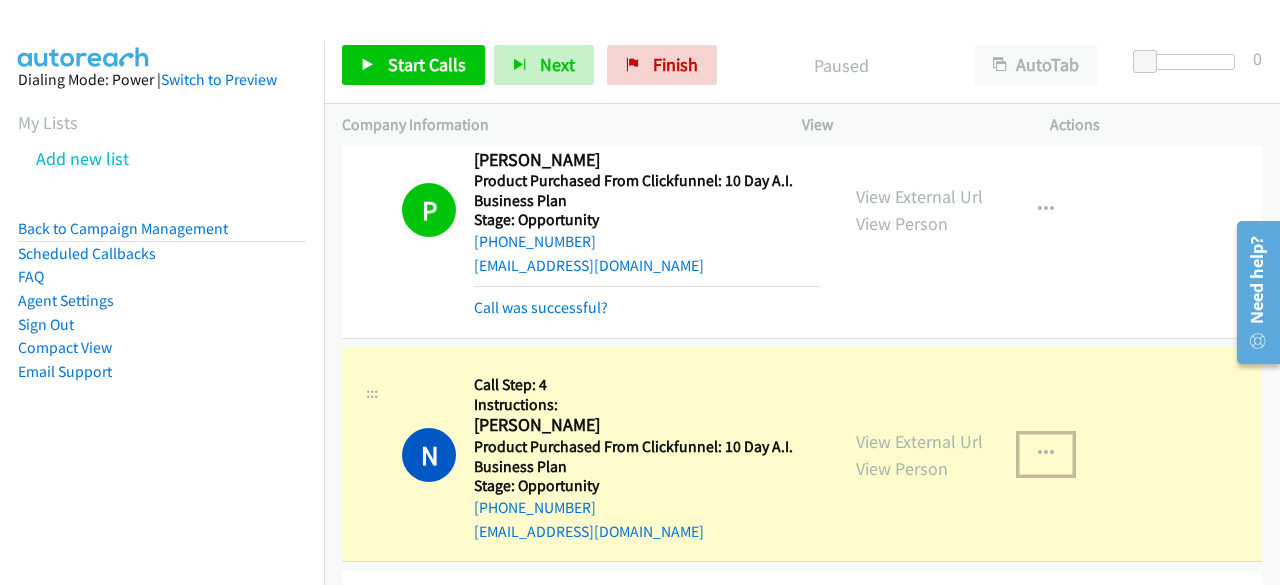 click at bounding box center [1046, 454] 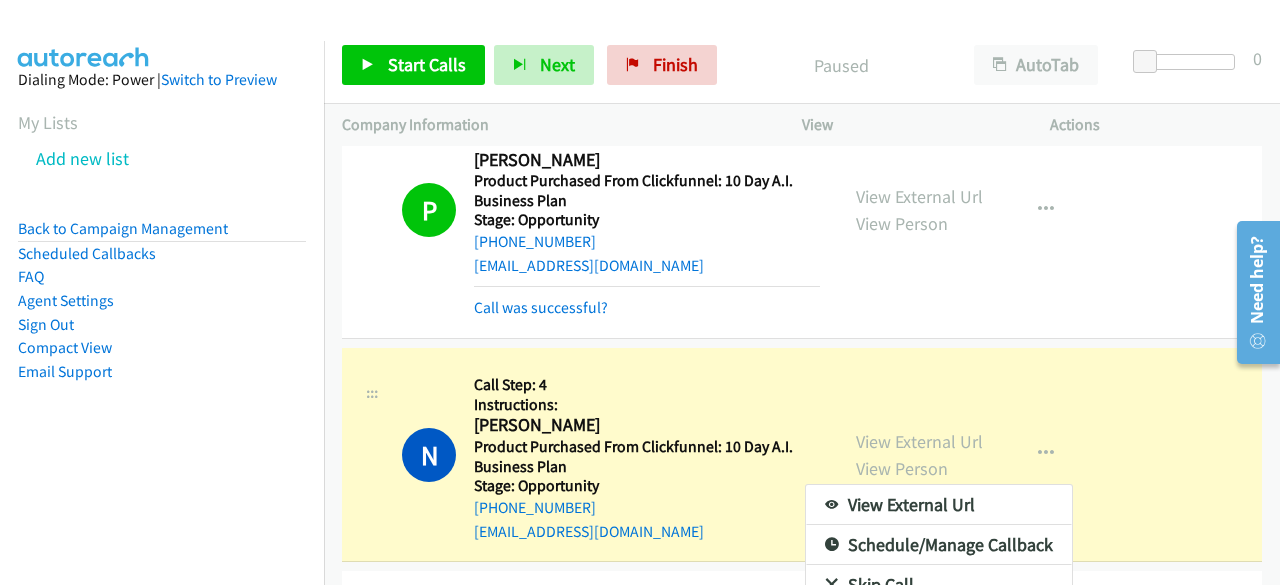 click on "Add to do not call list" at bounding box center (939, 625) 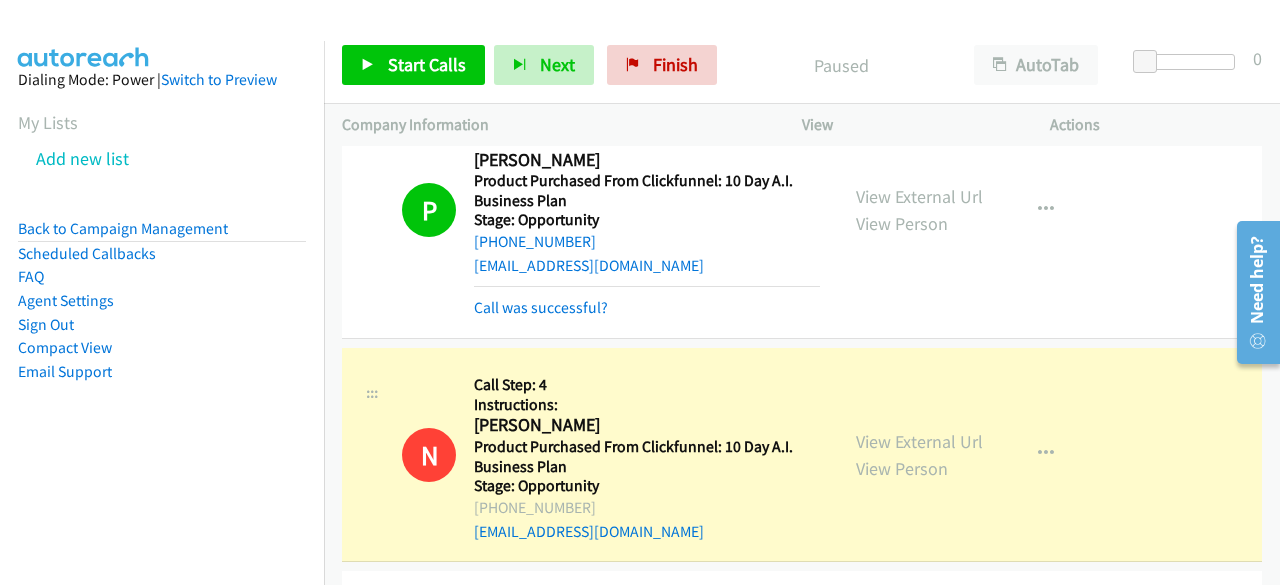 click on "Dialing Mode: Power
|
Switch to Preview
My Lists
Add new list
Back to Campaign Management
Scheduled Callbacks
FAQ
Agent Settings
Sign Out
Compact View
Email Support" at bounding box center [162, 257] 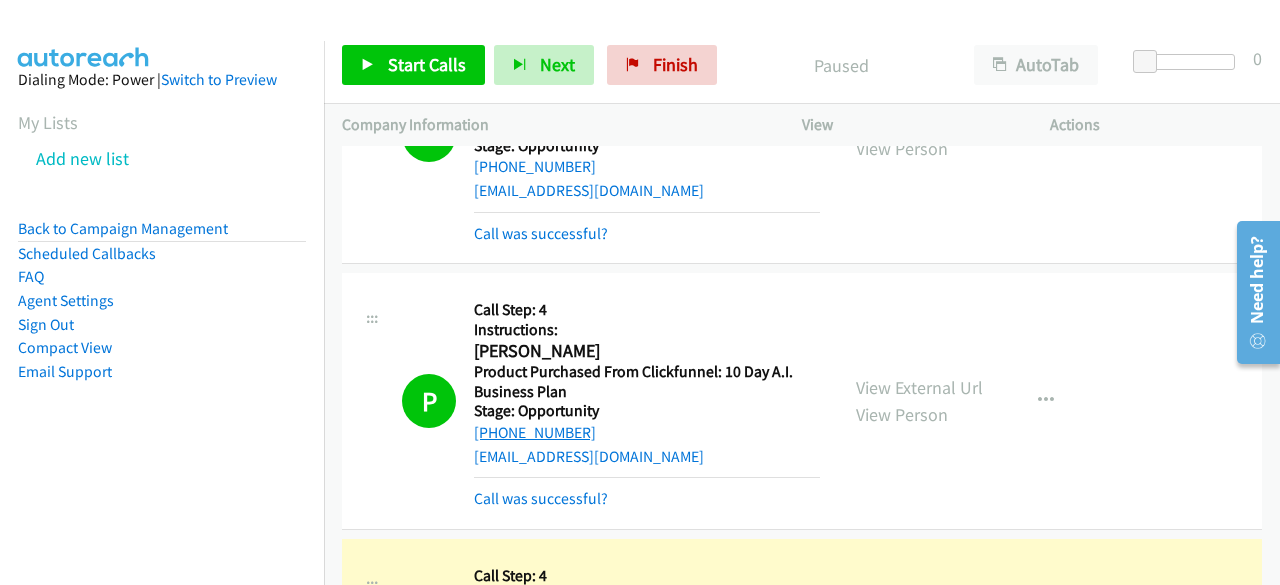 scroll, scrollTop: 21623, scrollLeft: 0, axis: vertical 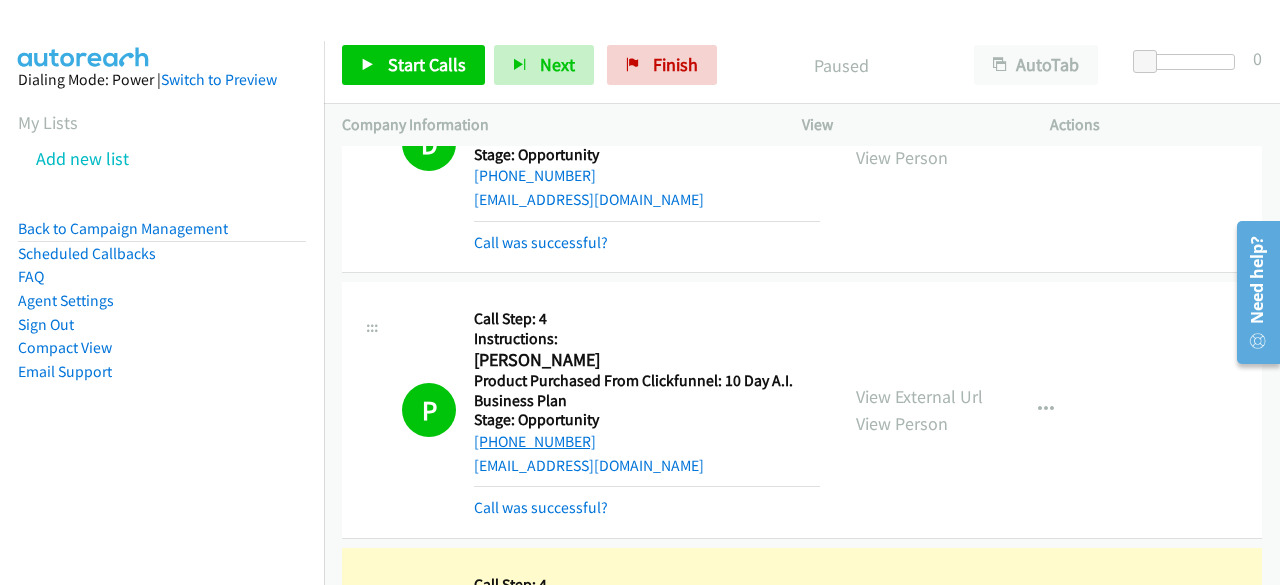 click on "[PHONE_NUMBER]" at bounding box center [535, 441] 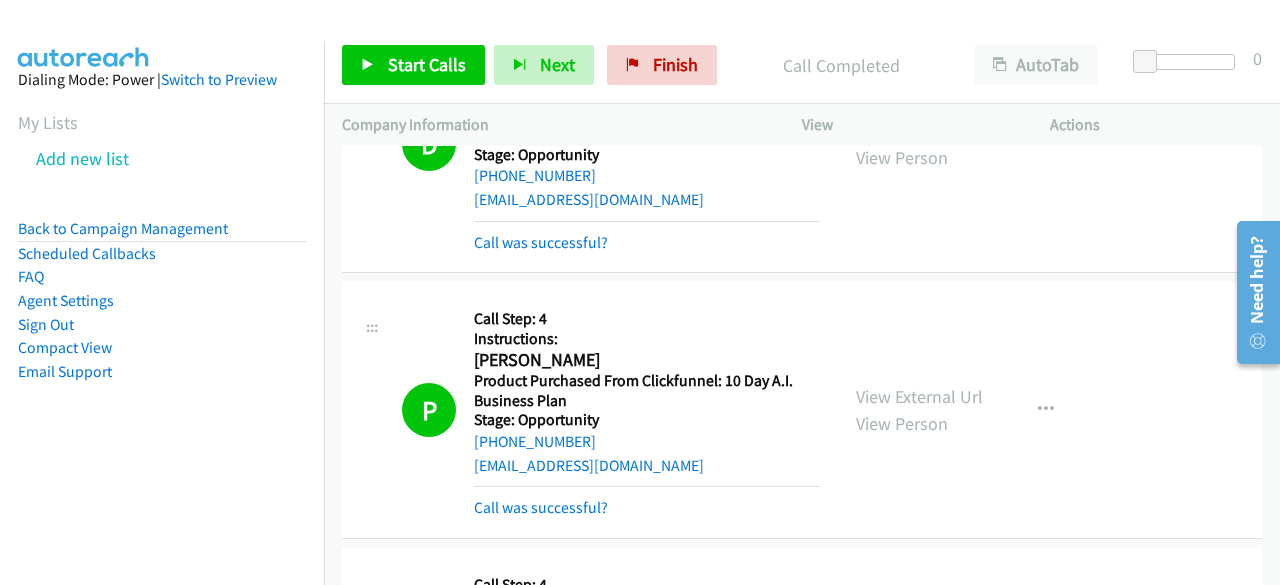 click on "Dialing Mode: Power
|
Switch to Preview
My Lists
Add new list
Back to Campaign Management
Scheduled Callbacks
FAQ
Agent Settings
Sign Out
Compact View
Email Support" at bounding box center (162, 257) 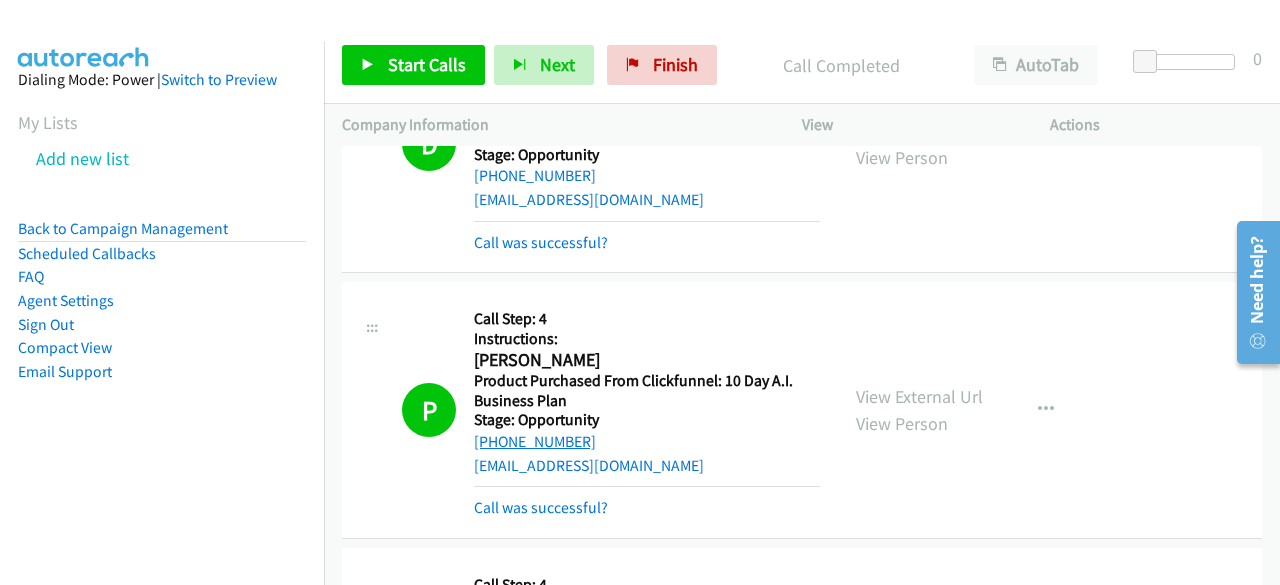 click on "[PHONE_NUMBER]" at bounding box center [535, 441] 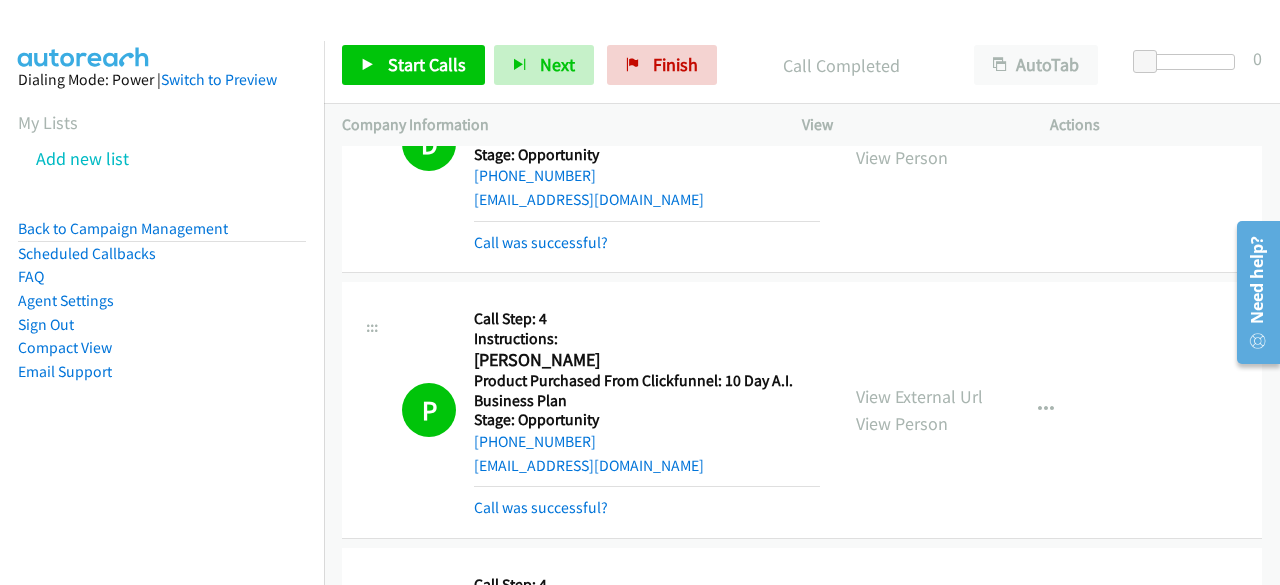 click on "Dialing Mode: Power
|
Switch to Preview
My Lists
Add new list
Back to Campaign Management
Scheduled Callbacks
FAQ
Agent Settings
Sign Out
Compact View
Email Support" at bounding box center [162, 257] 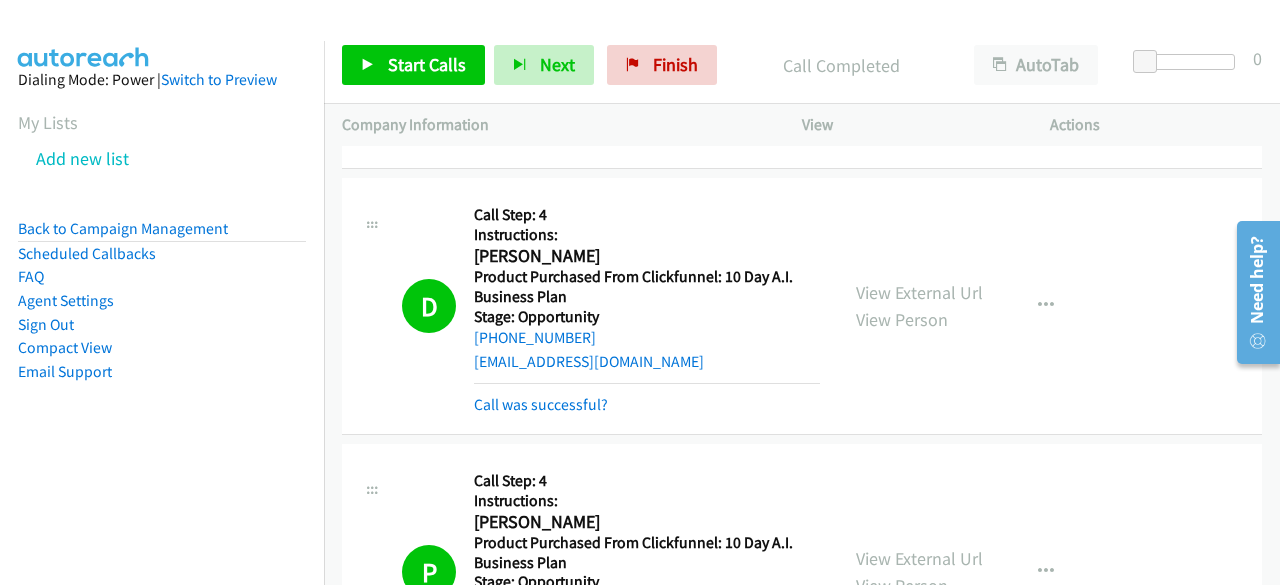 scroll, scrollTop: 21623, scrollLeft: 0, axis: vertical 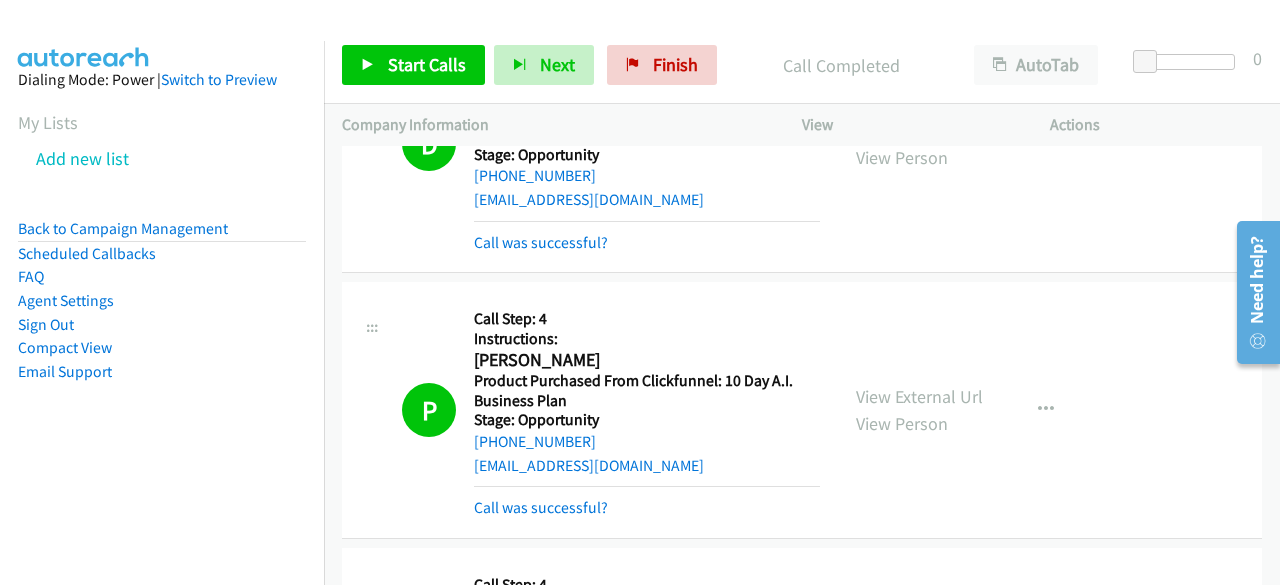drag, startPoint x: 630, startPoint y: 365, endPoint x: 501, endPoint y: 265, distance: 163.2207 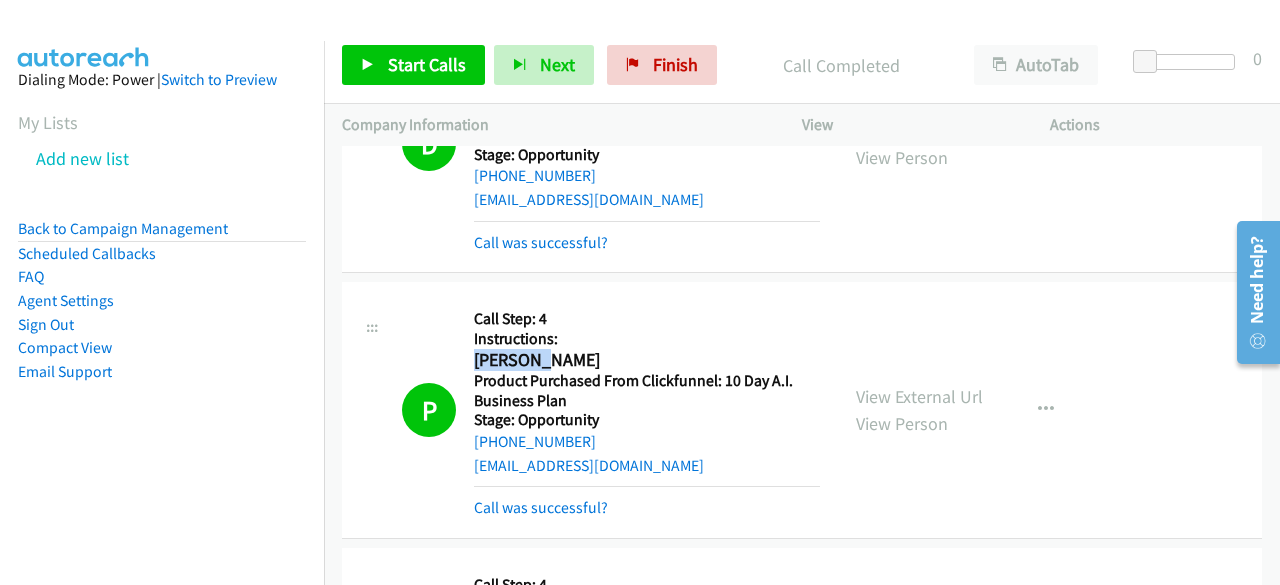 click on "[PERSON_NAME]" at bounding box center (643, 360) 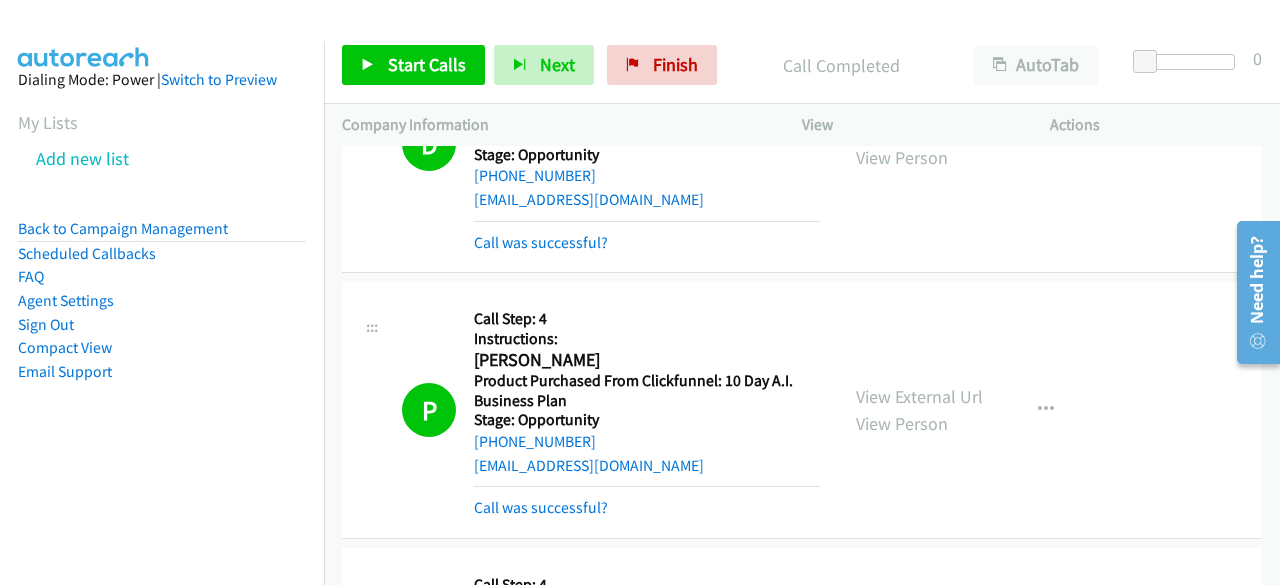 click on "Product Purchased From Clickfunnel: 10 Day A.I. Business Plan" at bounding box center [647, 390] 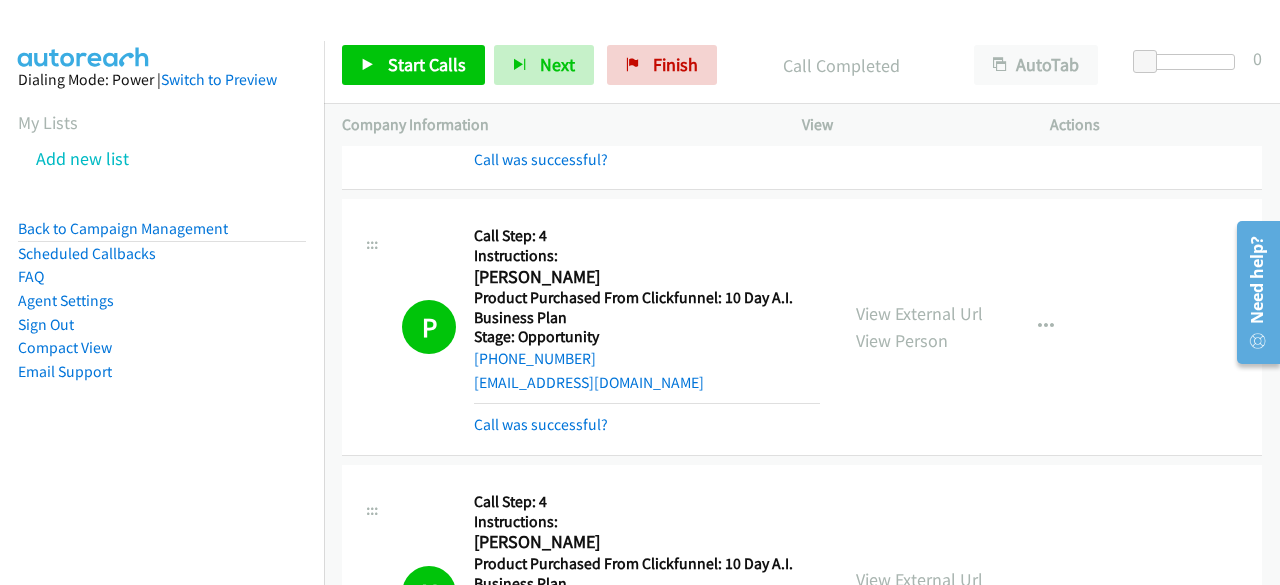 scroll, scrollTop: 21723, scrollLeft: 0, axis: vertical 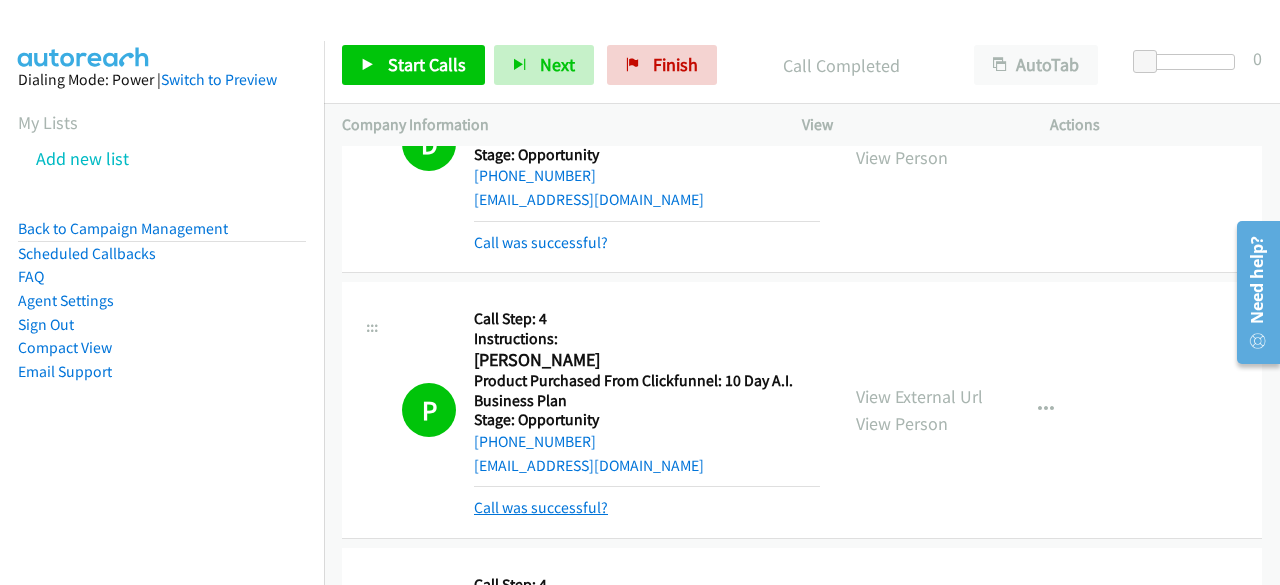 click on "Call was successful?" at bounding box center [541, 507] 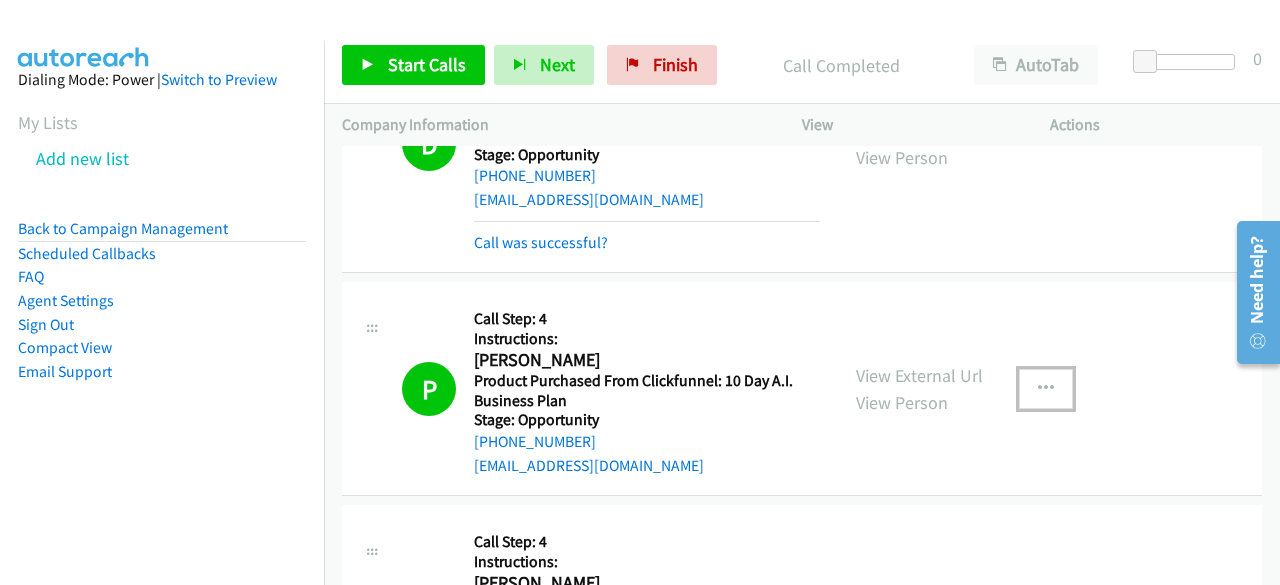 click at bounding box center [1046, 389] 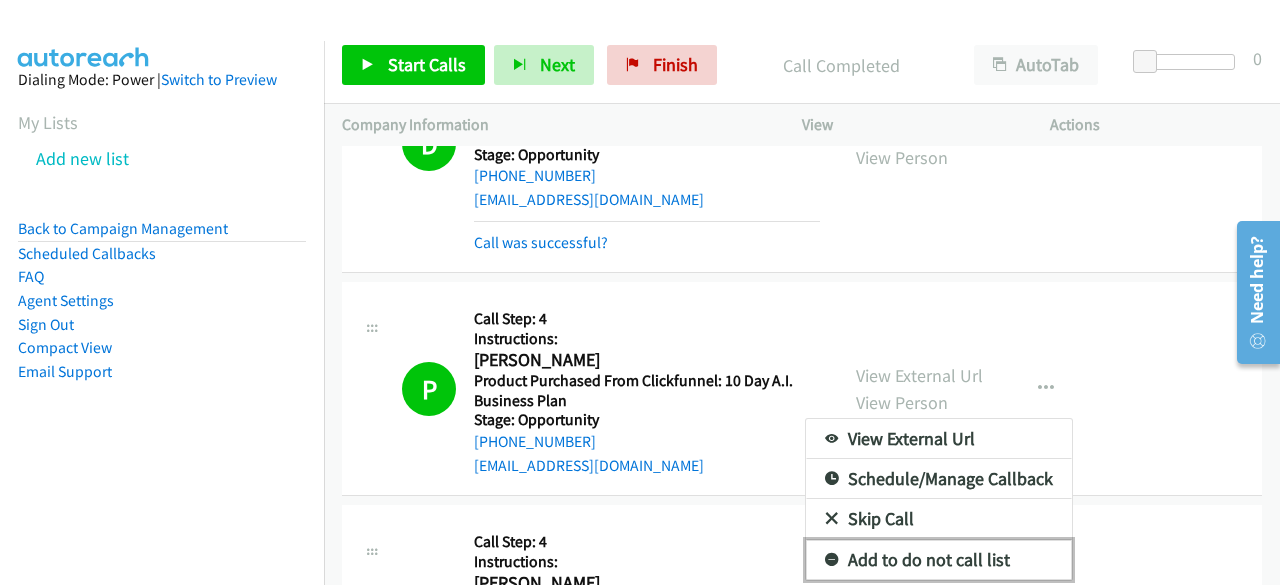 click on "Add to do not call list" at bounding box center [939, 560] 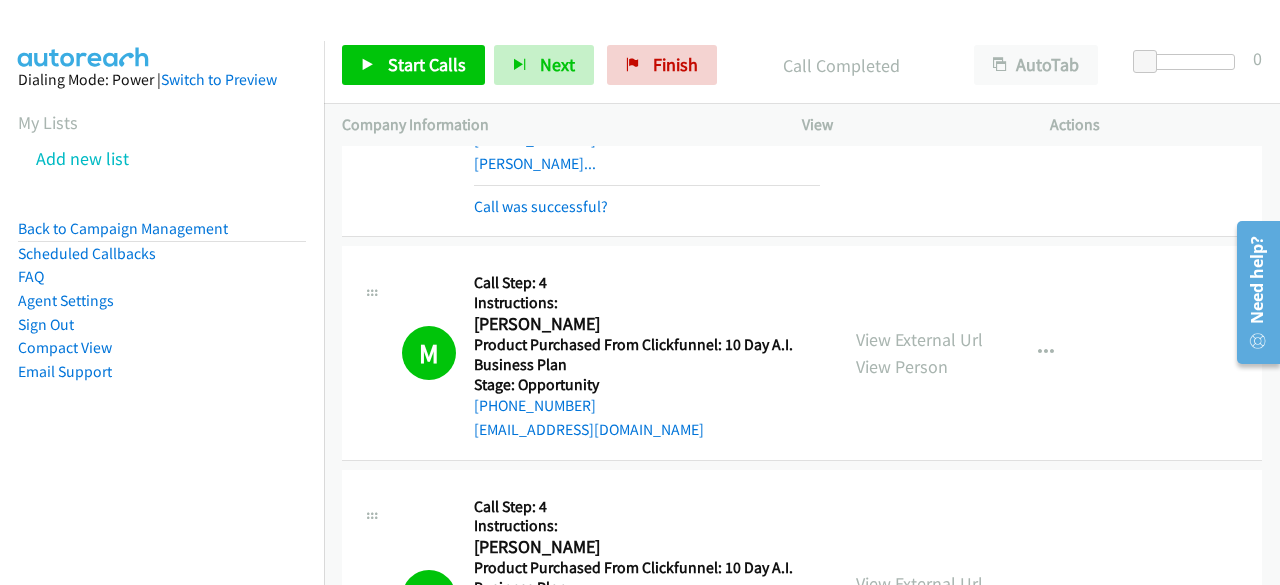 scroll, scrollTop: 20923, scrollLeft: 0, axis: vertical 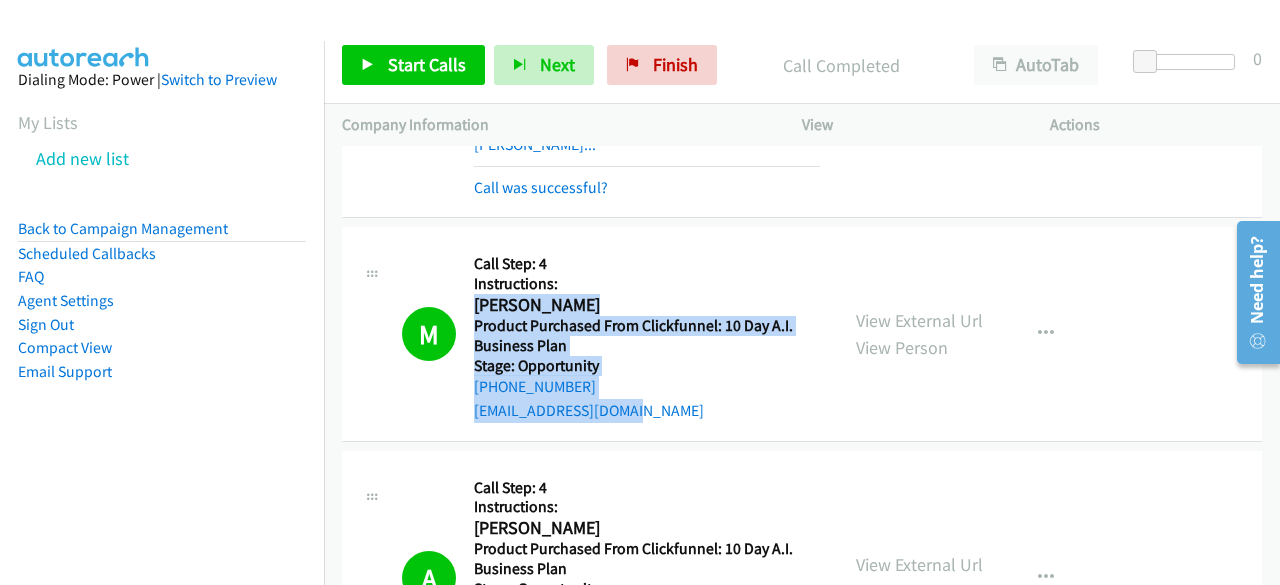 drag, startPoint x: 648, startPoint y: 317, endPoint x: 474, endPoint y: 205, distance: 206.92995 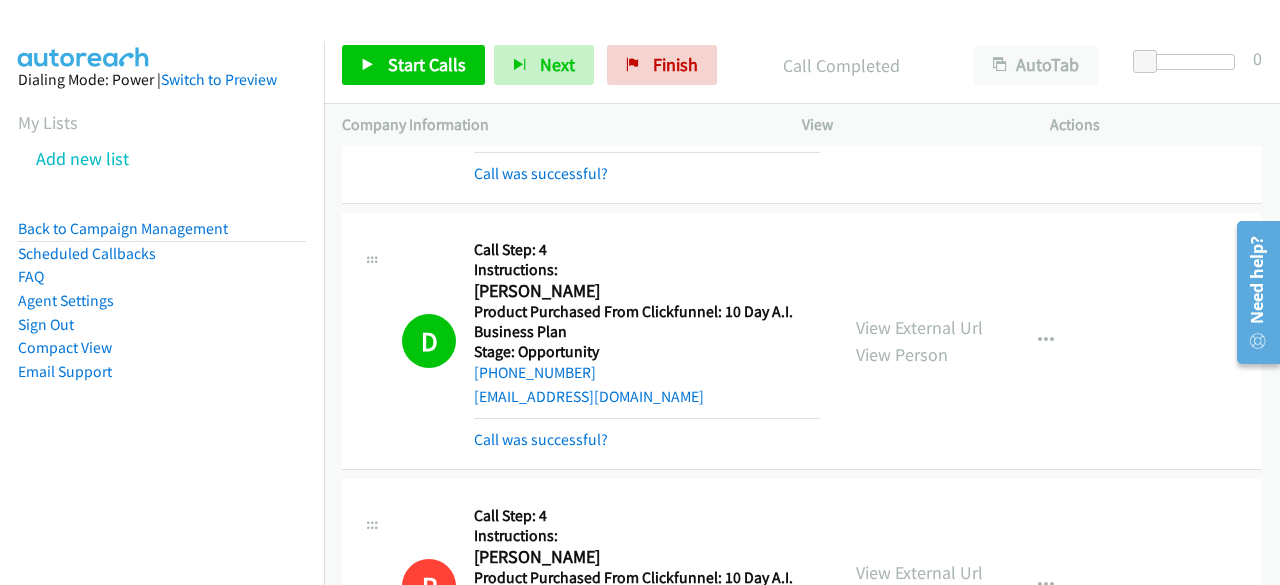 scroll, scrollTop: 21523, scrollLeft: 0, axis: vertical 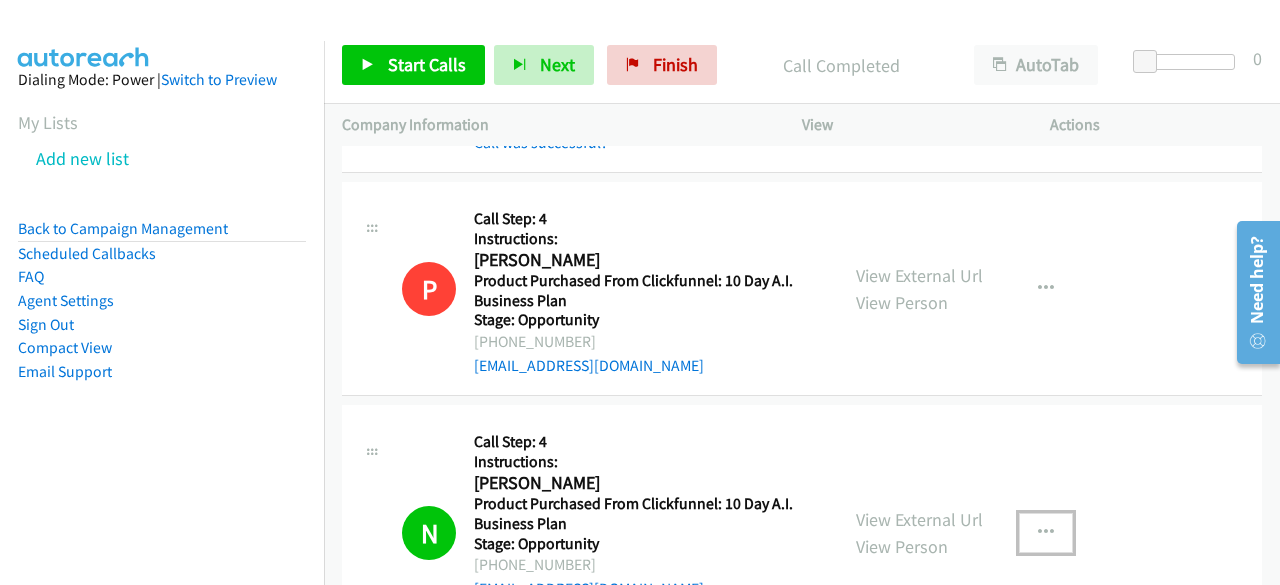 click at bounding box center [1046, 533] 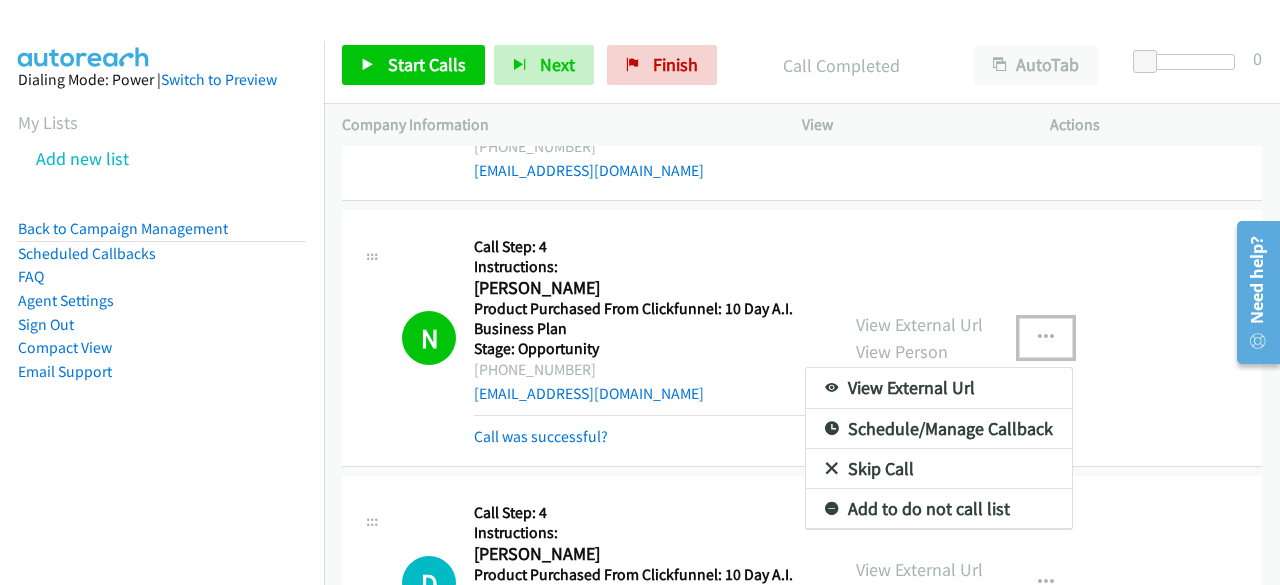 scroll, scrollTop: 21923, scrollLeft: 0, axis: vertical 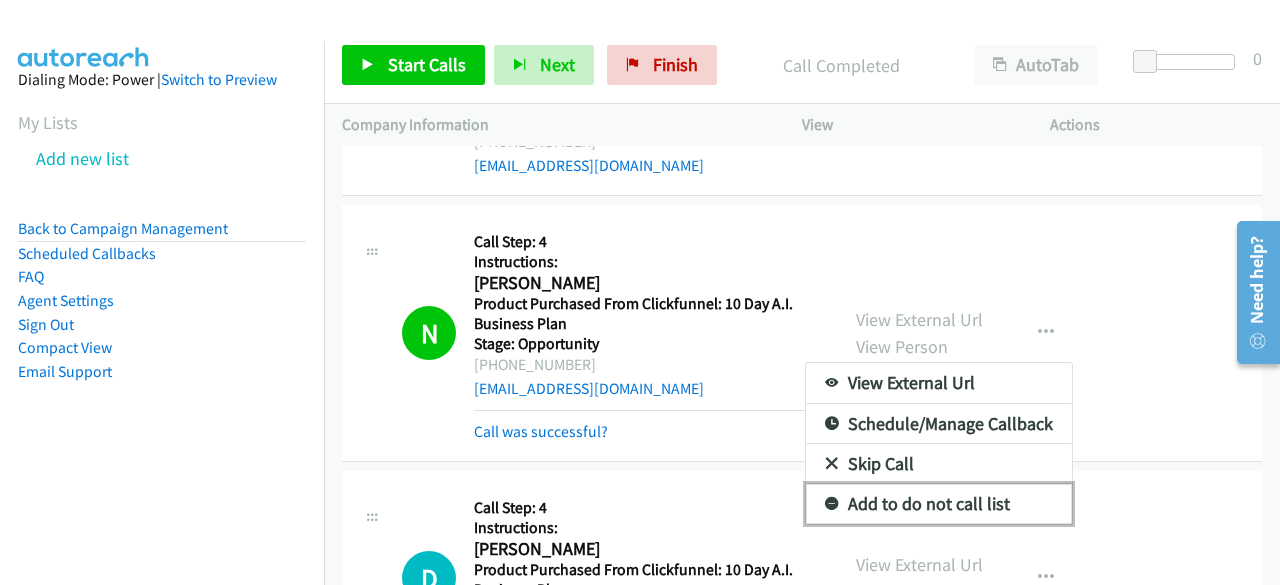 click on "Add to do not call list" at bounding box center [939, 504] 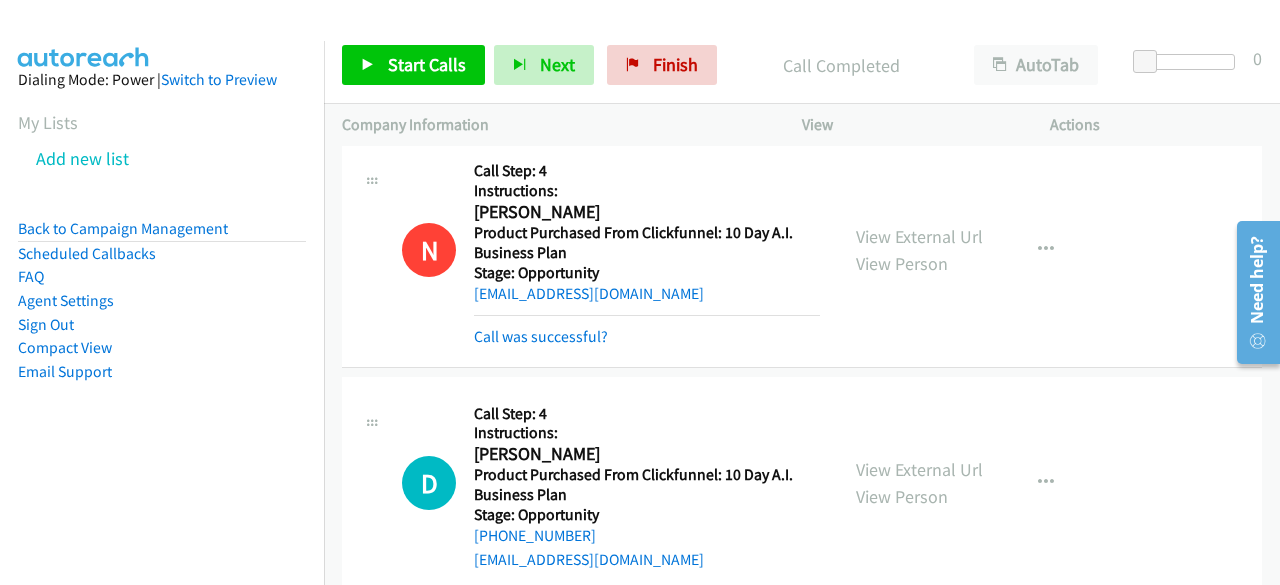 scroll, scrollTop: 22023, scrollLeft: 0, axis: vertical 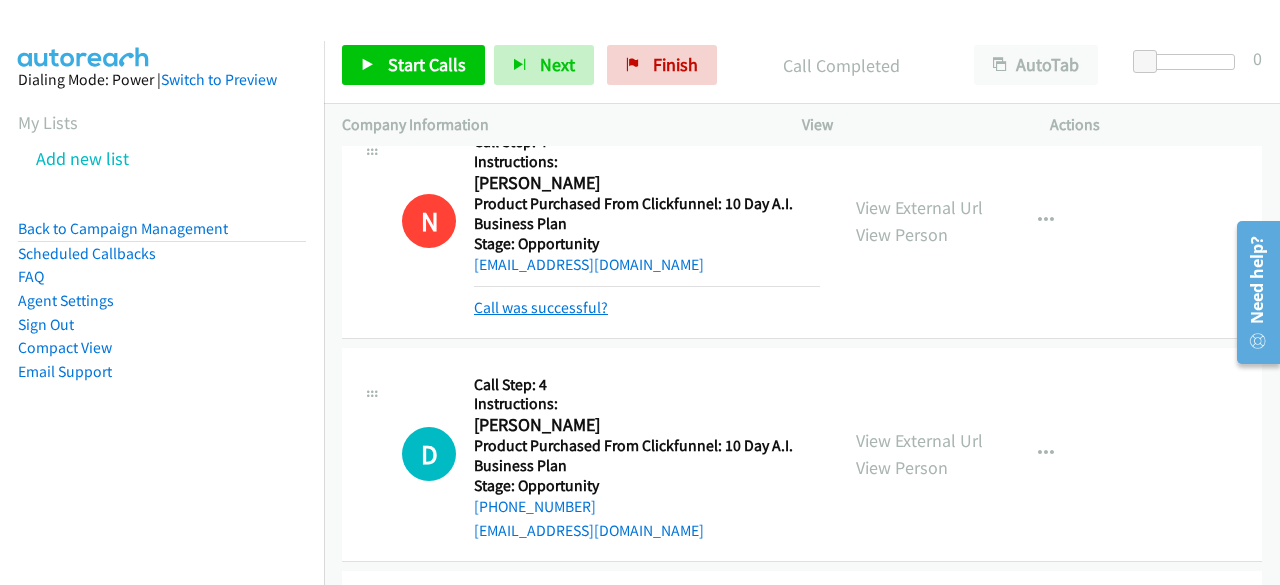 click on "Call was successful?" at bounding box center (541, 307) 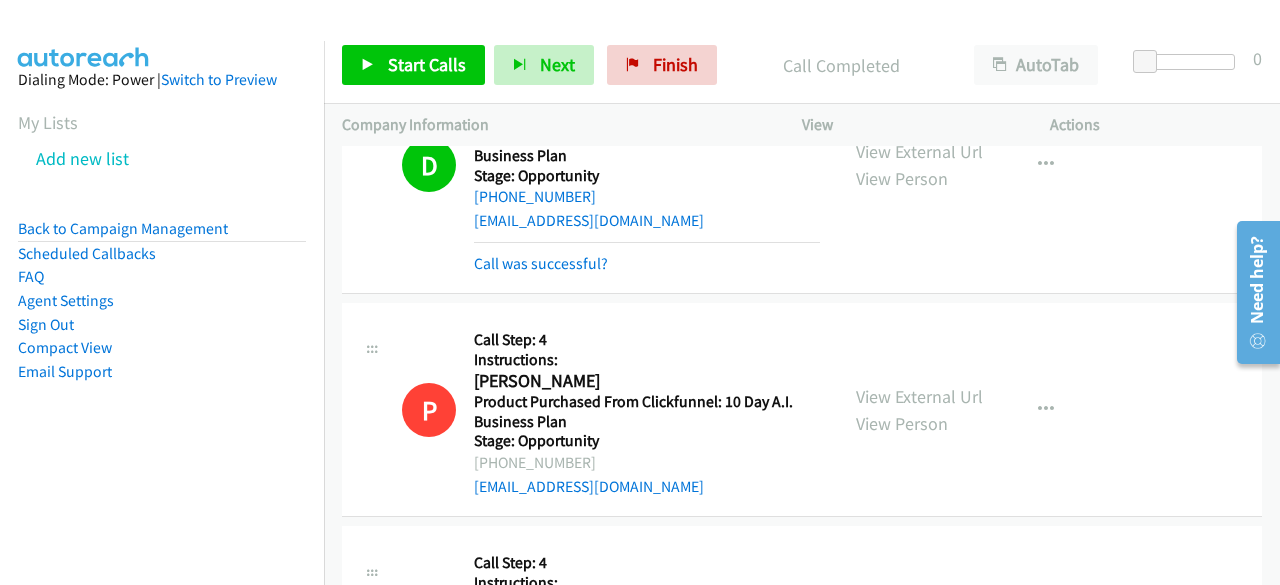 click on "P
Callback Scheduled
Call Step: 4
Instructions:
[PERSON_NAME]
America/[GEOGRAPHIC_DATA]
Product Purchased From Clickfunnel: 10 Day A.I. Business Plan
Stage: Opportunity
[PHONE_NUMBER]
[EMAIL_ADDRESS][DOMAIN_NAME]
Call was successful?
View External Url
View Person
View External Url
Email
Schedule/Manage Callback
Skip Call
Add to do not call list" at bounding box center (802, 410) 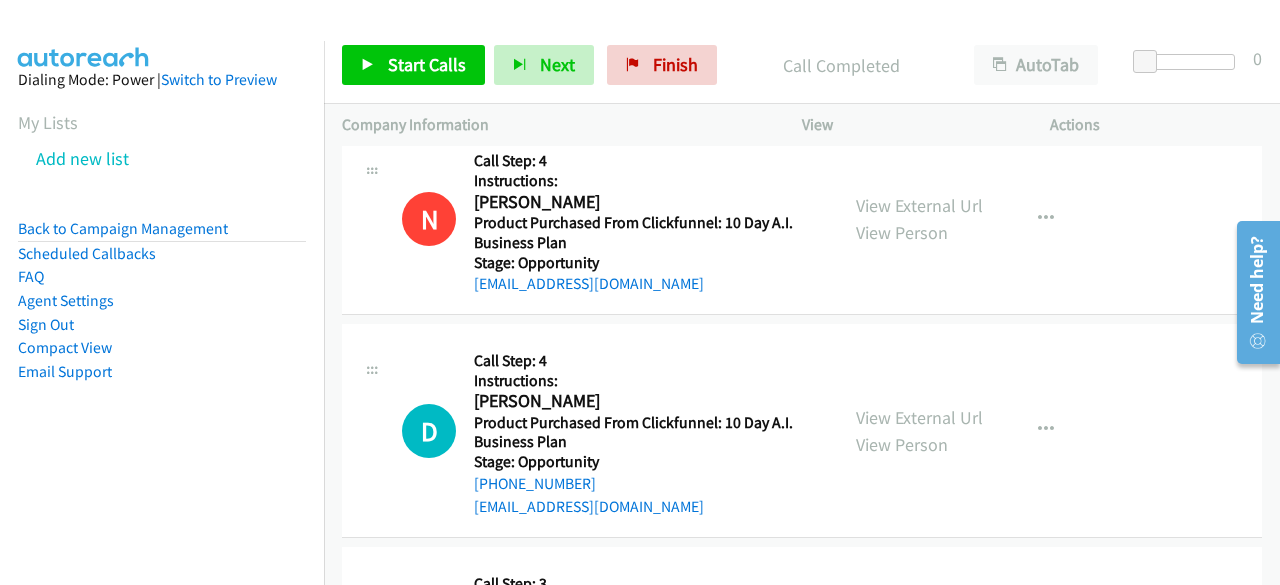scroll, scrollTop: 22102, scrollLeft: 0, axis: vertical 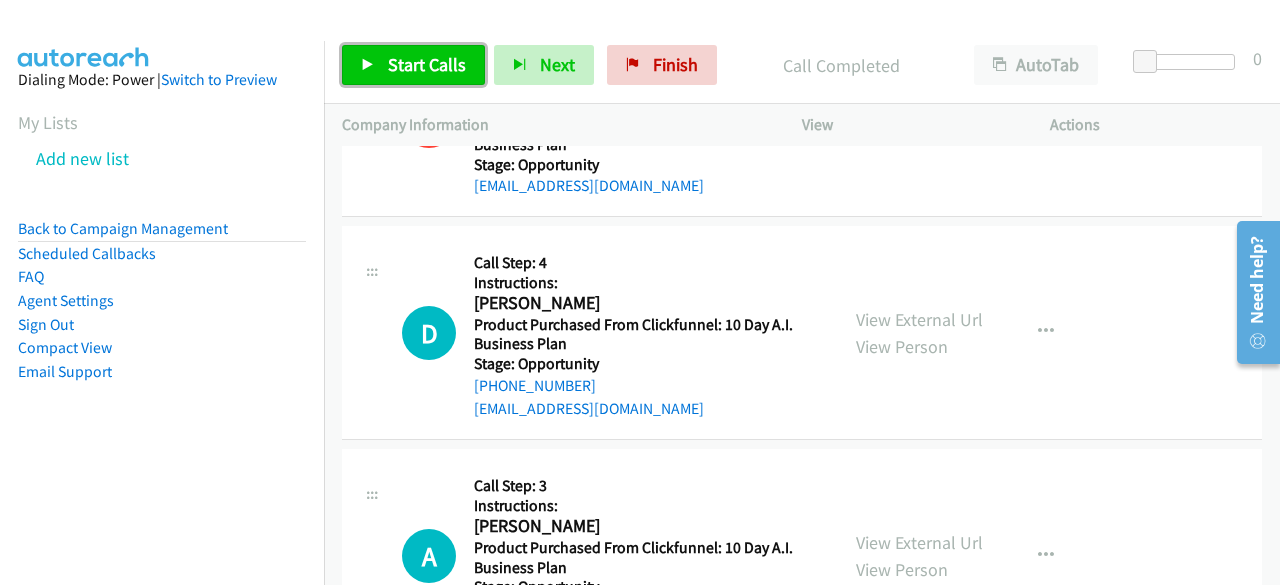 click on "Start Calls" at bounding box center [427, 64] 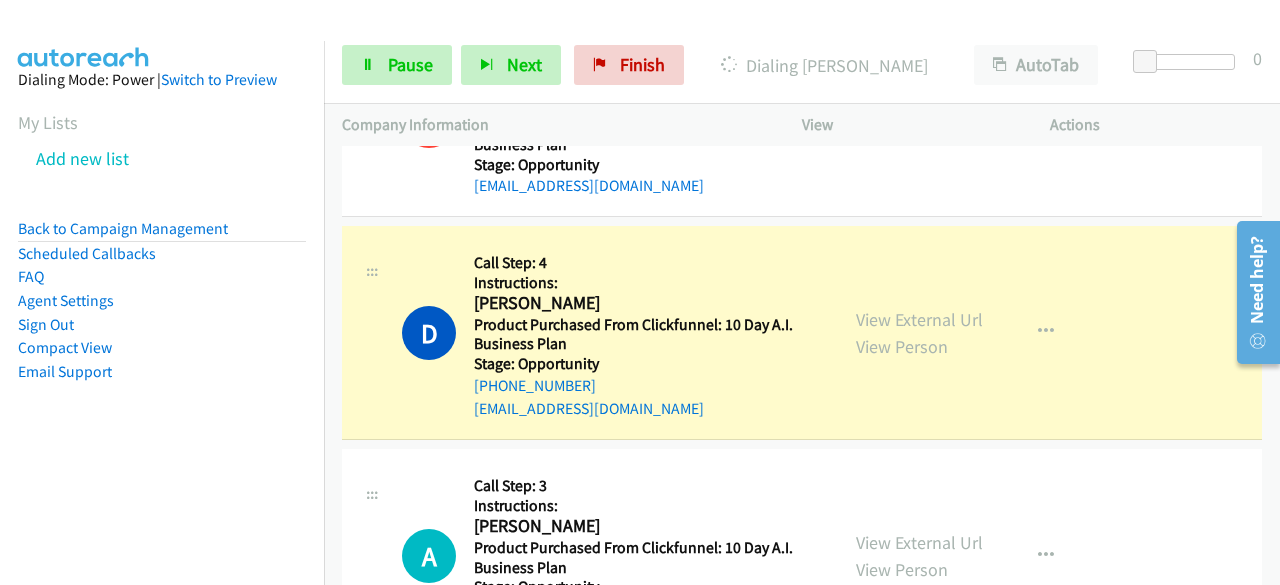 click on "Dialing Mode: Power
|
Switch to Preview
My Lists
Add new list
Back to Campaign Management
Scheduled Callbacks
FAQ
Agent Settings
Sign Out
Compact View
Email Support" at bounding box center (162, 257) 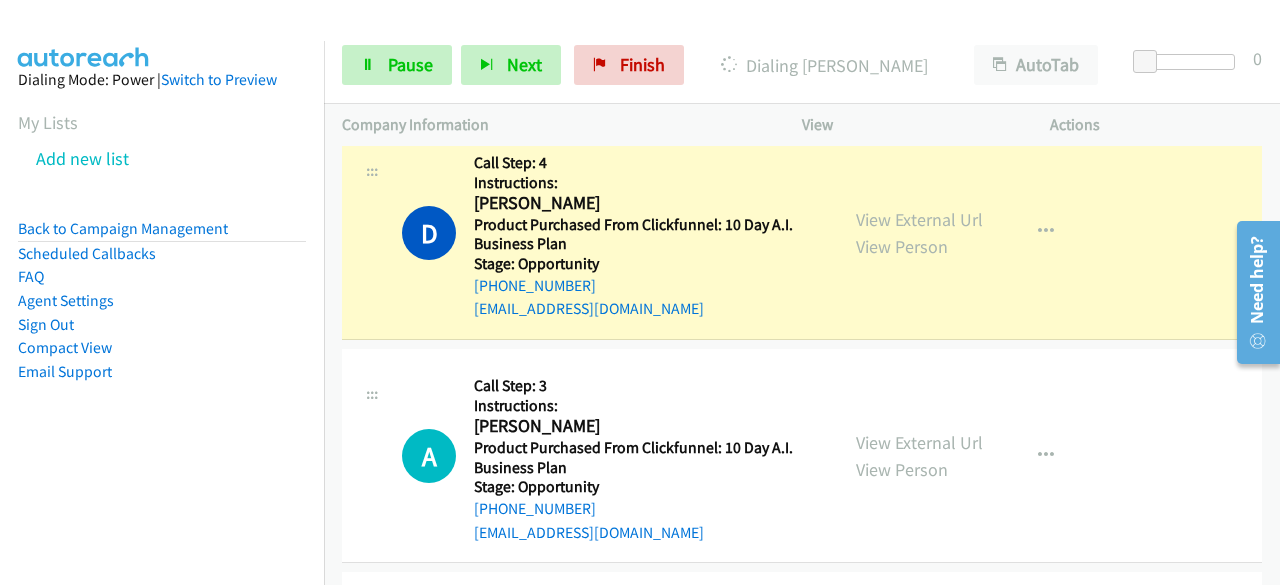 click on "Dialing Mode: Power
|
Switch to Preview
My Lists
Add new list
Back to Campaign Management
Scheduled Callbacks
FAQ
Agent Settings
Sign Out
Compact View
Email Support" at bounding box center [162, 257] 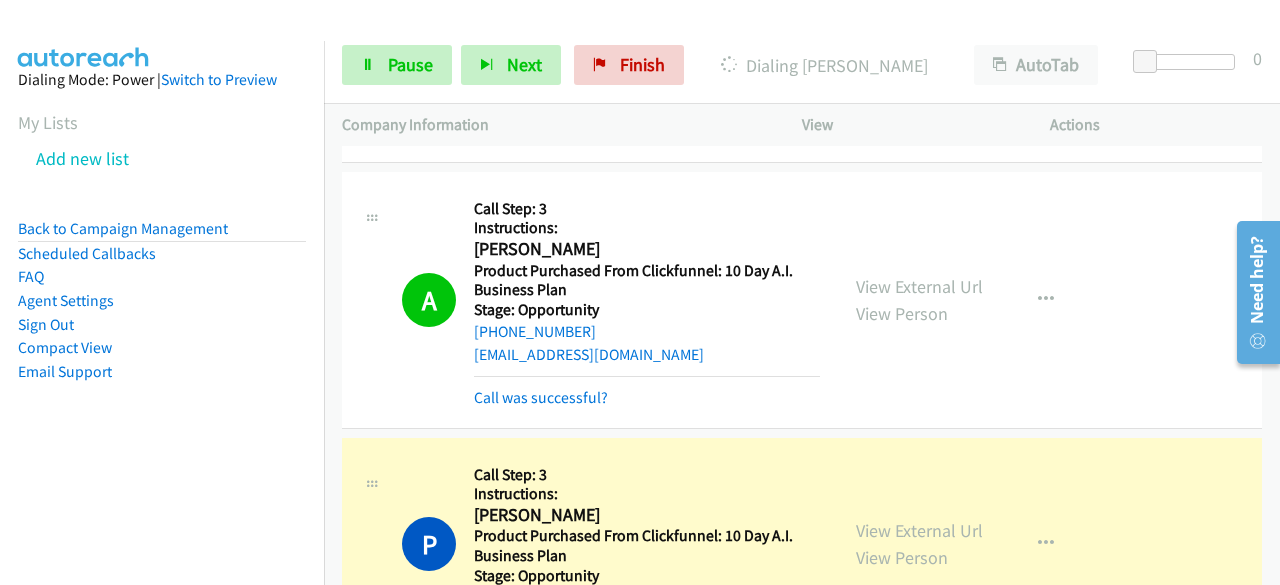 scroll, scrollTop: 22324, scrollLeft: 0, axis: vertical 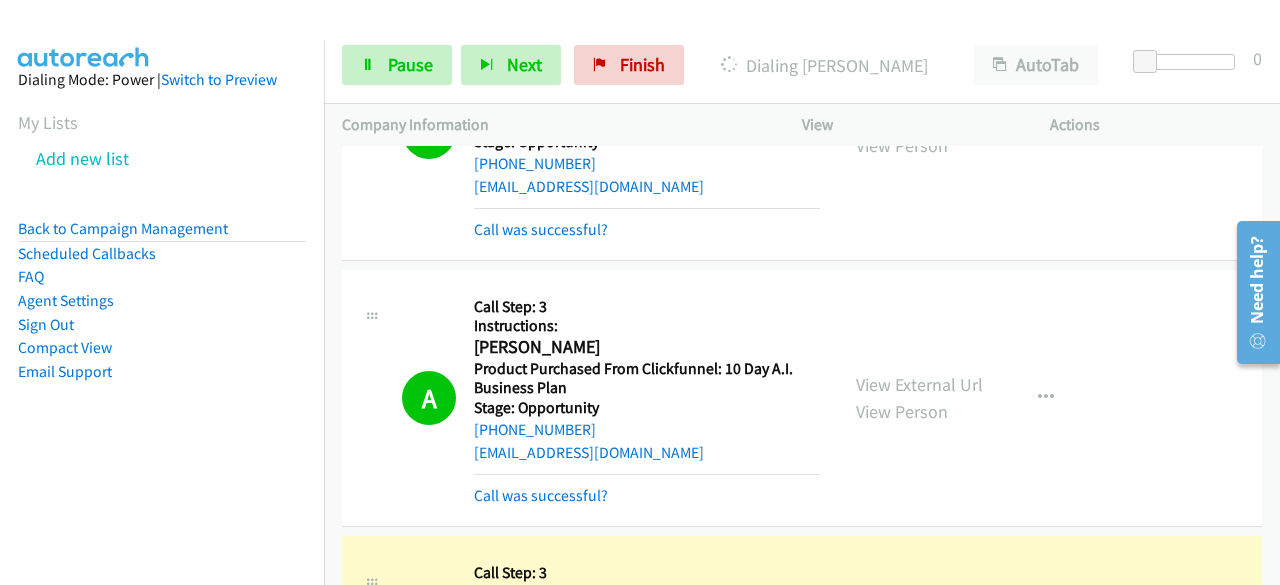drag, startPoint x: 600, startPoint y: 331, endPoint x: 585, endPoint y: 330, distance: 15.033297 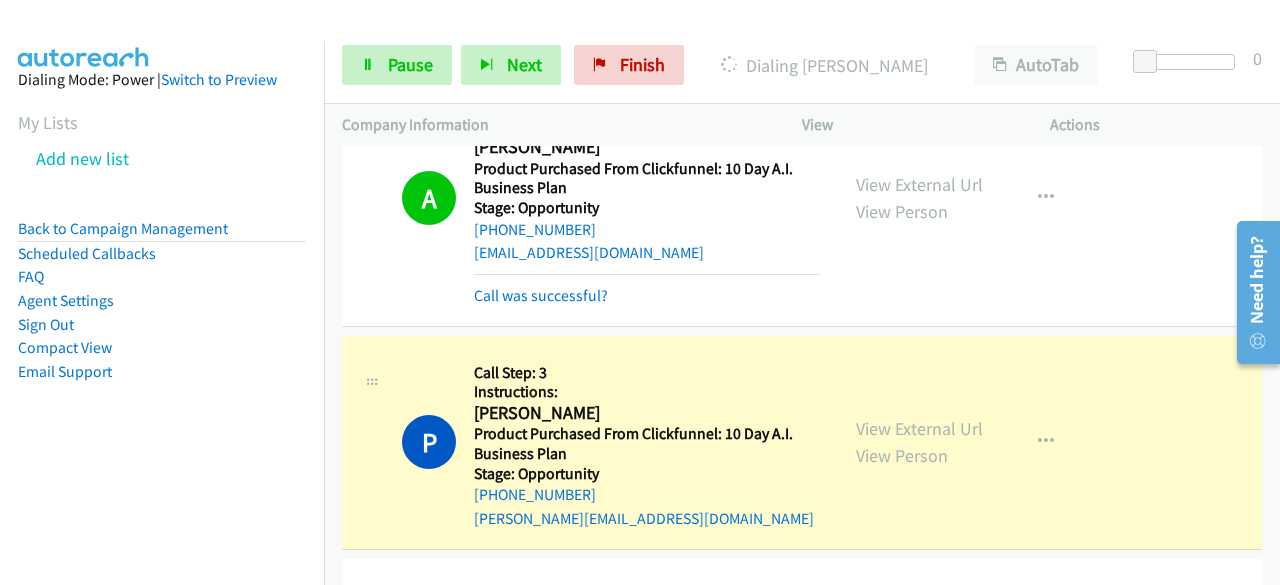 scroll, scrollTop: 22624, scrollLeft: 0, axis: vertical 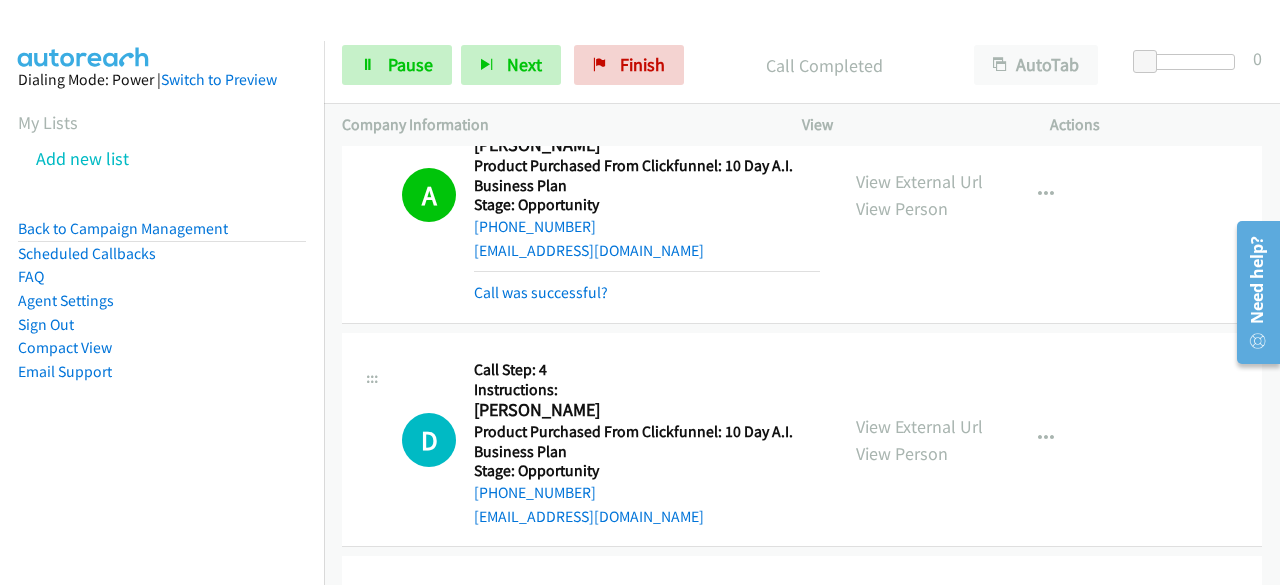 click on "Dialing Mode: Power
|
Switch to Preview
My Lists
Add new list
Back to Campaign Management
Scheduled Callbacks
FAQ
Agent Settings
Sign Out
Compact View
Email Support" at bounding box center (162, 257) 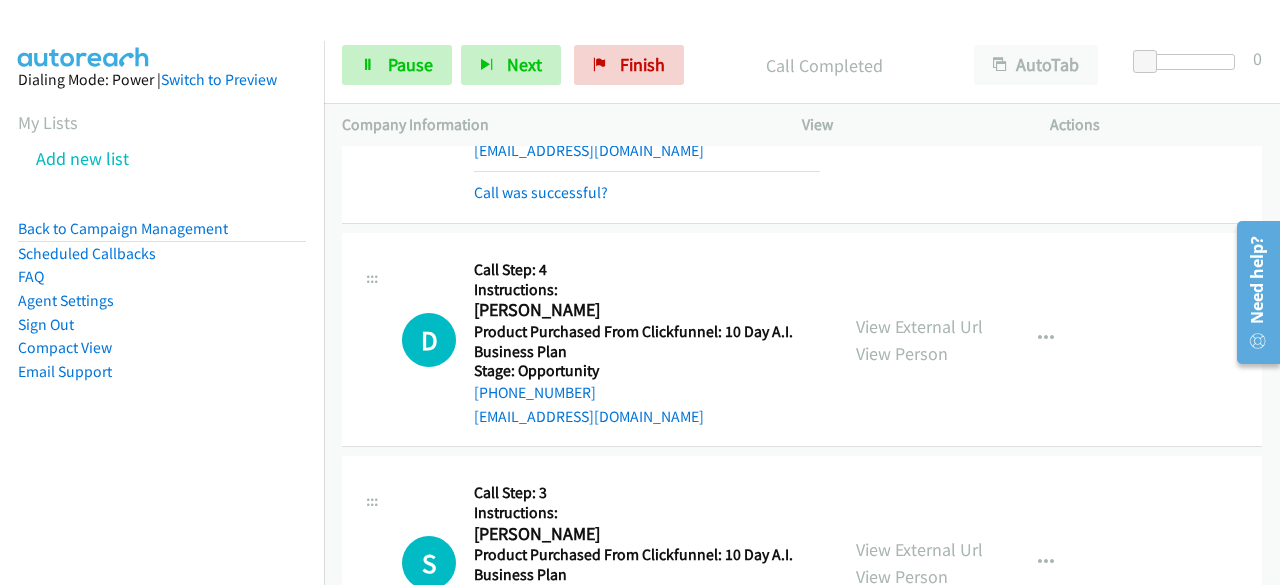 scroll, scrollTop: 23324, scrollLeft: 0, axis: vertical 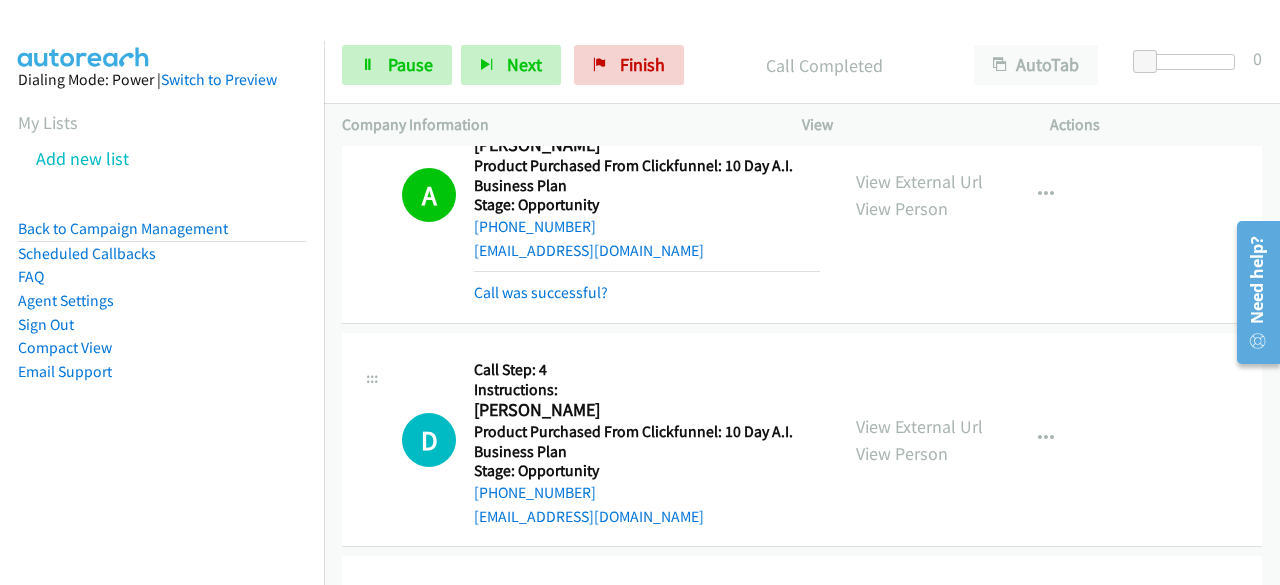 drag, startPoint x: 194, startPoint y: 23, endPoint x: 207, endPoint y: 17, distance: 14.3178215 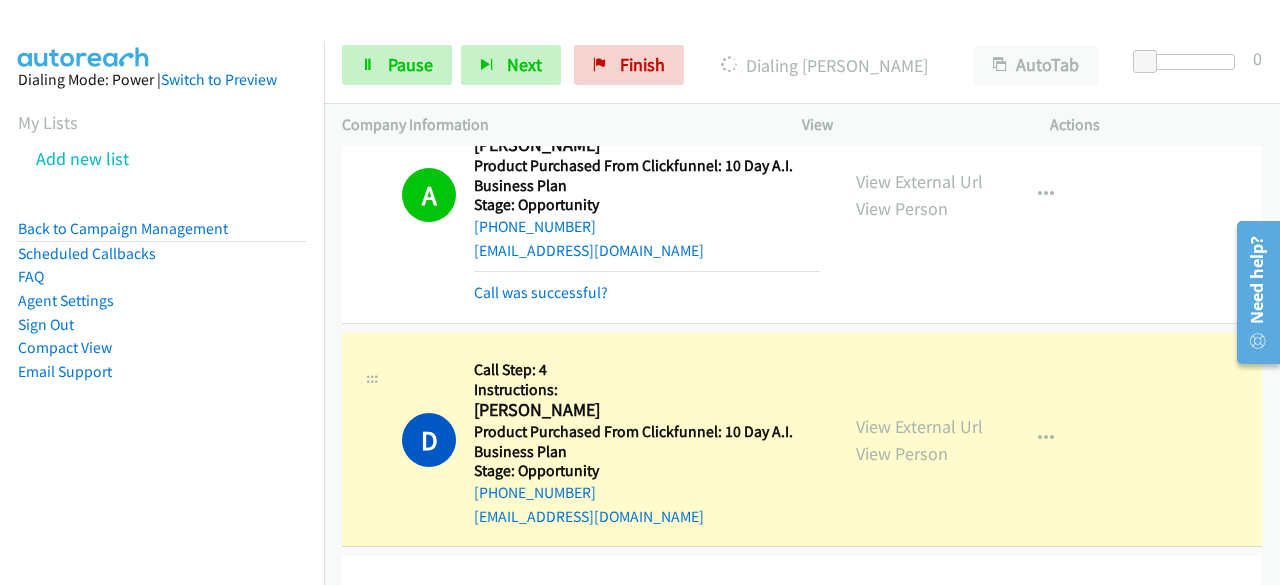 drag, startPoint x: 171, startPoint y: 411, endPoint x: 180, endPoint y: 406, distance: 10.29563 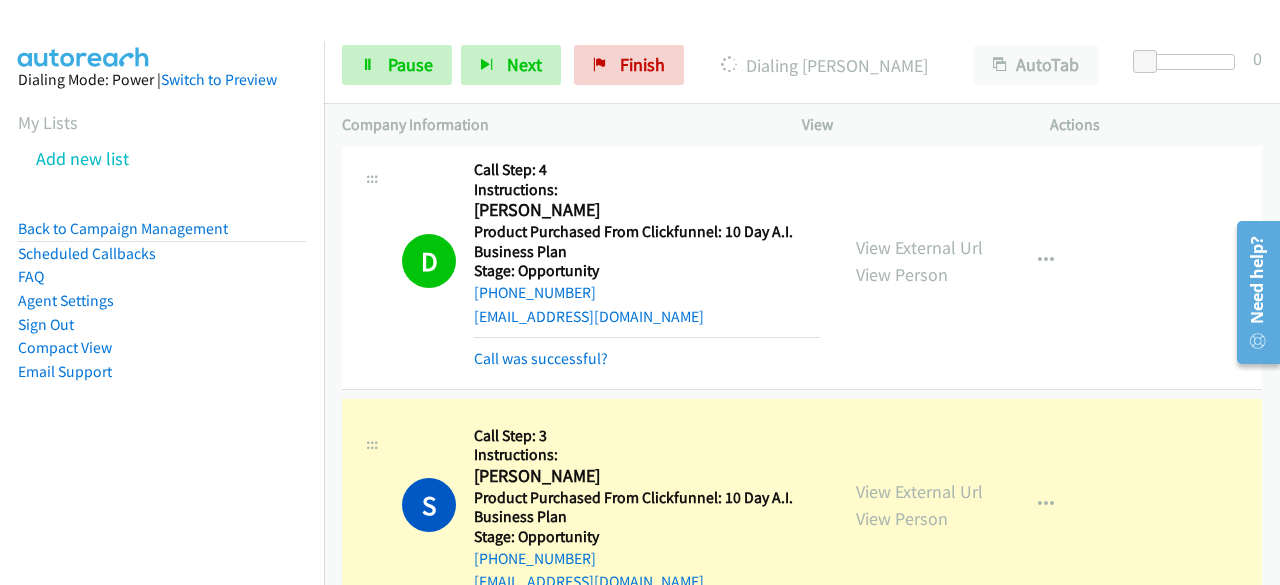 scroll, scrollTop: 23544, scrollLeft: 0, axis: vertical 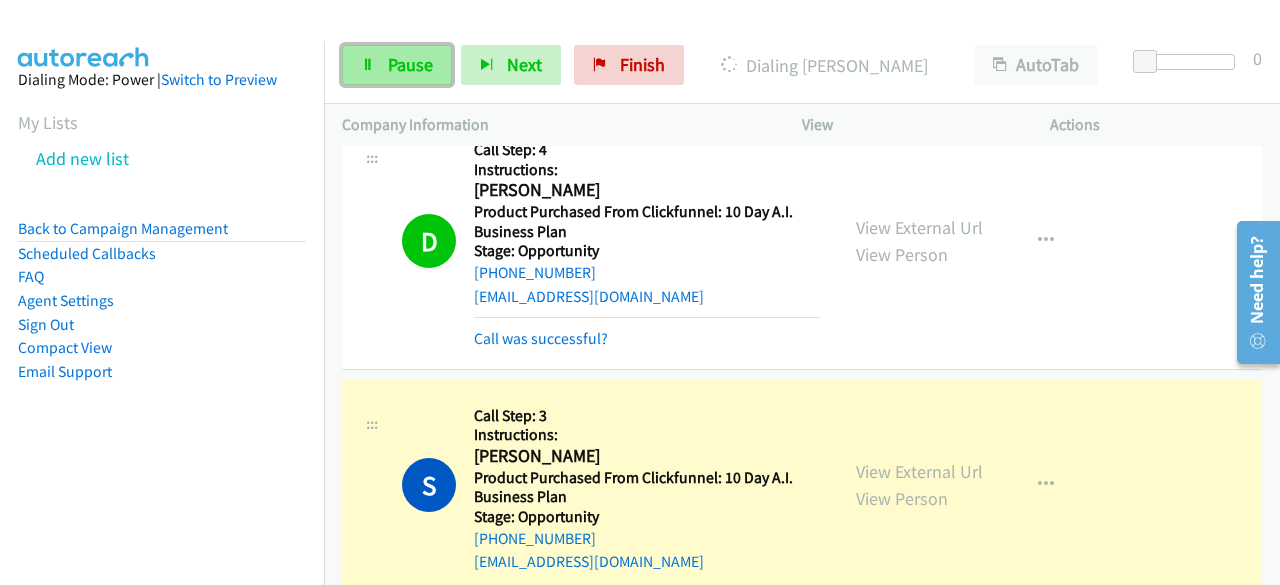 click on "Pause" at bounding box center (410, 64) 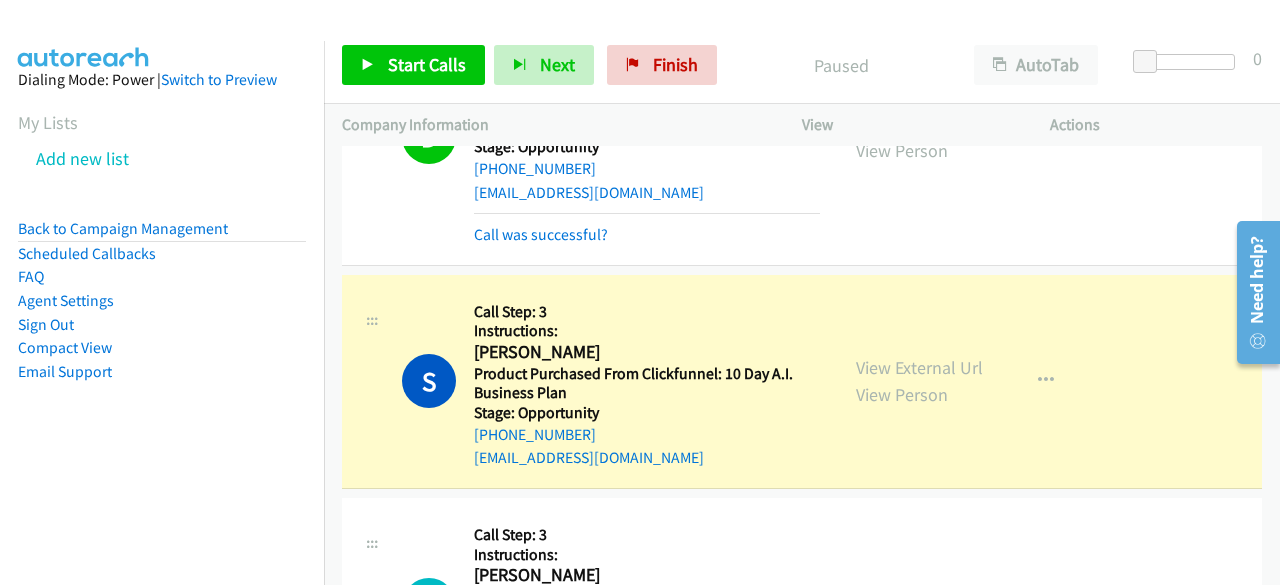 scroll, scrollTop: 23744, scrollLeft: 0, axis: vertical 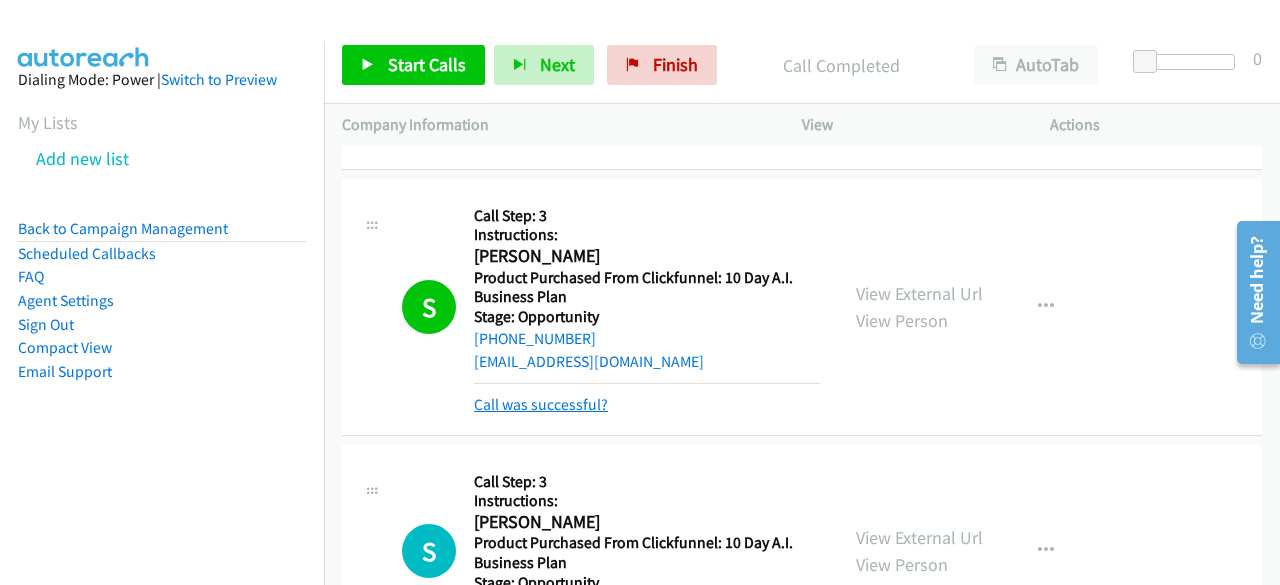 click on "Call was successful?" at bounding box center (541, 404) 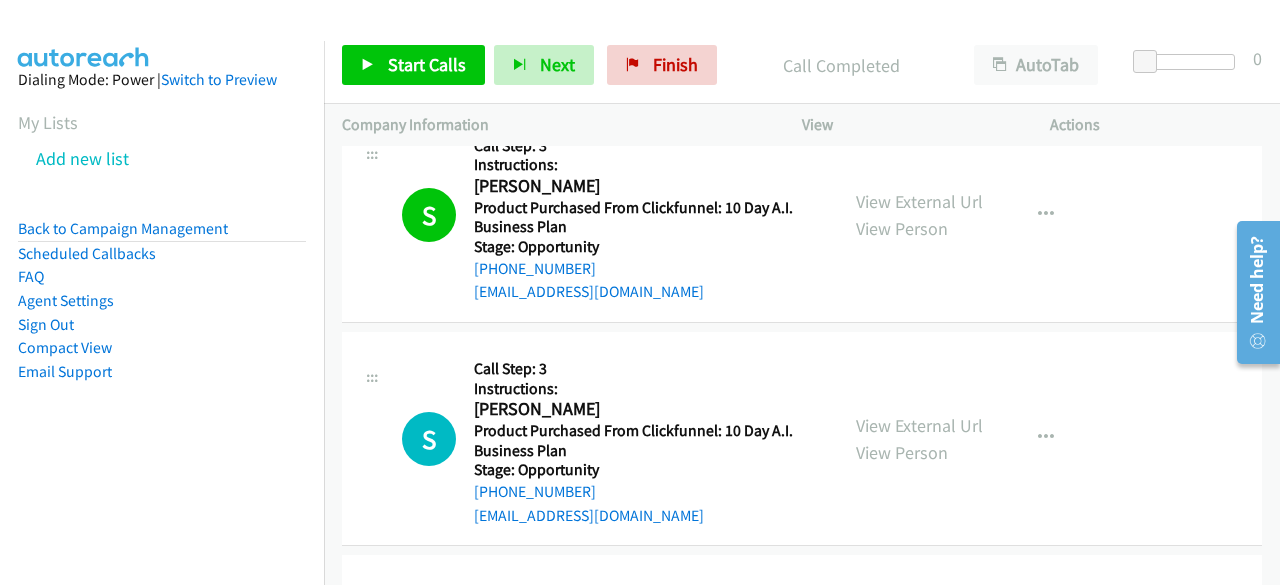 scroll, scrollTop: 23844, scrollLeft: 0, axis: vertical 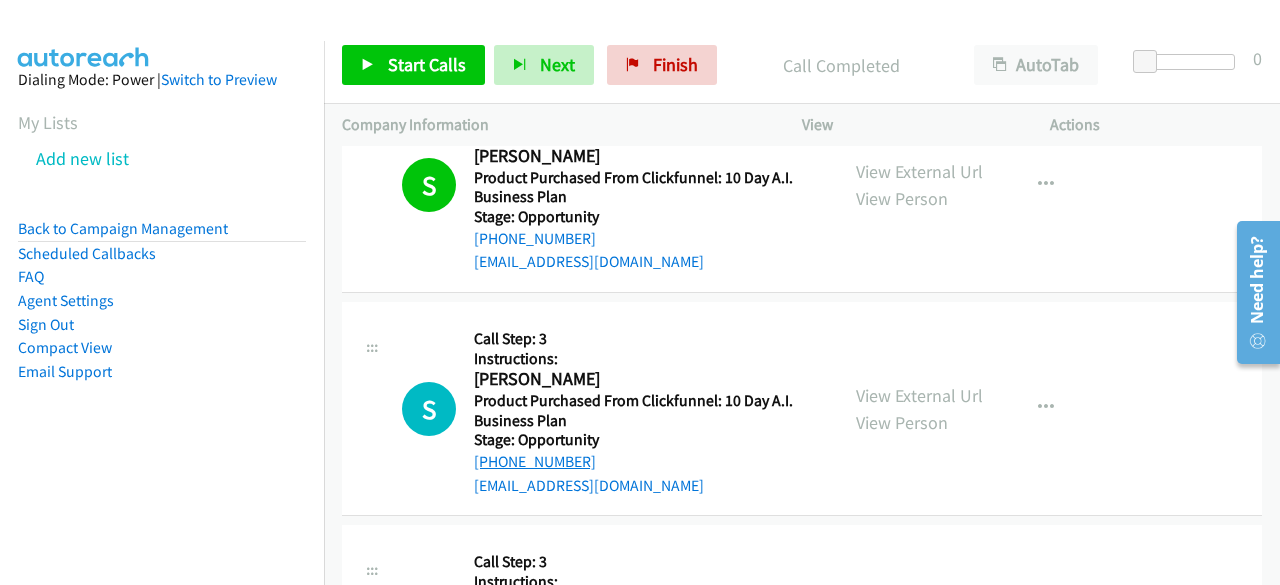 click on "[PHONE_NUMBER]" at bounding box center (535, 461) 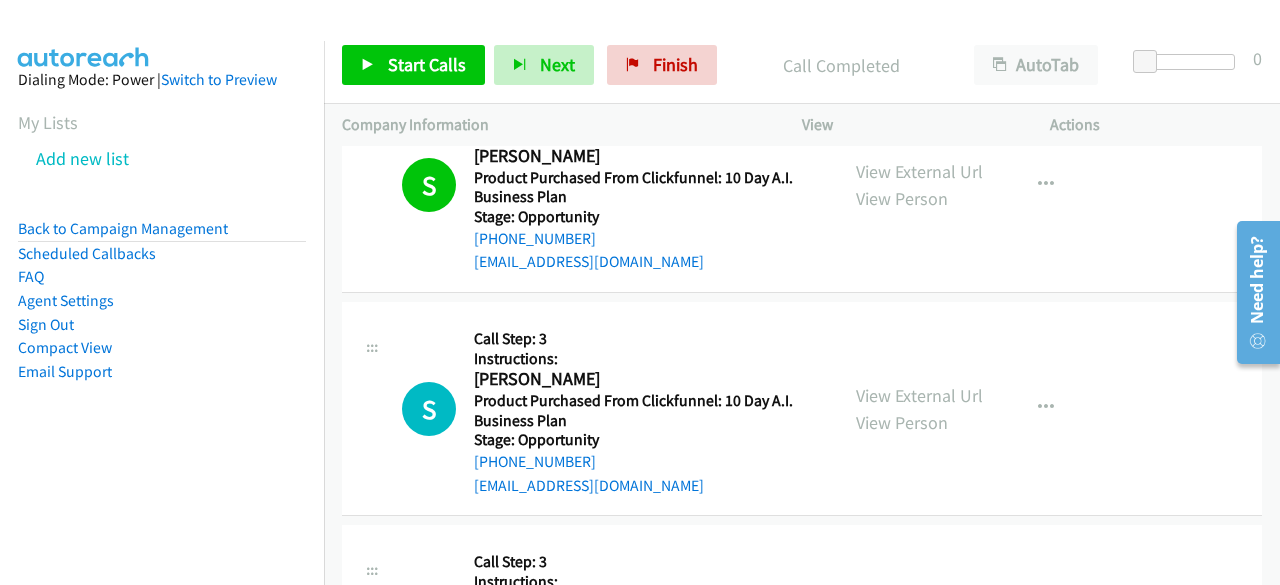click on "Dialing Mode: Power
|
Switch to Preview
My Lists
Add new list
Back to Campaign Management
Scheduled Callbacks
FAQ
Agent Settings
Sign Out
Compact View
Email Support" at bounding box center (162, 257) 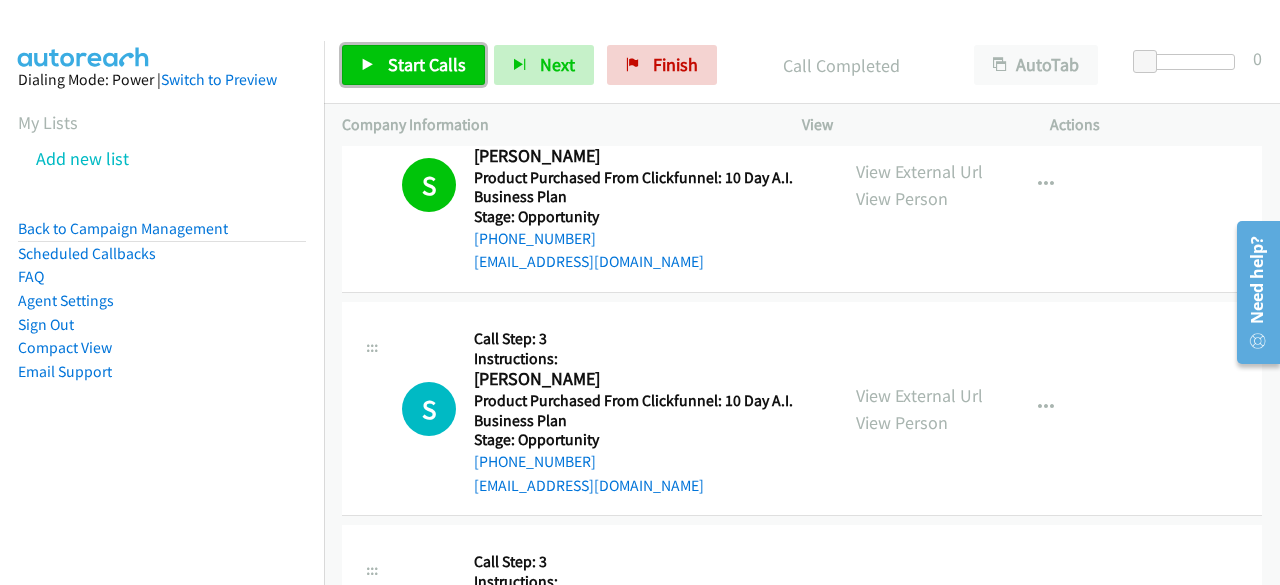 click at bounding box center [368, 66] 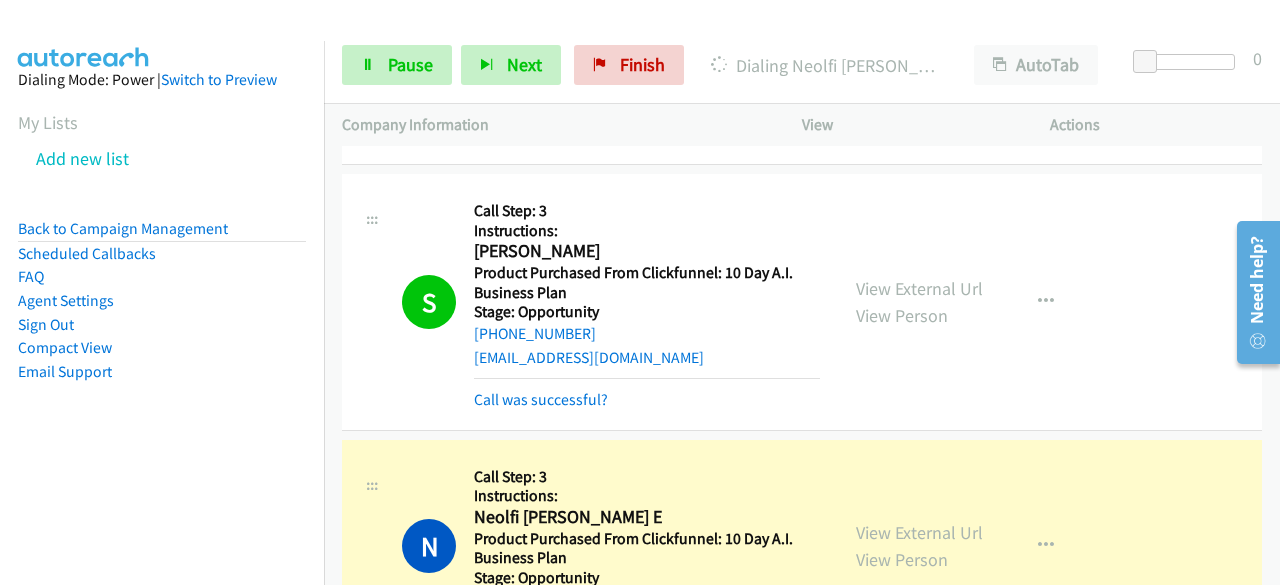 scroll, scrollTop: 24044, scrollLeft: 0, axis: vertical 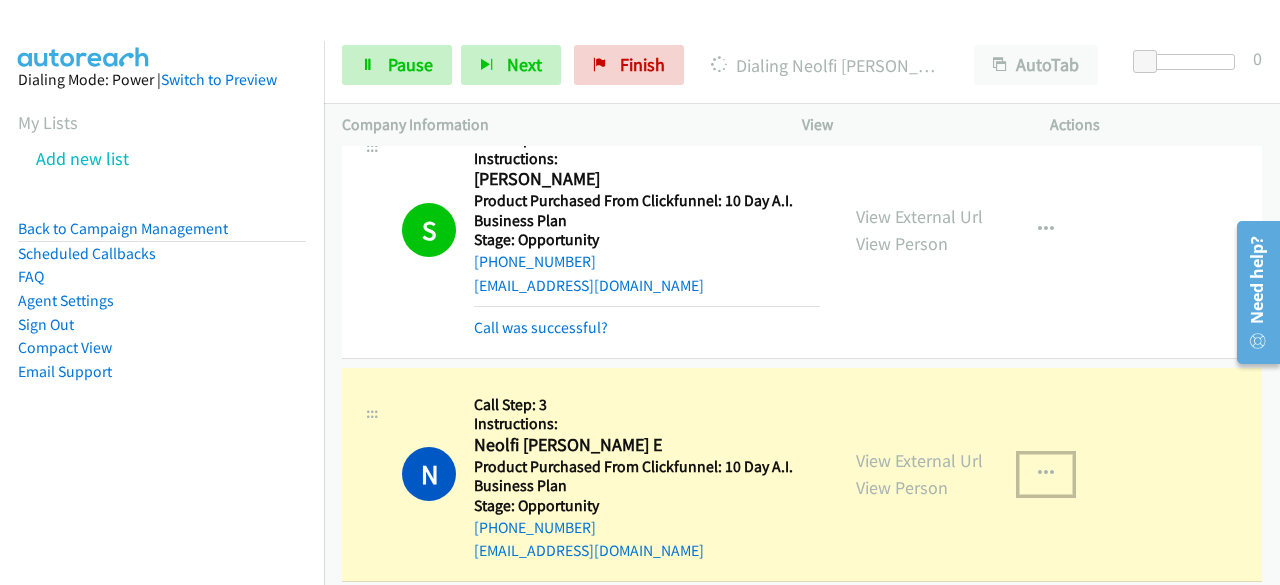 click at bounding box center [1046, 474] 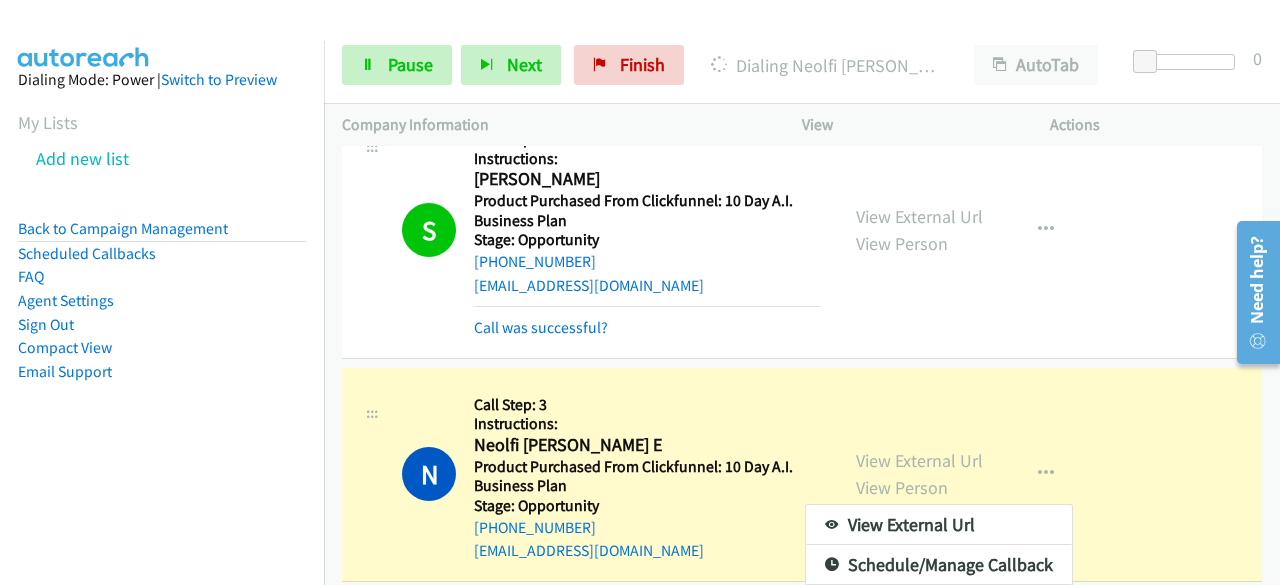click on "Add to do not call list" at bounding box center [939, 645] 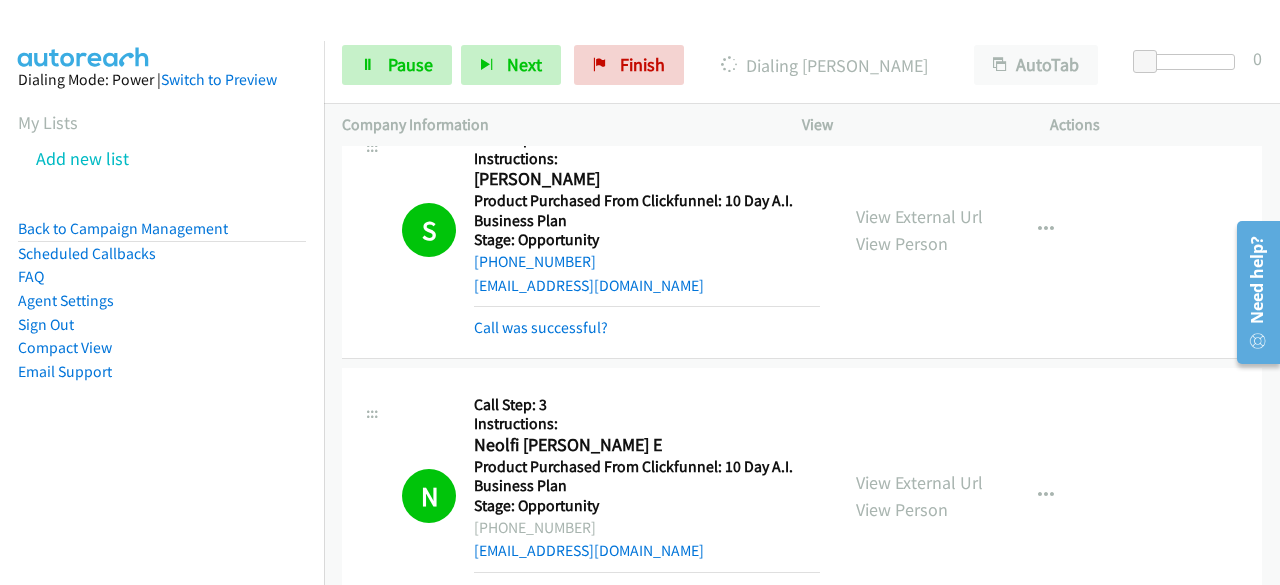 click on "Dialing Mode: Power
|
Switch to Preview
My Lists
Add new list
Back to Campaign Management
Scheduled Callbacks
FAQ
Agent Settings
Sign Out
Compact View
Email Support" at bounding box center (162, 257) 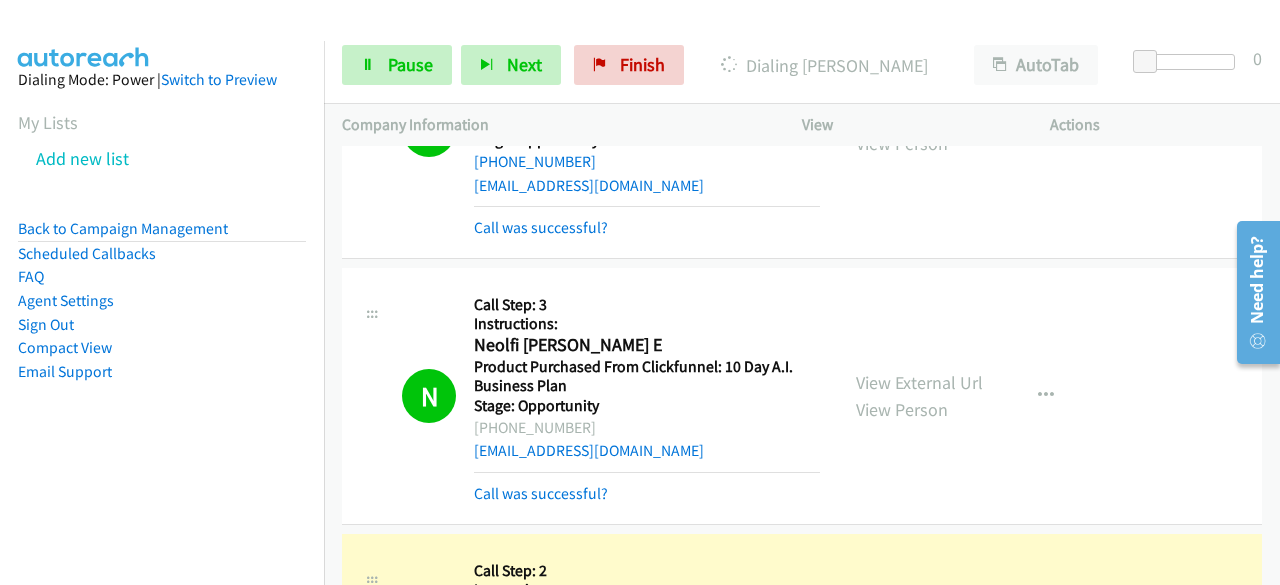 scroll, scrollTop: 24444, scrollLeft: 0, axis: vertical 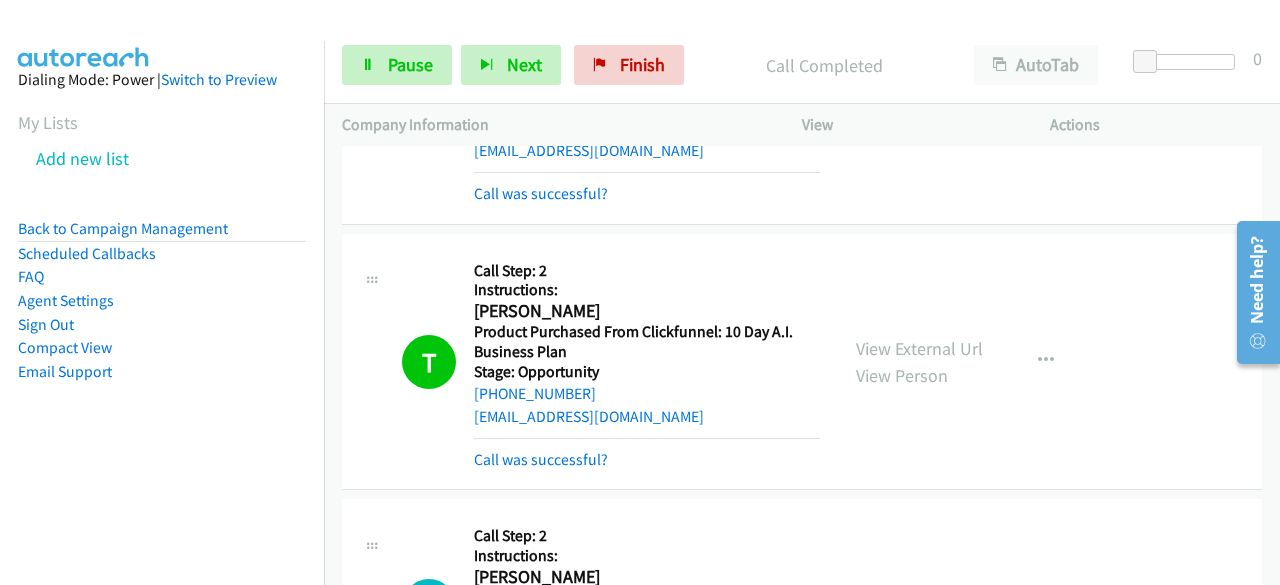 drag, startPoint x: 237, startPoint y: 382, endPoint x: 282, endPoint y: 322, distance: 75 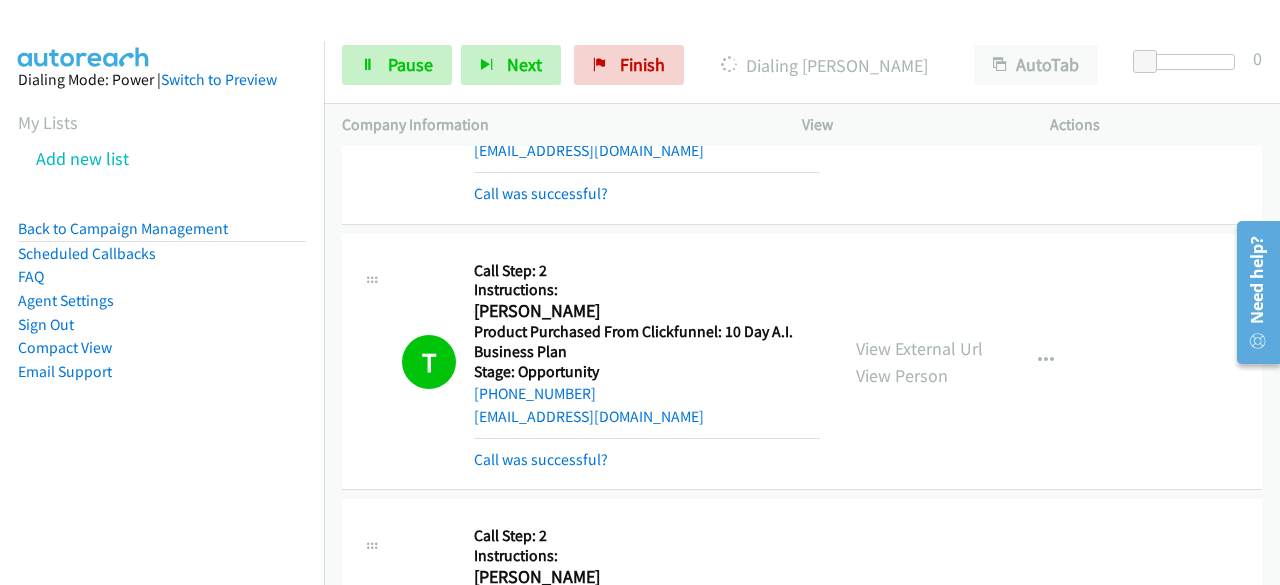 scroll, scrollTop: 24644, scrollLeft: 0, axis: vertical 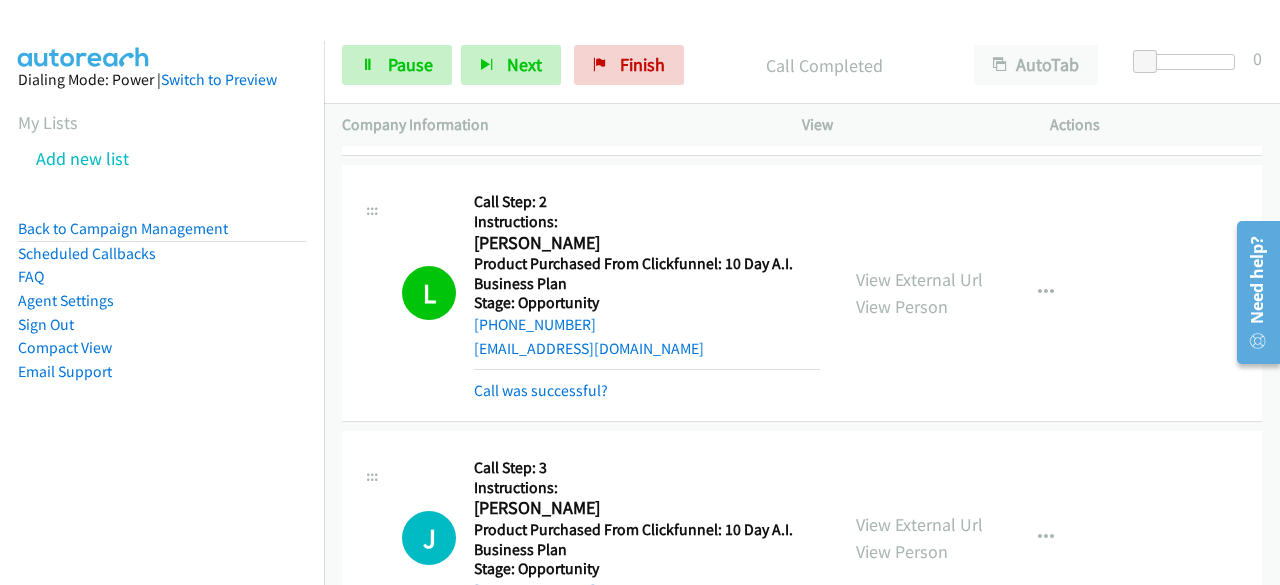 click on "Dialing Mode: Power
|
Switch to Preview
My Lists
Add new list
Back to Campaign Management
Scheduled Callbacks
FAQ
Agent Settings
Sign Out
Compact View
Email Support" at bounding box center [162, 333] 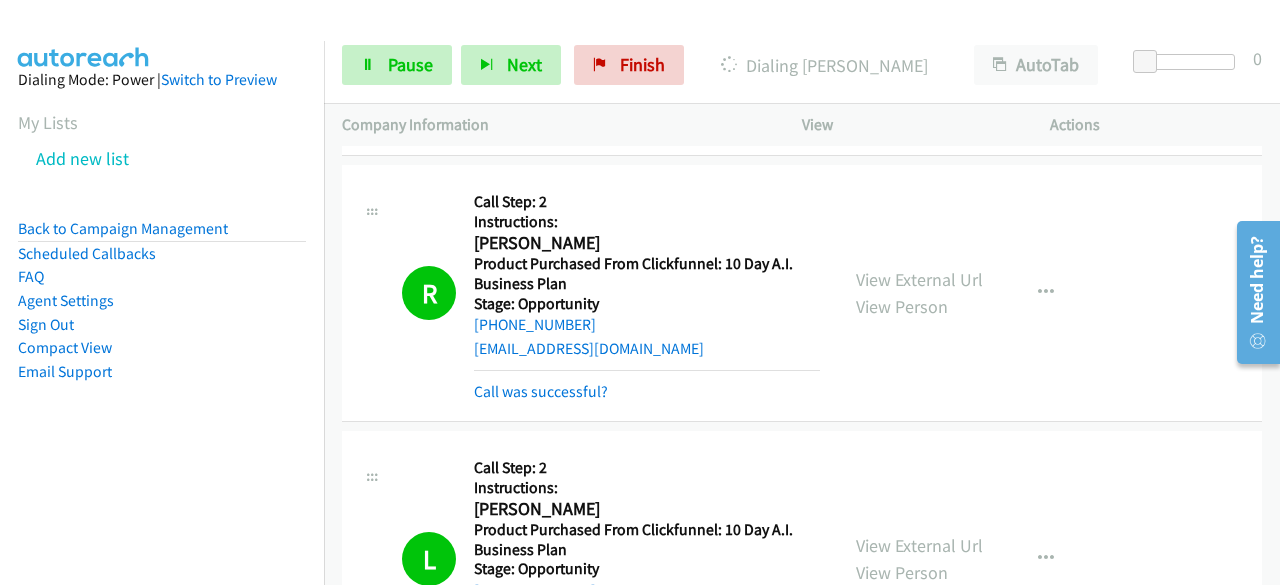 scroll, scrollTop: 24744, scrollLeft: 0, axis: vertical 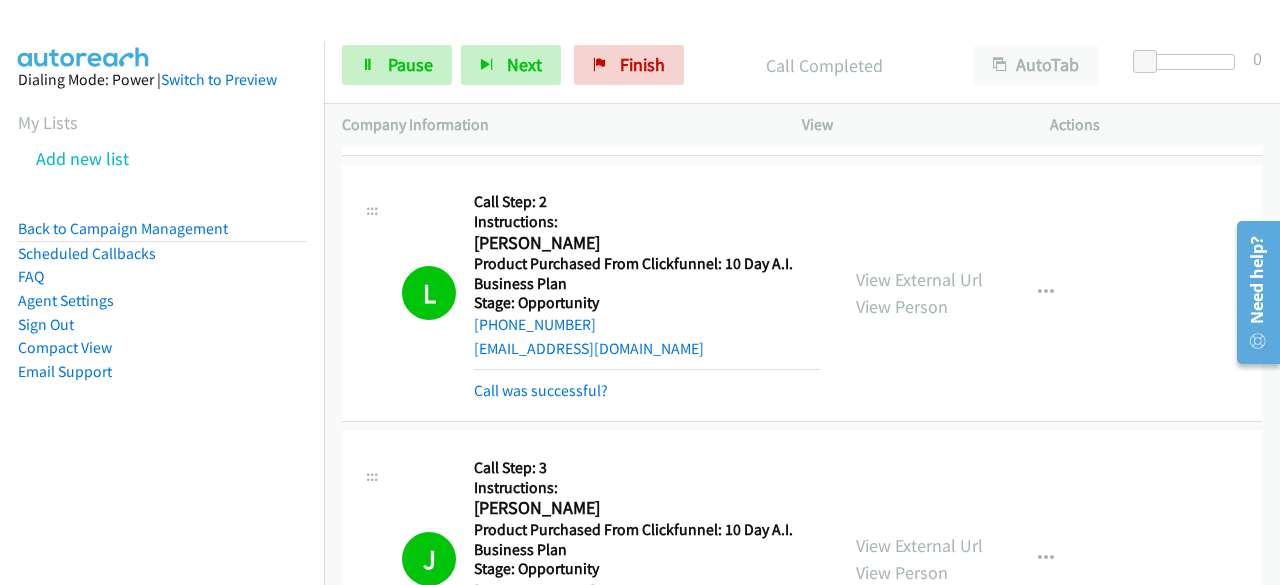 drag, startPoint x: 192, startPoint y: 486, endPoint x: 221, endPoint y: 478, distance: 30.083218 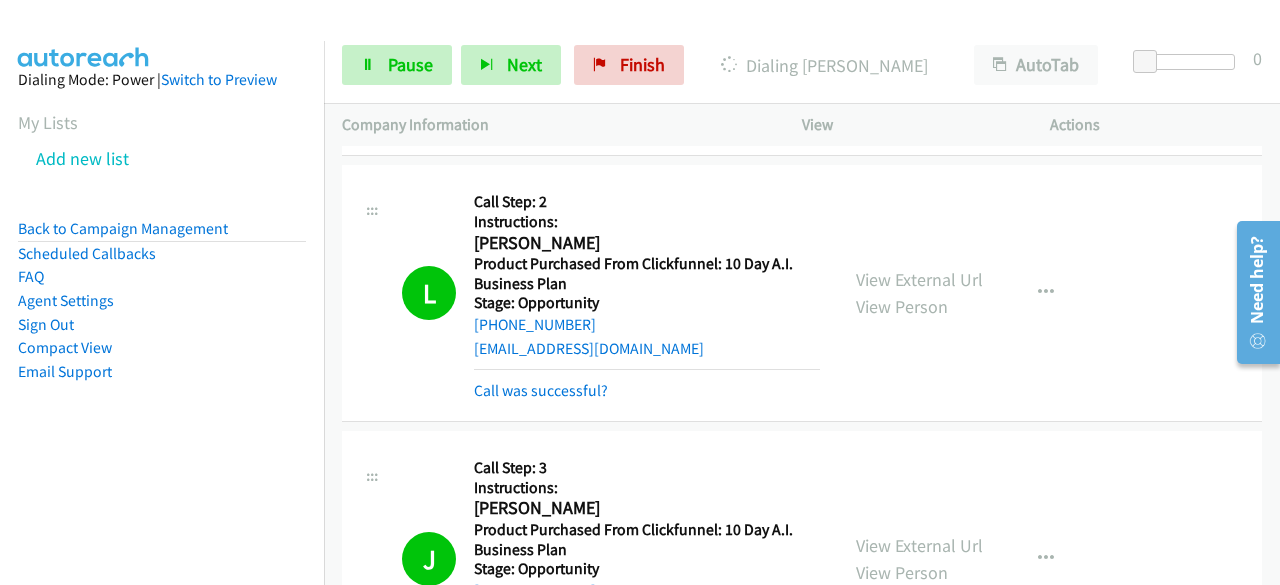 click on "L
Callback Scheduled
Call Step: 2
Instructions:
[PERSON_NAME]
America/New_York
Product Purchased From Clickfunnel: 10 Day A.I. Business Plan
Stage: Opportunity
[PHONE_NUMBER]
[EMAIL_ADDRESS][DOMAIN_NAME]
Call was successful?
View External Url
View Person
View External Url
Email
Schedule/Manage Callback
Skip Call
Add to do not call list" at bounding box center (802, 293) 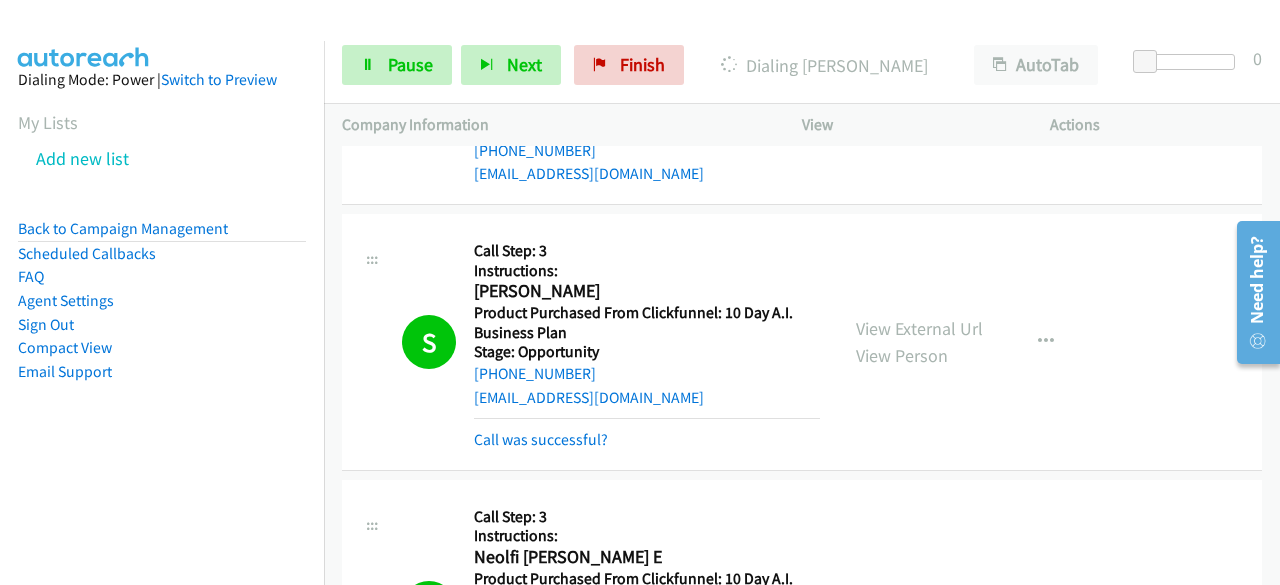 scroll, scrollTop: 24144, scrollLeft: 0, axis: vertical 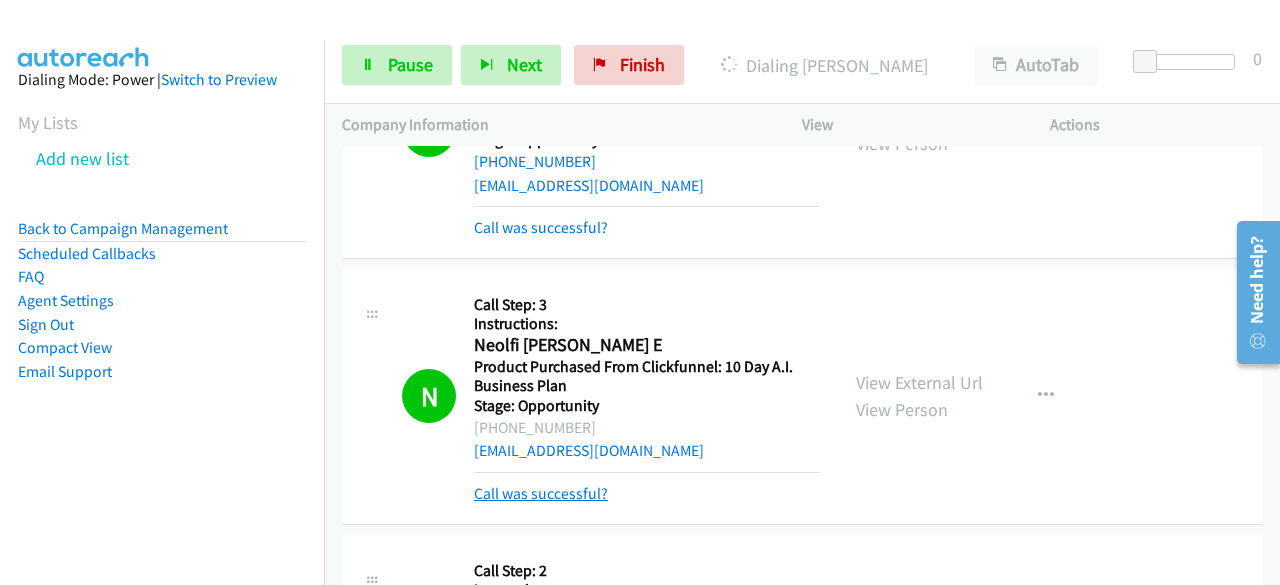 click on "Call was successful?" at bounding box center (541, 493) 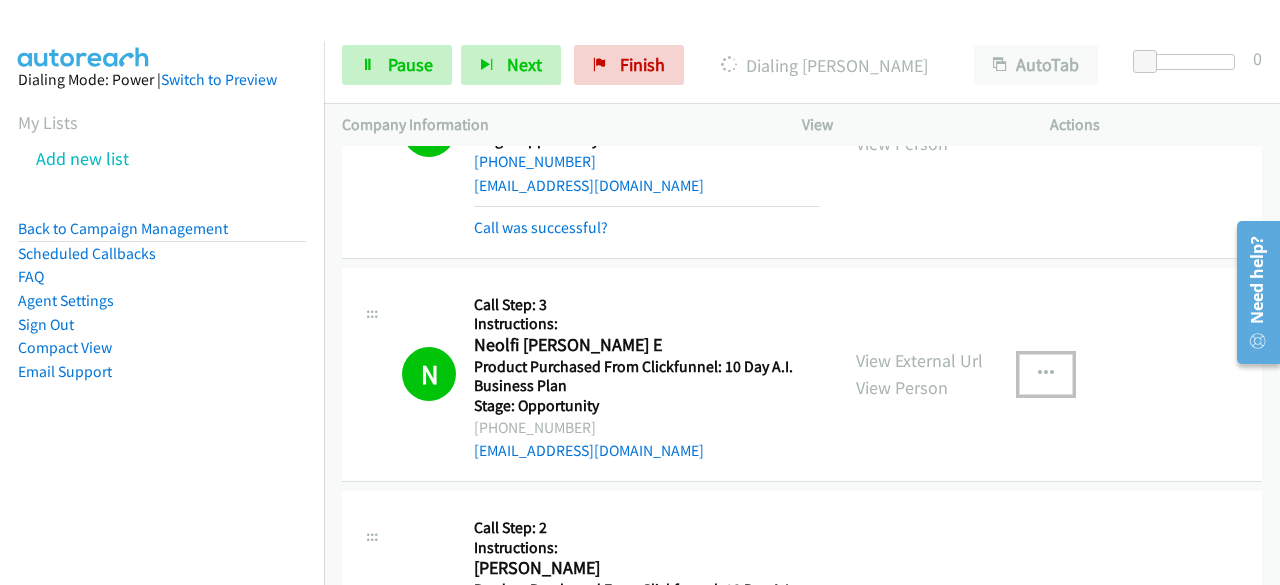 click at bounding box center (1046, 374) 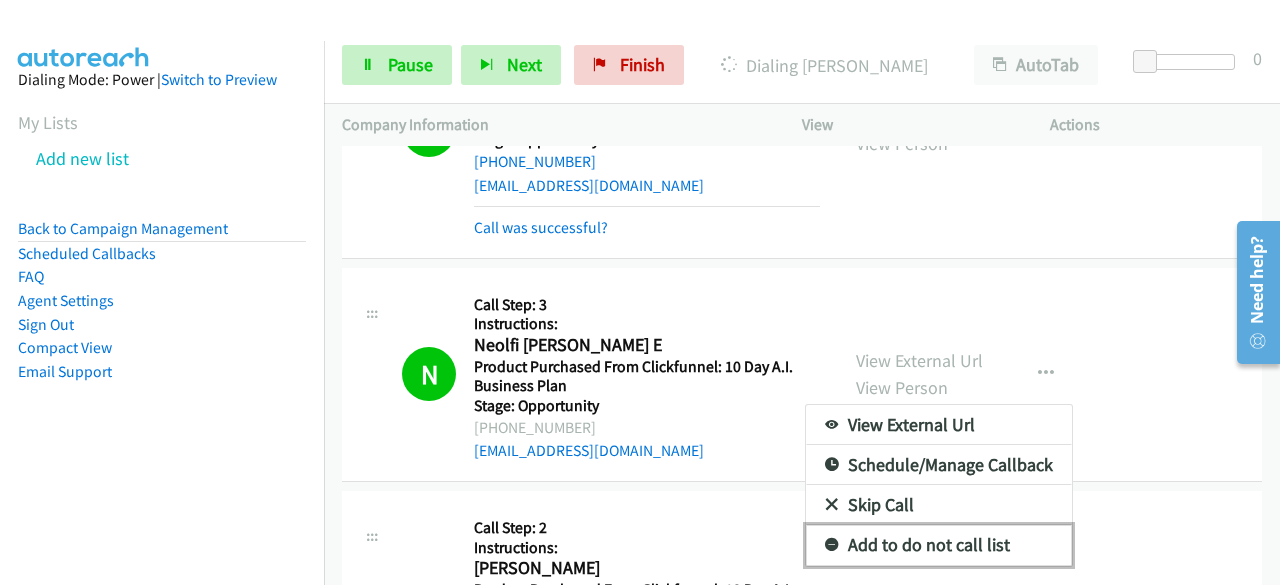 click on "Add to do not call list" at bounding box center [939, 545] 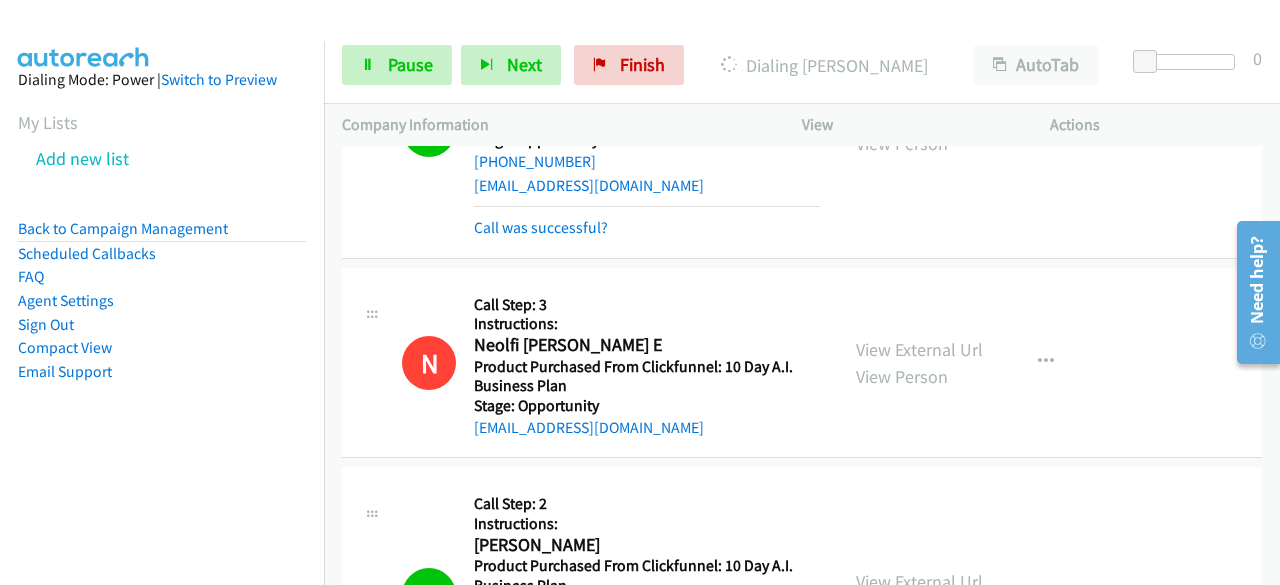 click on "Dialing Mode: Power
|
Switch to Preview
My Lists
Add new list
Back to Campaign Management
Scheduled Callbacks
FAQ
Agent Settings
Sign Out
Compact View
Email Support" at bounding box center [162, 257] 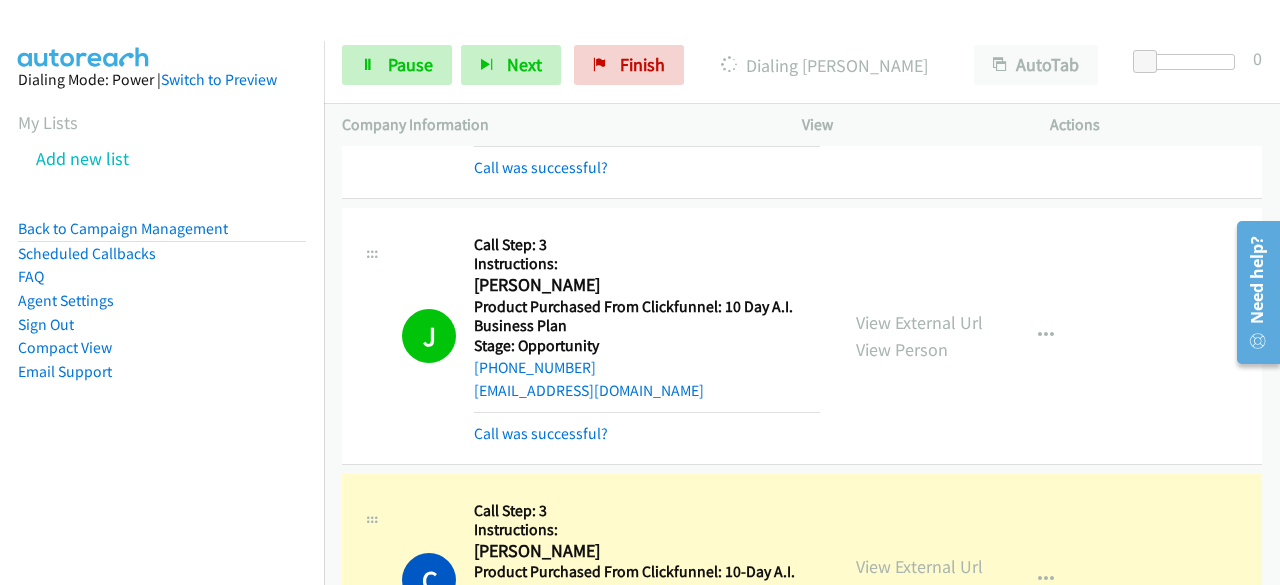 scroll, scrollTop: 25444, scrollLeft: 0, axis: vertical 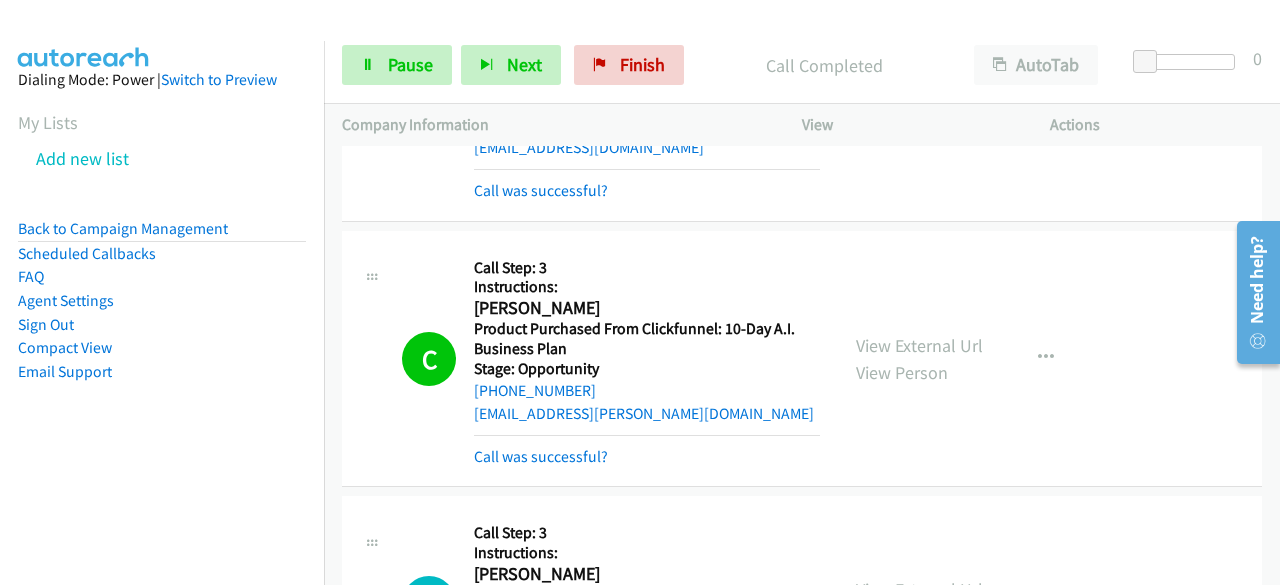 click on "Dialing Mode: Power
|
Switch to Preview
My Lists
Add new list
Back to Campaign Management
Scheduled Callbacks
FAQ
Agent Settings
Sign Out
Compact View
Email Support" at bounding box center (162, 333) 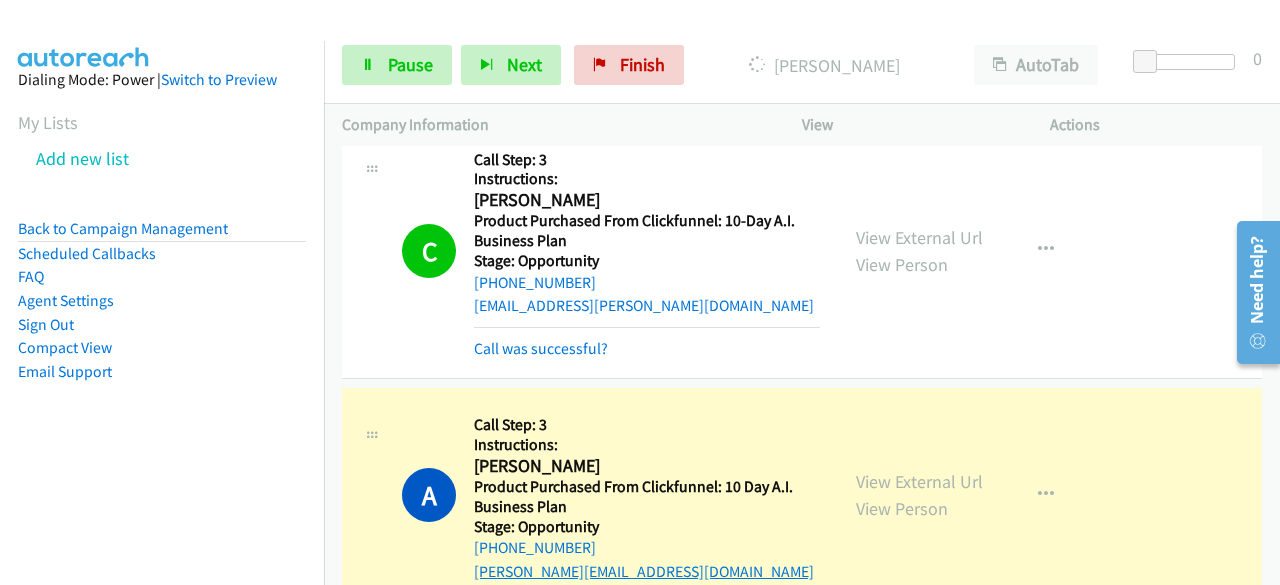scroll, scrollTop: 25644, scrollLeft: 0, axis: vertical 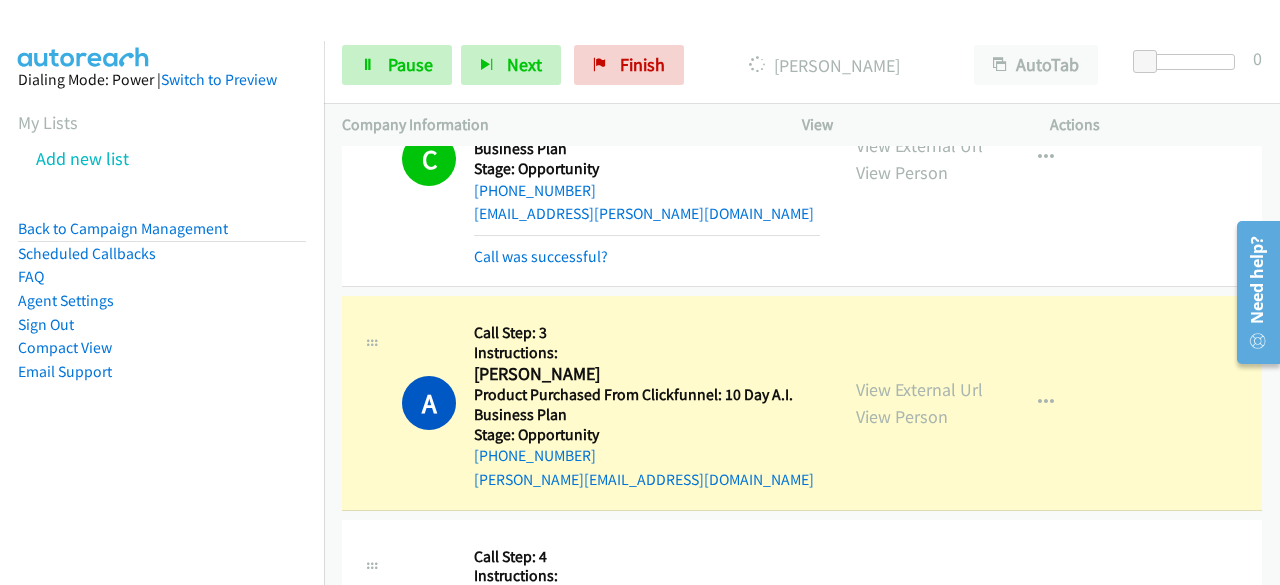 click on "Dialing Mode: Power
|
Switch to Preview
My Lists
Add new list
Back to Campaign Management
Scheduled Callbacks
FAQ
Agent Settings
Sign Out
Compact View
Email Support" at bounding box center (162, 333) 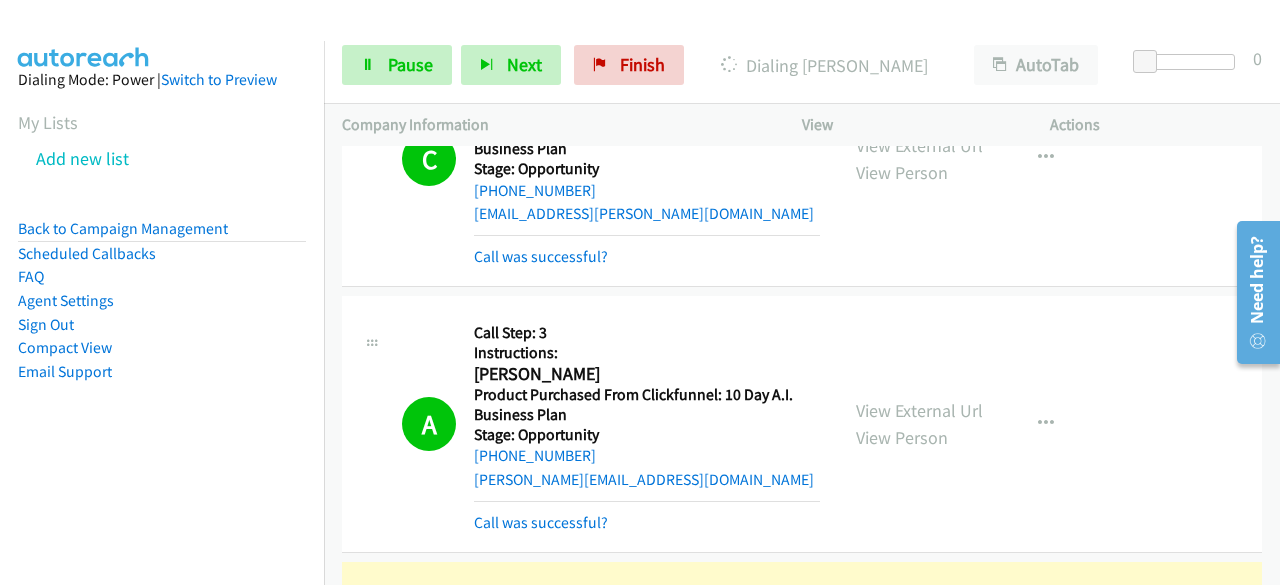 click on "View External Url
View Person
View External Url
Email
Schedule/Manage Callback
Skip Call
Add to do not call list" at bounding box center [971, 424] 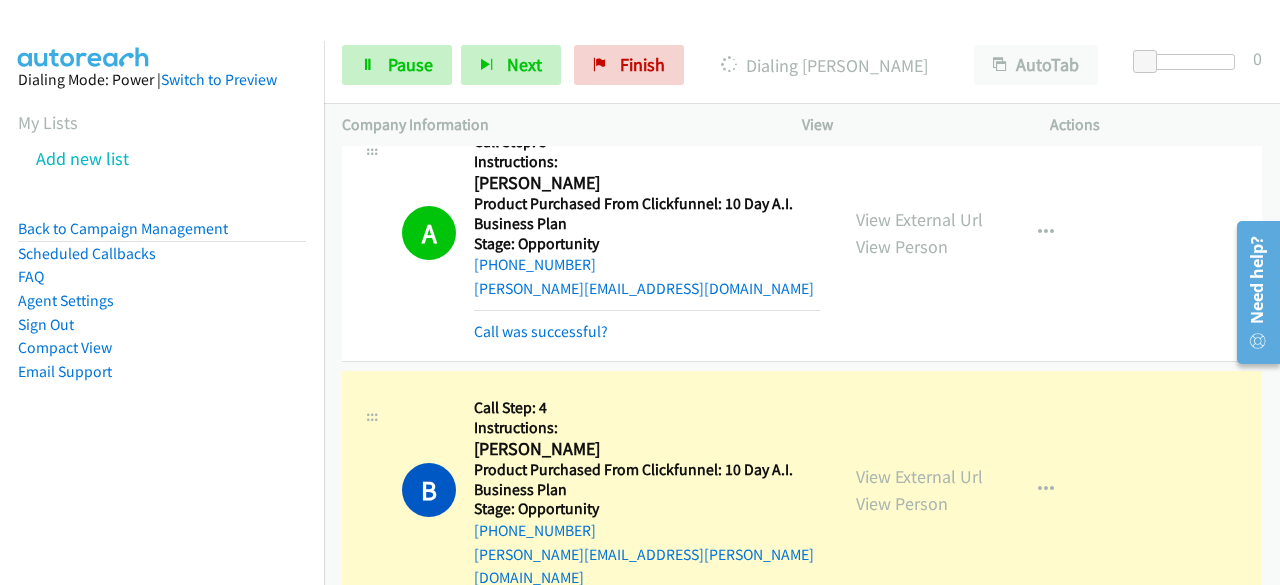 scroll, scrollTop: 25944, scrollLeft: 0, axis: vertical 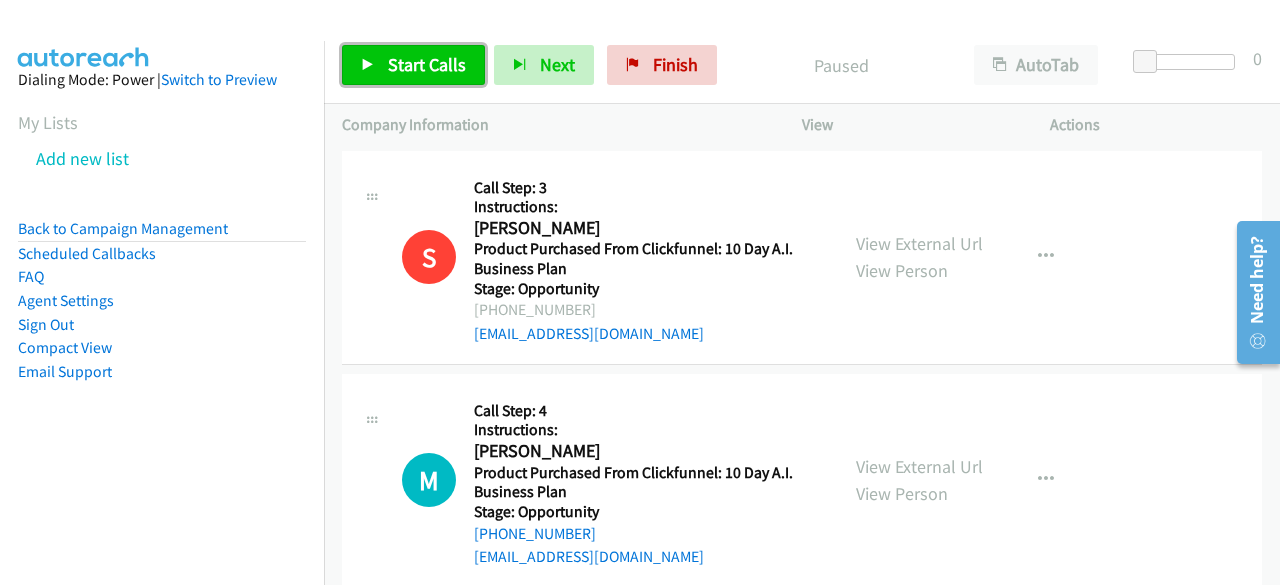 click on "Start Calls" at bounding box center [427, 64] 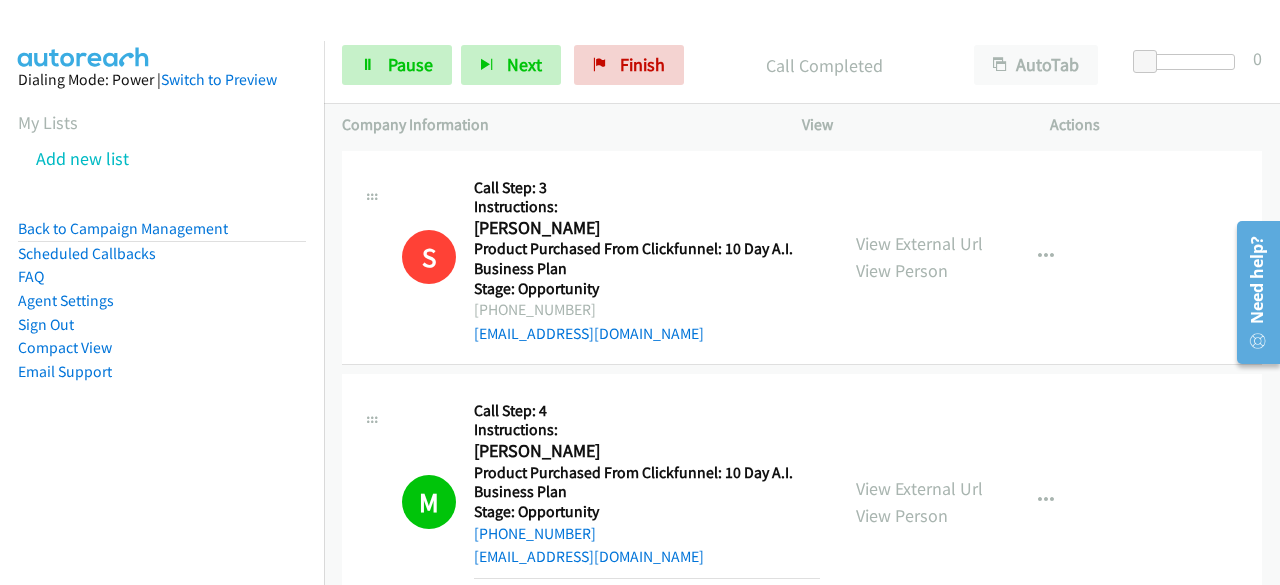 click on "M
Callback Scheduled
Call Step: 4
Instructions:
Mary Mach
America/Los_Angeles
Product Purchased From Clickfunnel: 10 Day A.I. Business Plan
Stage: Opportunity
+1 925-980-8741
marysmach@att.net
Call was successful?
View External Url
View Person
View External Url
Email
Schedule/Manage Callback
Skip Call
Add to do not call list" at bounding box center (802, 502) 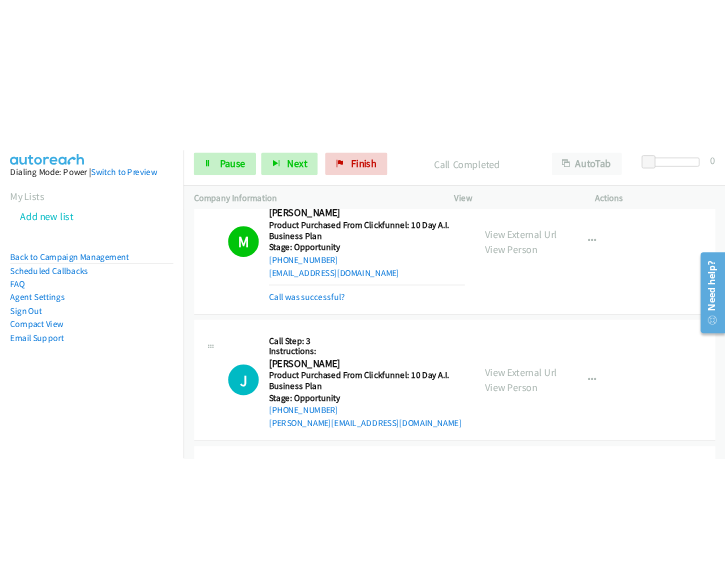 scroll, scrollTop: 300, scrollLeft: 0, axis: vertical 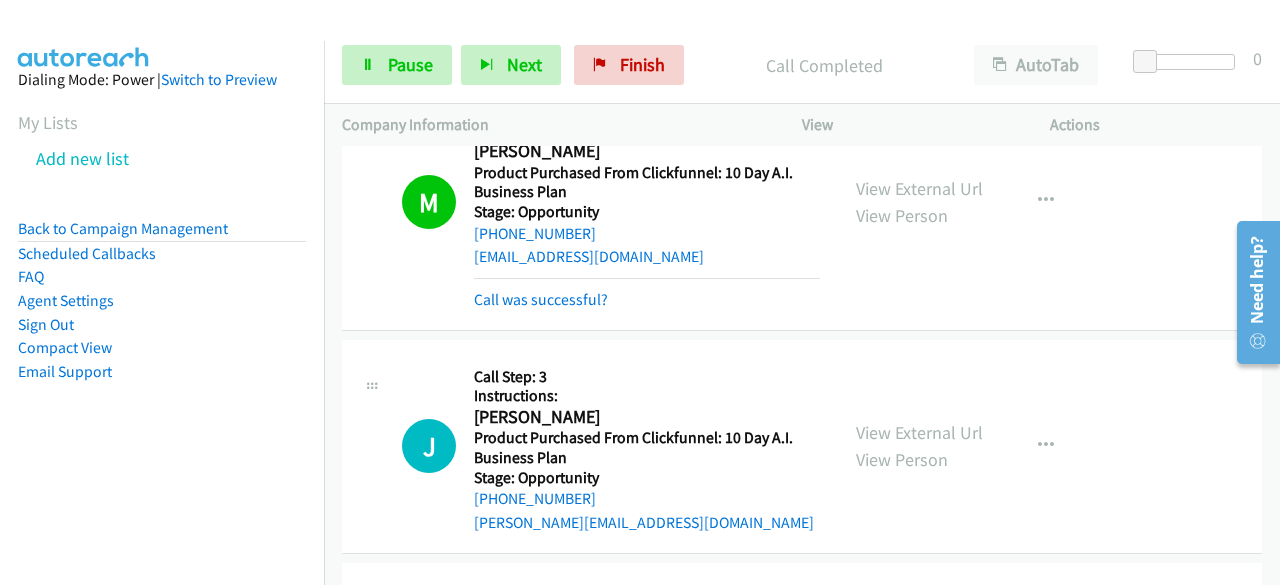 click on "M
Callback Scheduled
Call Step: 4
Instructions:
Mary Mach
America/Los_Angeles
Product Purchased From Clickfunnel: 10 Day A.I. Business Plan
Stage: Opportunity
+1 925-980-8741
marysmach@att.net
Call was successful?
View External Url
View Person
View External Url
Email
Schedule/Manage Callback
Skip Call
Add to do not call list" at bounding box center (802, 202) 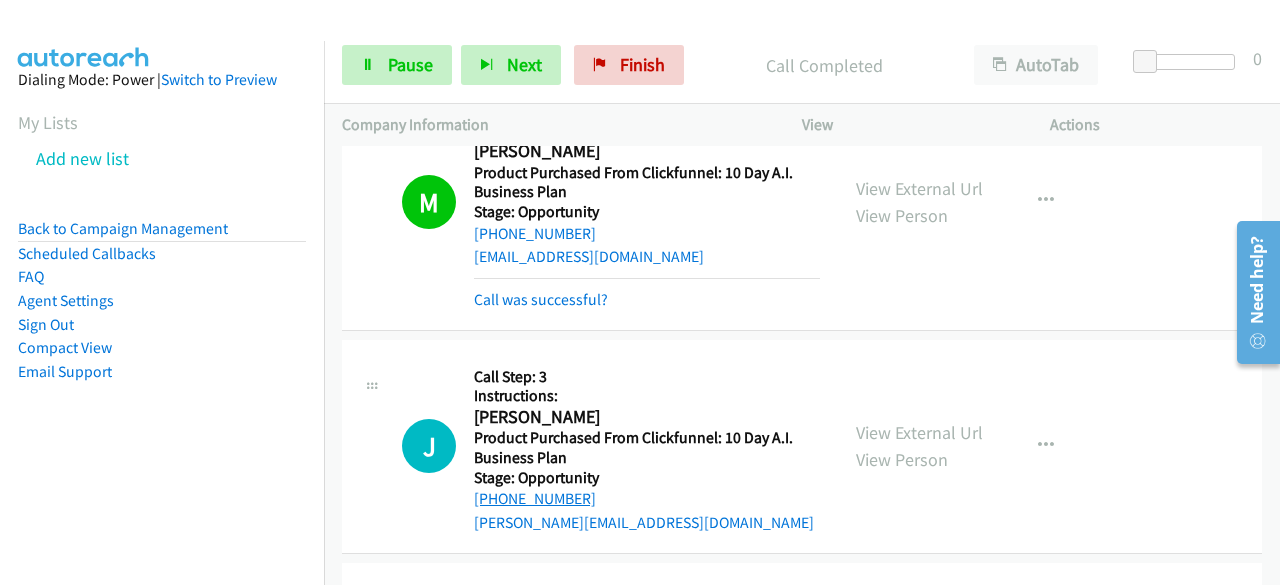 click on "[PHONE_NUMBER]" at bounding box center [535, 498] 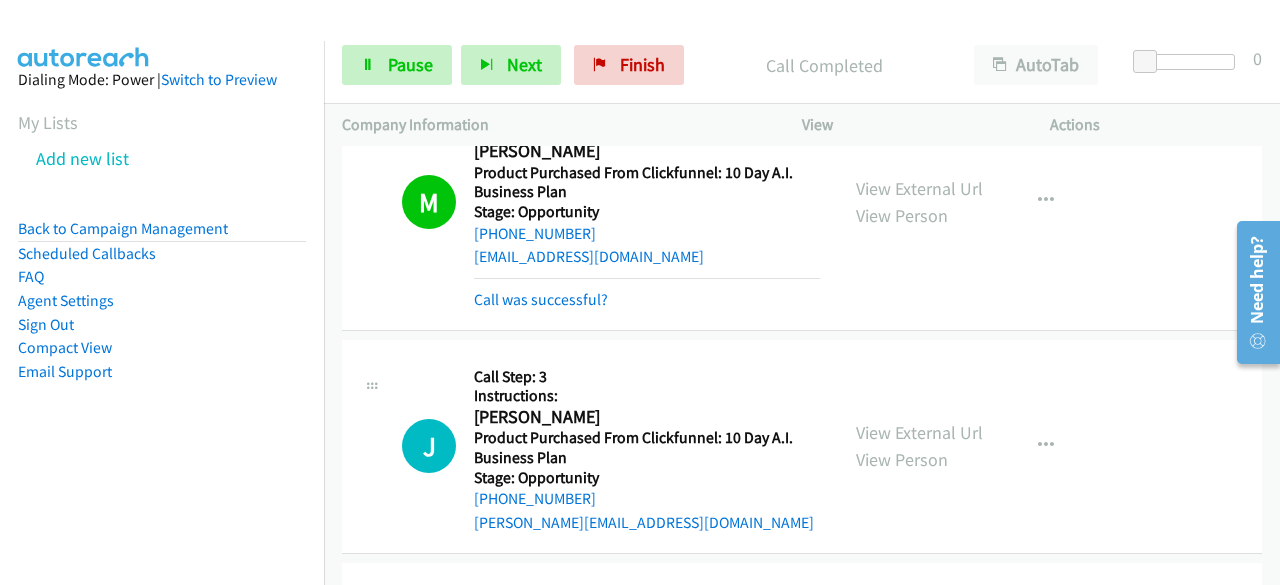 click on "M
Callback Scheduled
Call Step: 4
Instructions:
Mary Mach
America/Los_Angeles
Product Purchased From Clickfunnel: 10 Day A.I. Business Plan
Stage: Opportunity
+1 925-980-8741
marysmach@att.net
Call was successful?
View External Url
View Person
View External Url
Email
Schedule/Manage Callback
Skip Call
Add to do not call list" at bounding box center [802, 202] 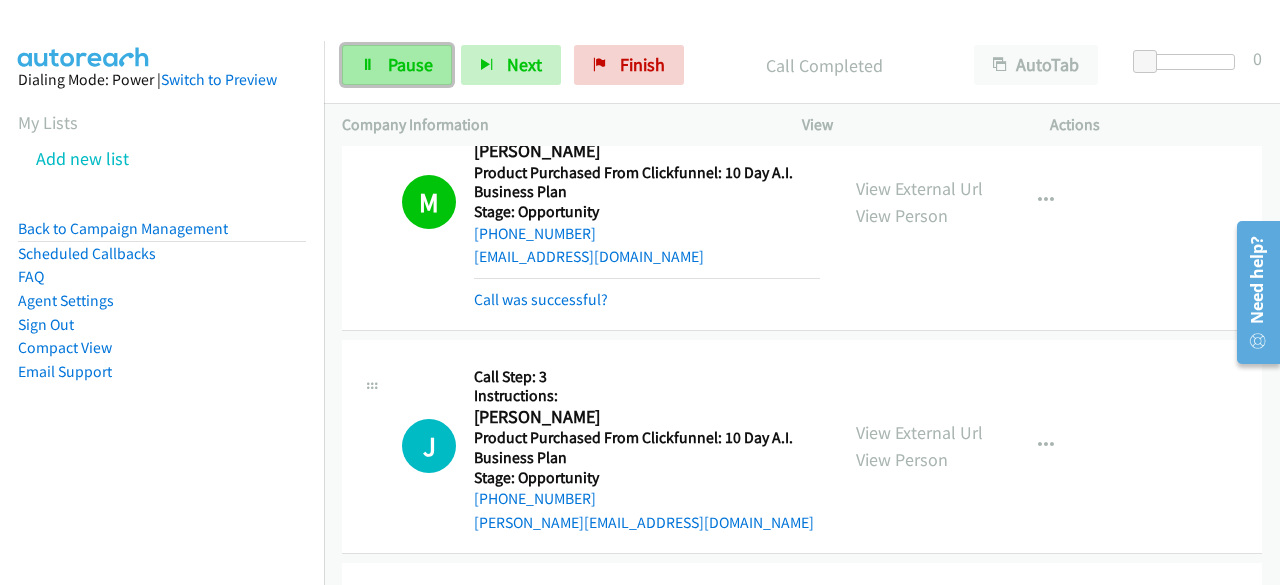 click on "Pause" at bounding box center (410, 64) 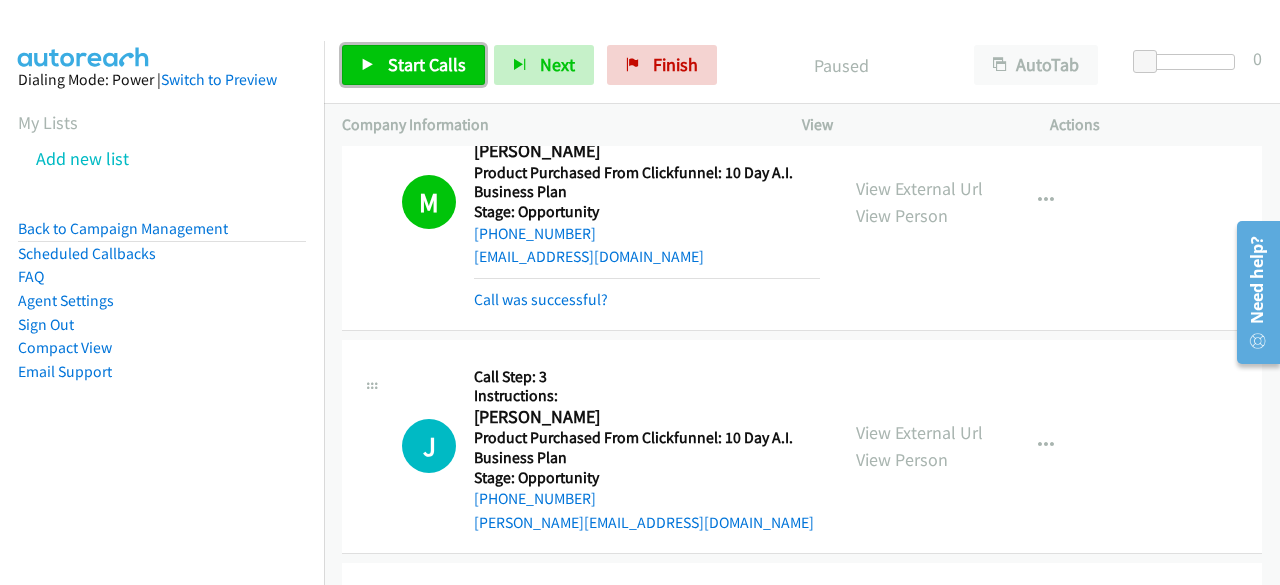 click on "Start Calls" at bounding box center [427, 64] 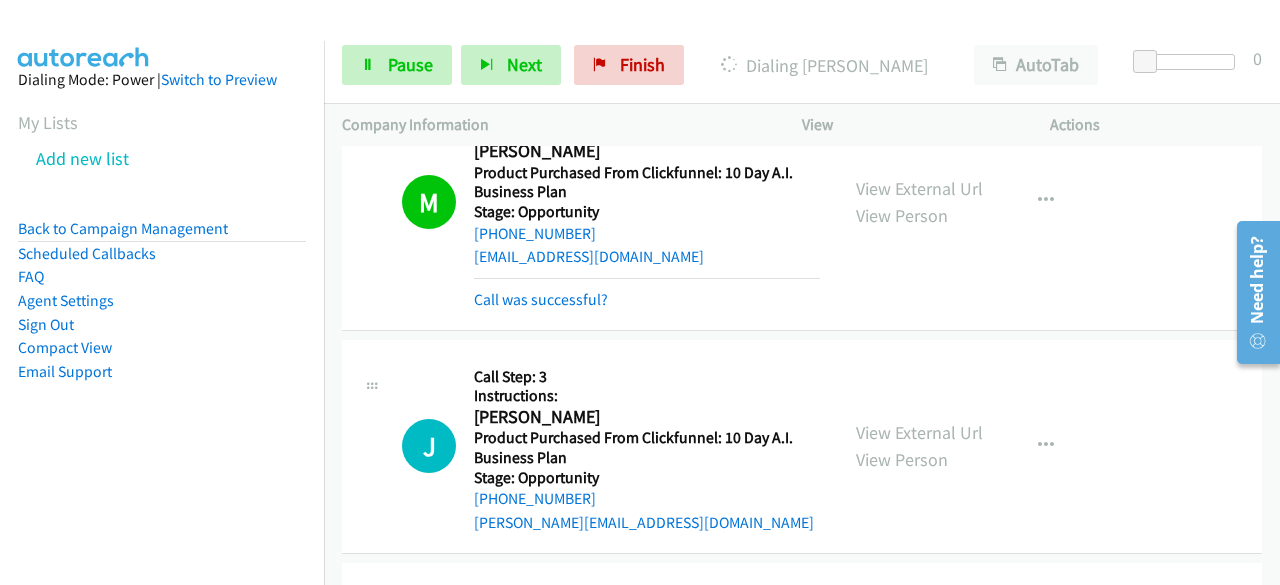 drag, startPoint x: 82, startPoint y: 469, endPoint x: 370, endPoint y: 410, distance: 293.9813 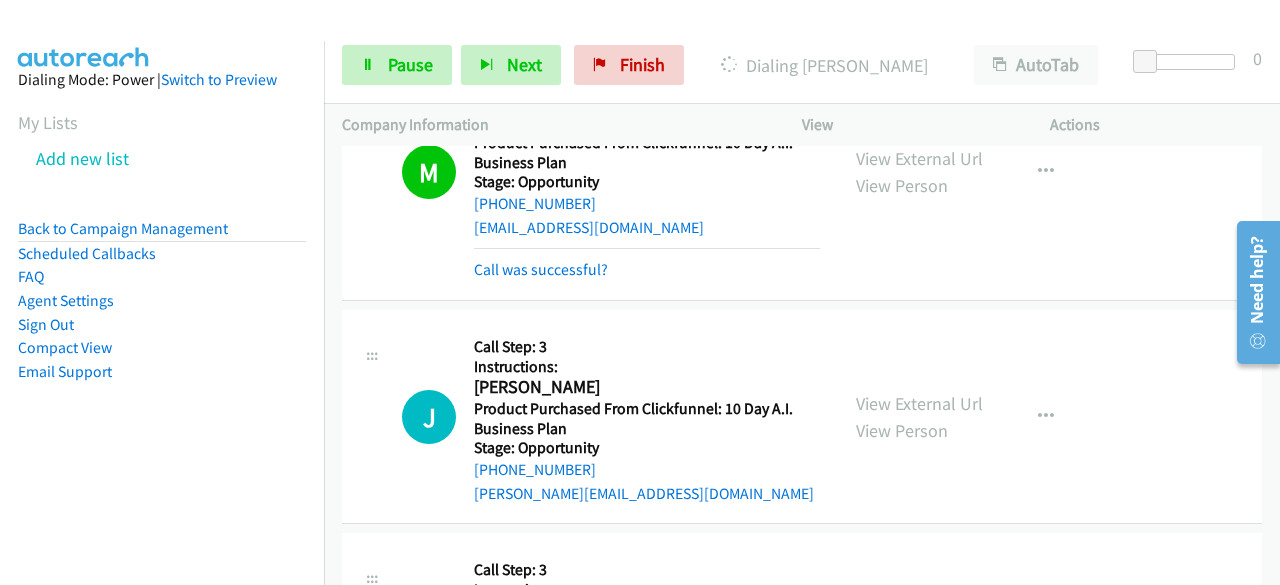 scroll, scrollTop: 300, scrollLeft: 0, axis: vertical 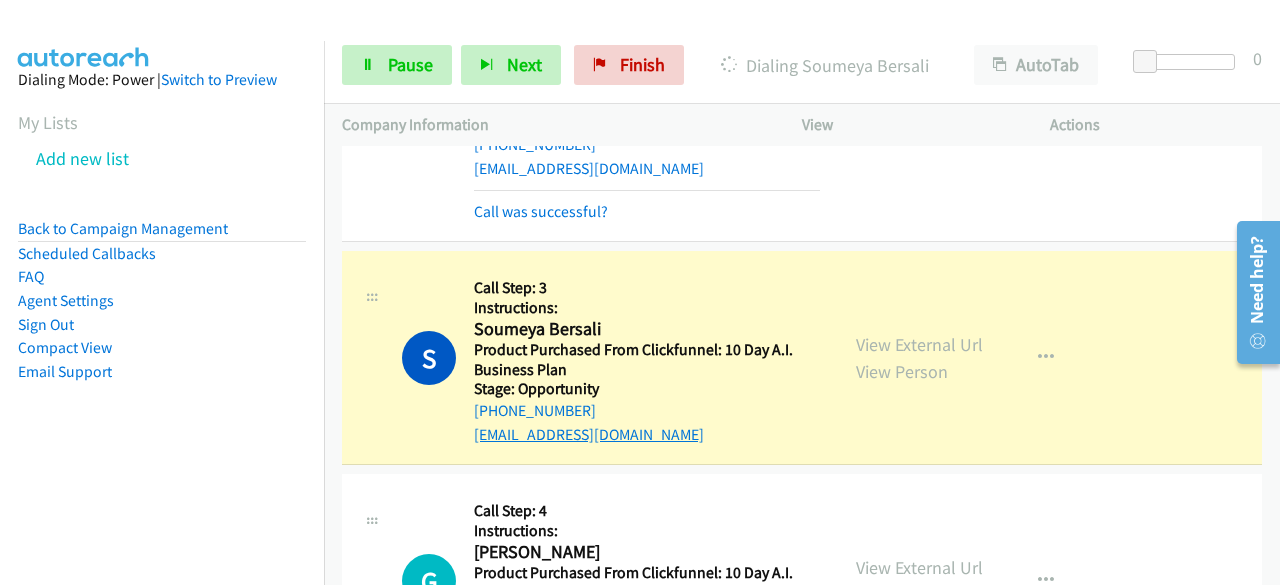 drag, startPoint x: 560, startPoint y: 421, endPoint x: 544, endPoint y: 439, distance: 24.083189 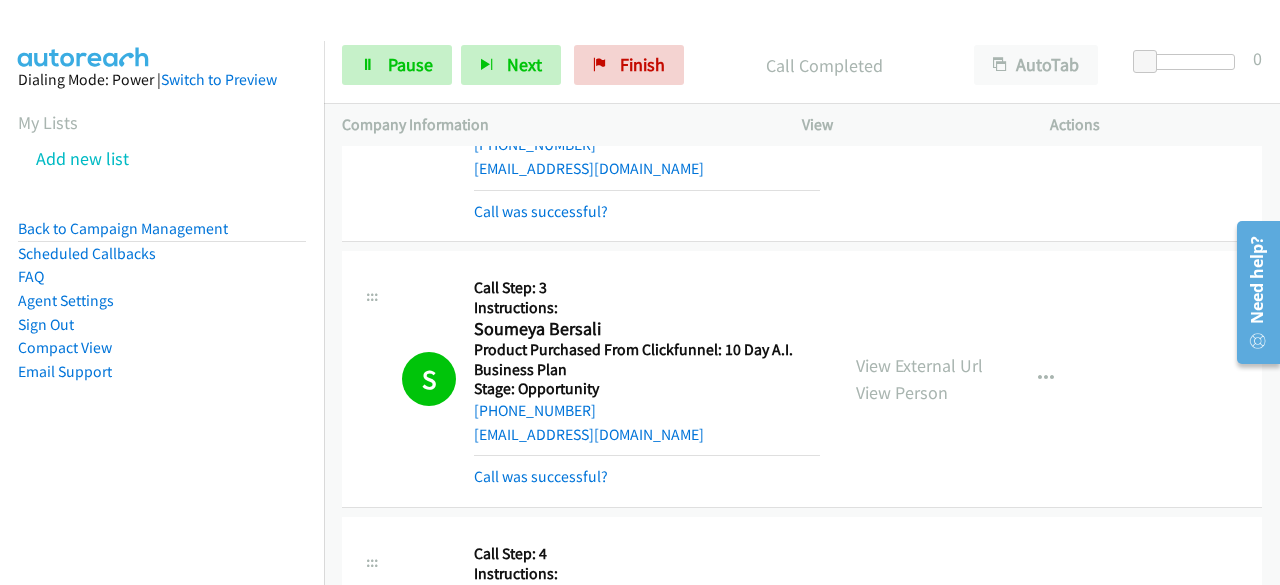 click on "Dialing Mode: Power
|
Switch to Preview
My Lists
Add new list
Back to Campaign Management
Scheduled Callbacks
FAQ
Agent Settings
Sign Out
Compact View
Email Support" at bounding box center (162, 257) 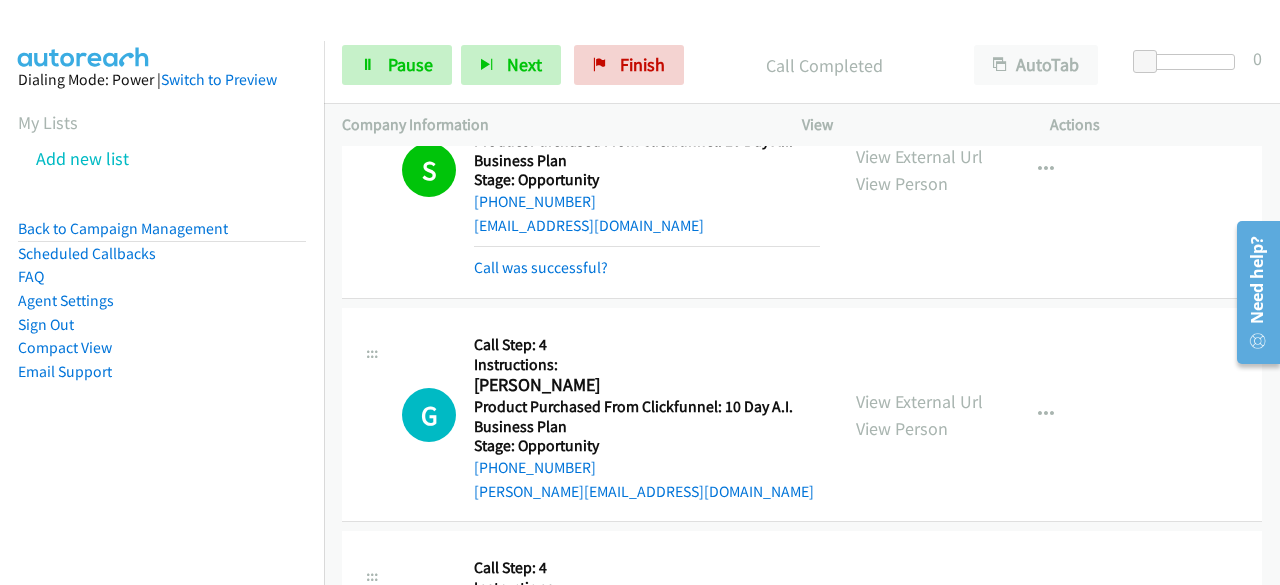 scroll, scrollTop: 1500, scrollLeft: 0, axis: vertical 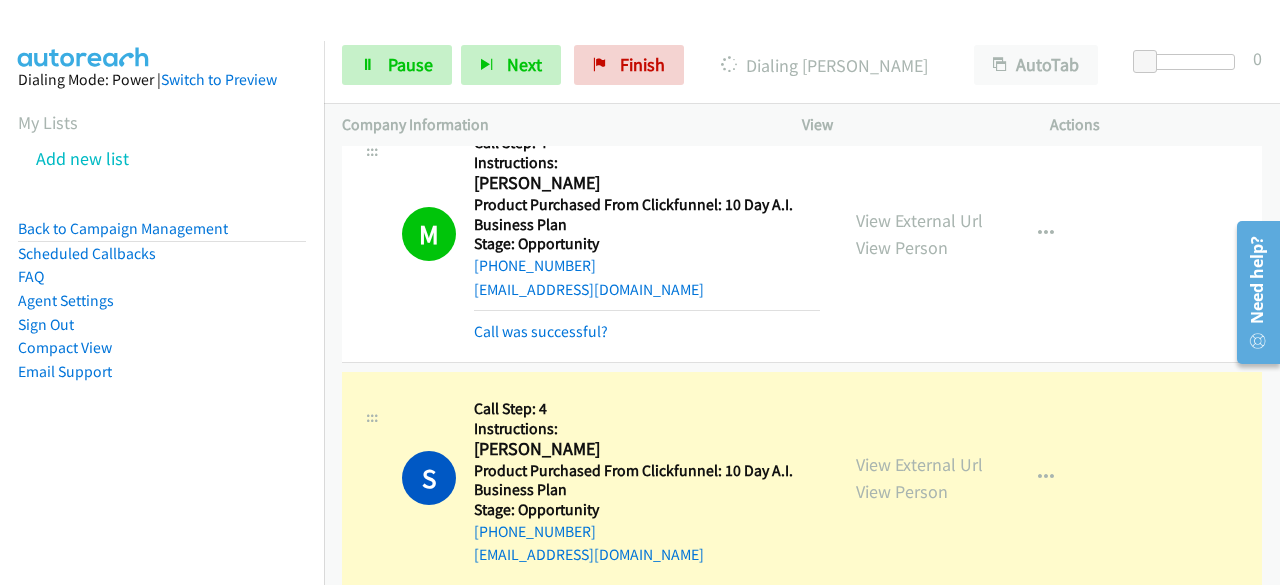 click on "Actions" at bounding box center [1156, 125] 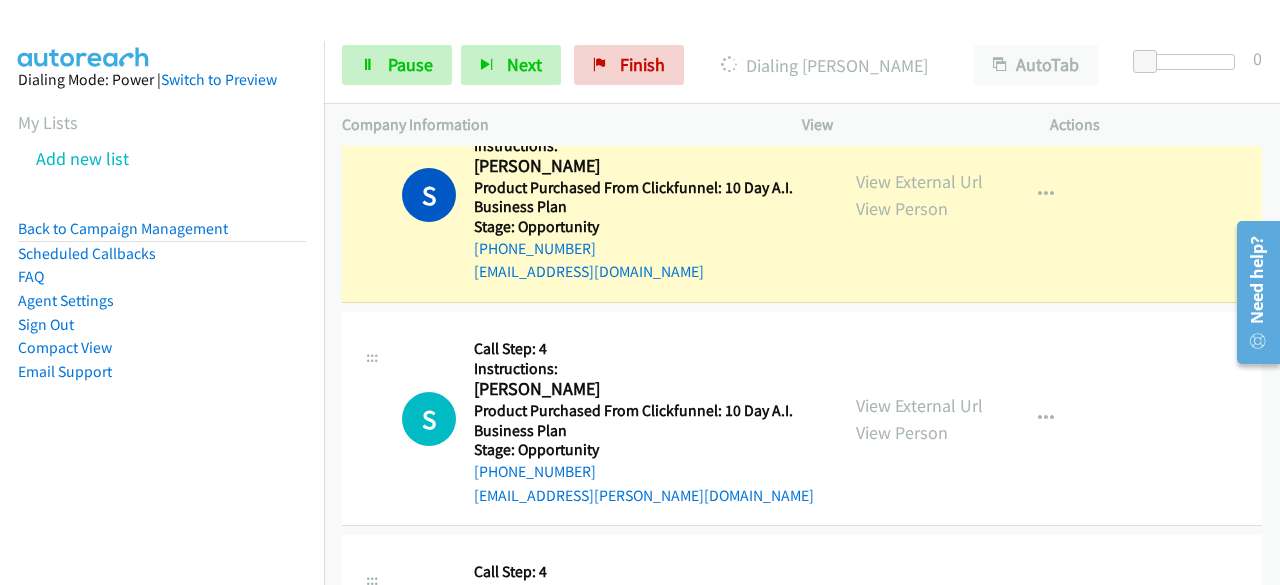 scroll, scrollTop: 2200, scrollLeft: 0, axis: vertical 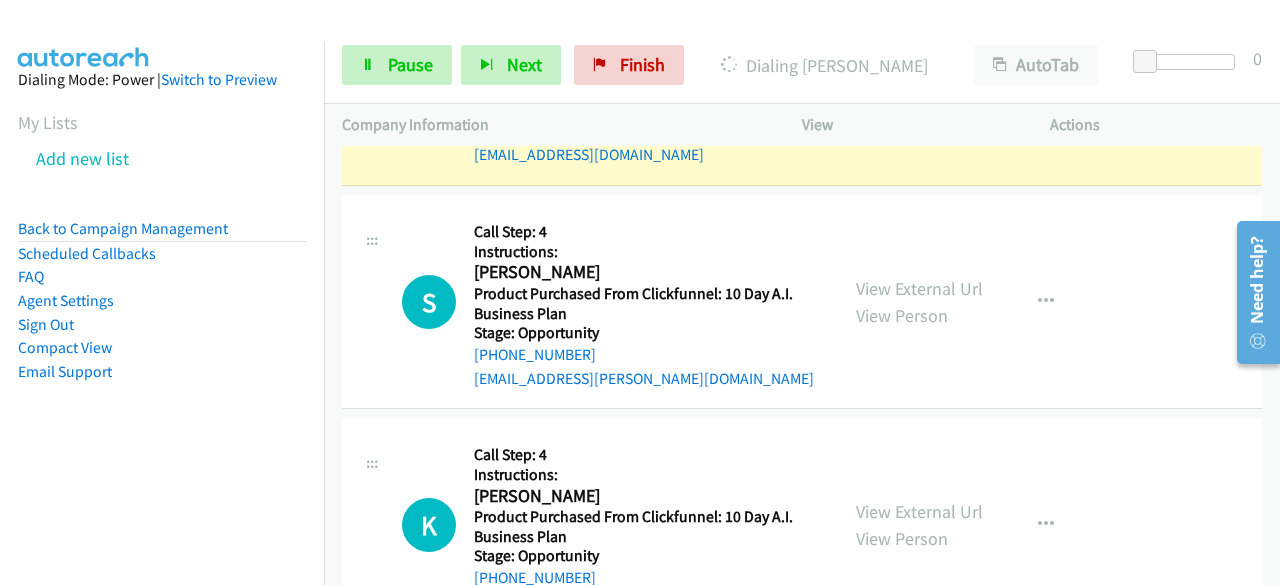 click on "Dialing Mode: Power
|
Switch to Preview
My Lists
Add new list
Back to Campaign Management
Scheduled Callbacks
FAQ
Agent Settings
Sign Out
Compact View
Email Support" at bounding box center [162, 333] 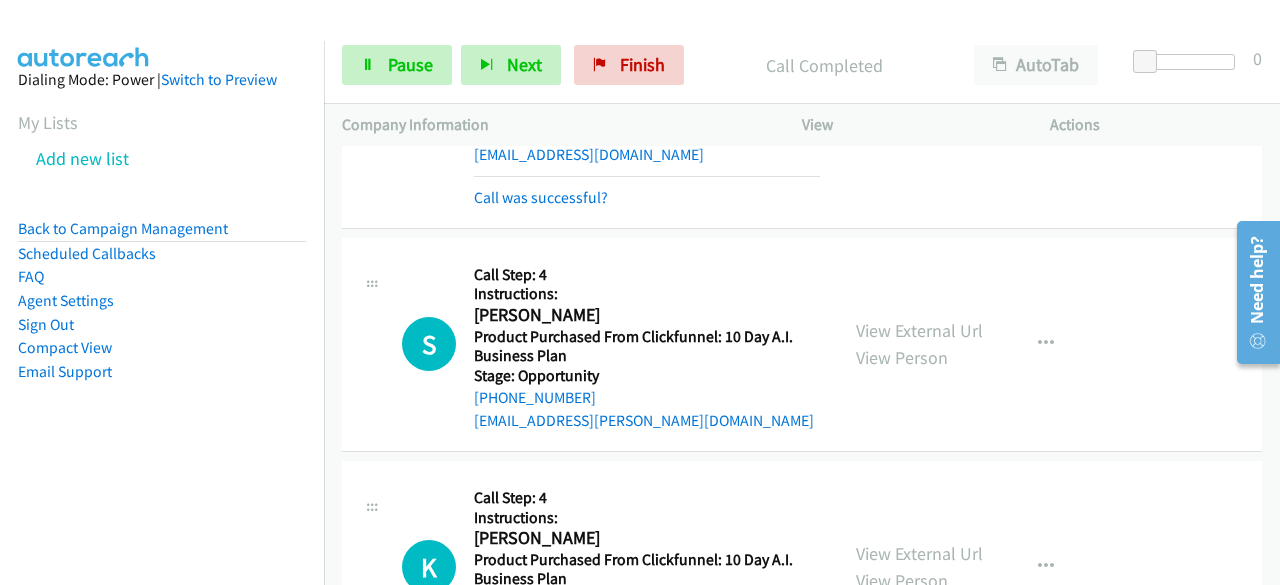 drag, startPoint x: 99, startPoint y: 473, endPoint x: 123, endPoint y: 463, distance: 26 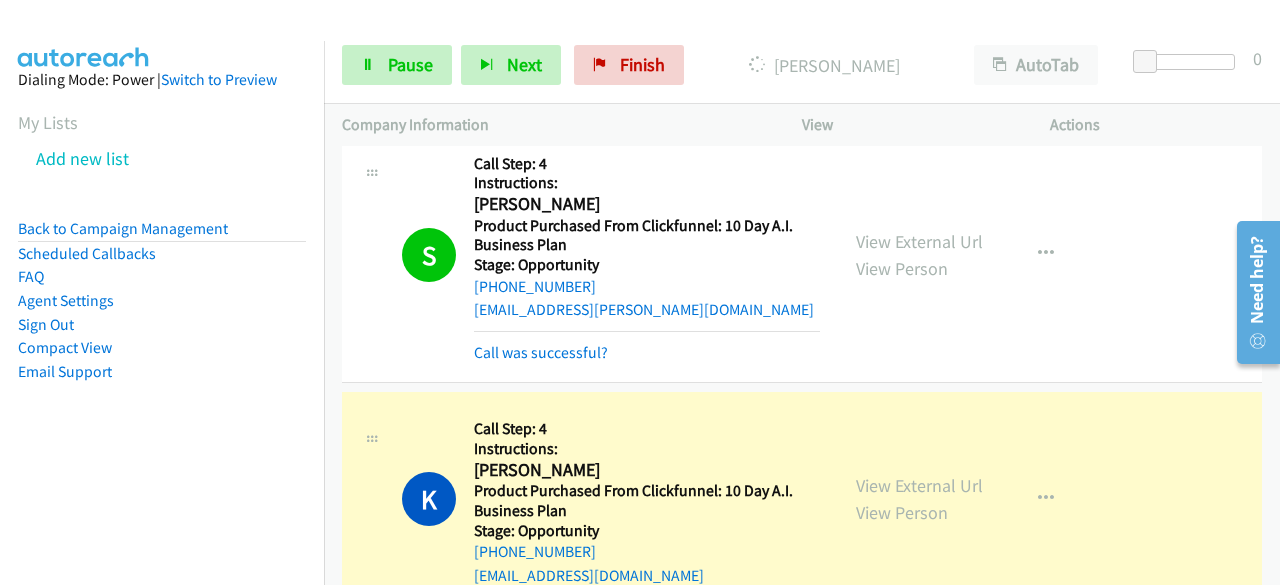 scroll, scrollTop: 2600, scrollLeft: 0, axis: vertical 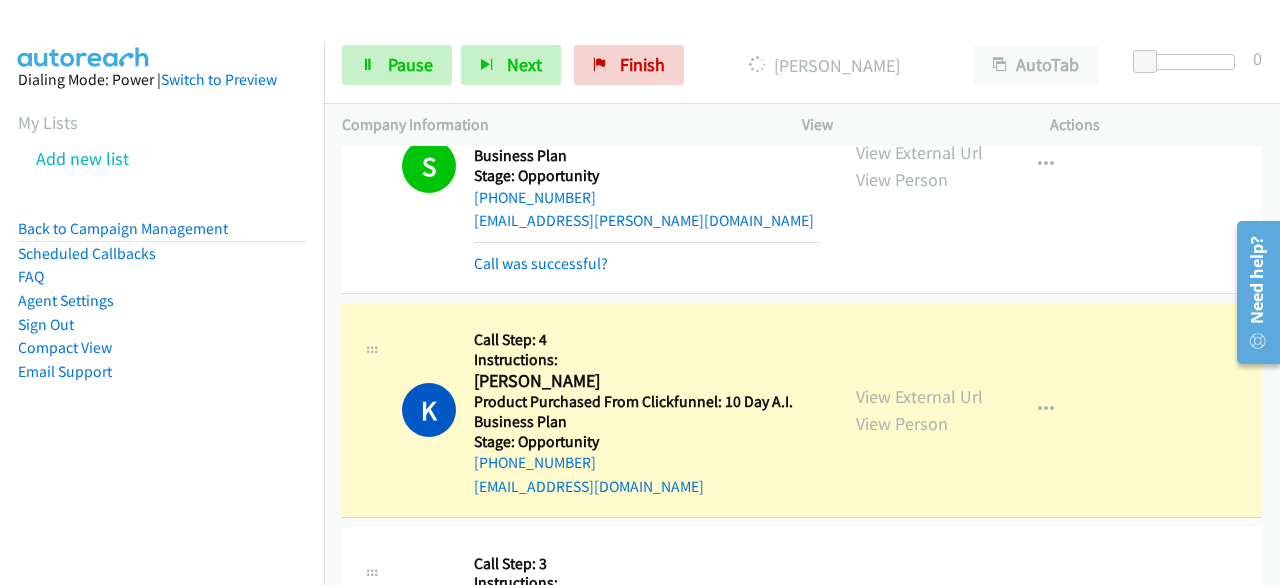 click on "S
Callback Scheduled
Call Step: 4
Instructions:
Stephaune Wallace
America/Los_Angeles
Product Purchased From Clickfunnel: 10 Day A.I. Business Plan
Stage: Opportunity
+1 818-740-1255
stephaune.wallace@gmail.com
Call was successful?
View External Url
View Person
View External Url
Email
Schedule/Manage Callback
Skip Call
Add to do not call list" at bounding box center (802, 166) 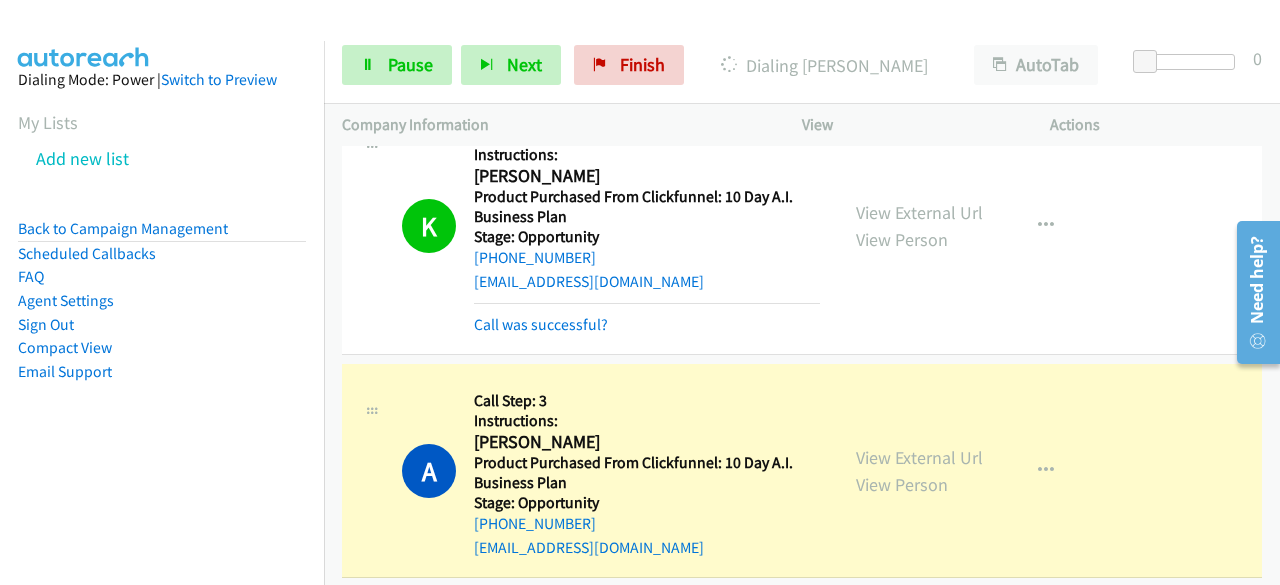 scroll, scrollTop: 3100, scrollLeft: 0, axis: vertical 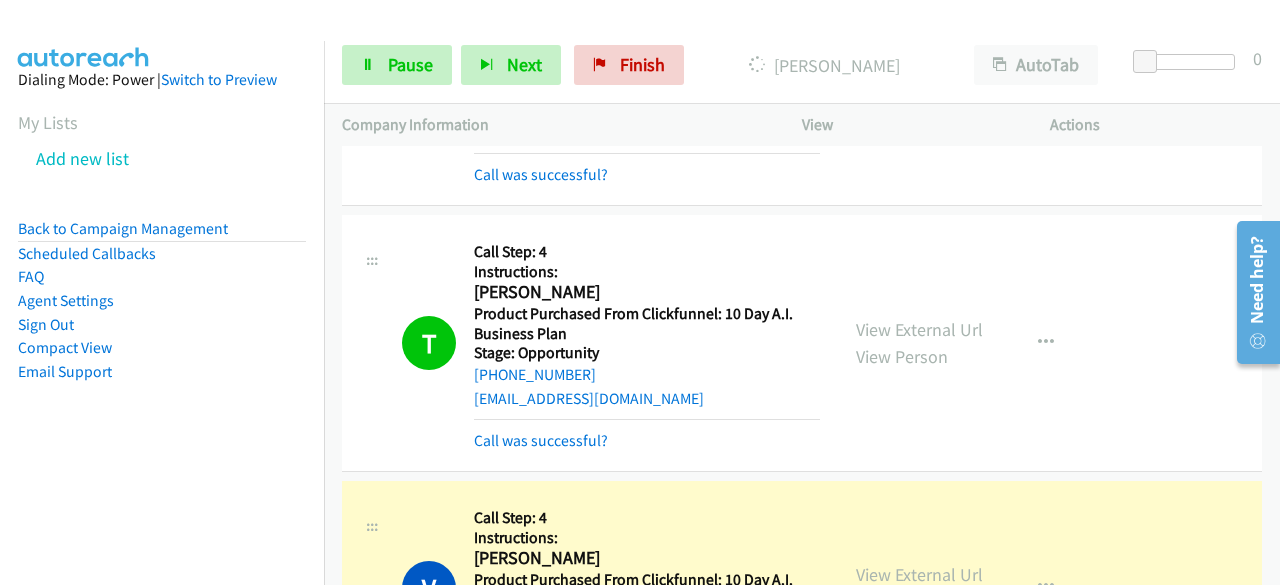 click on "Dialing Mode: Power
|
Switch to Preview
My Lists
Add new list
Back to Campaign Management
Scheduled Callbacks
FAQ
Agent Settings
Sign Out
Compact View
Email Support" at bounding box center (162, 333) 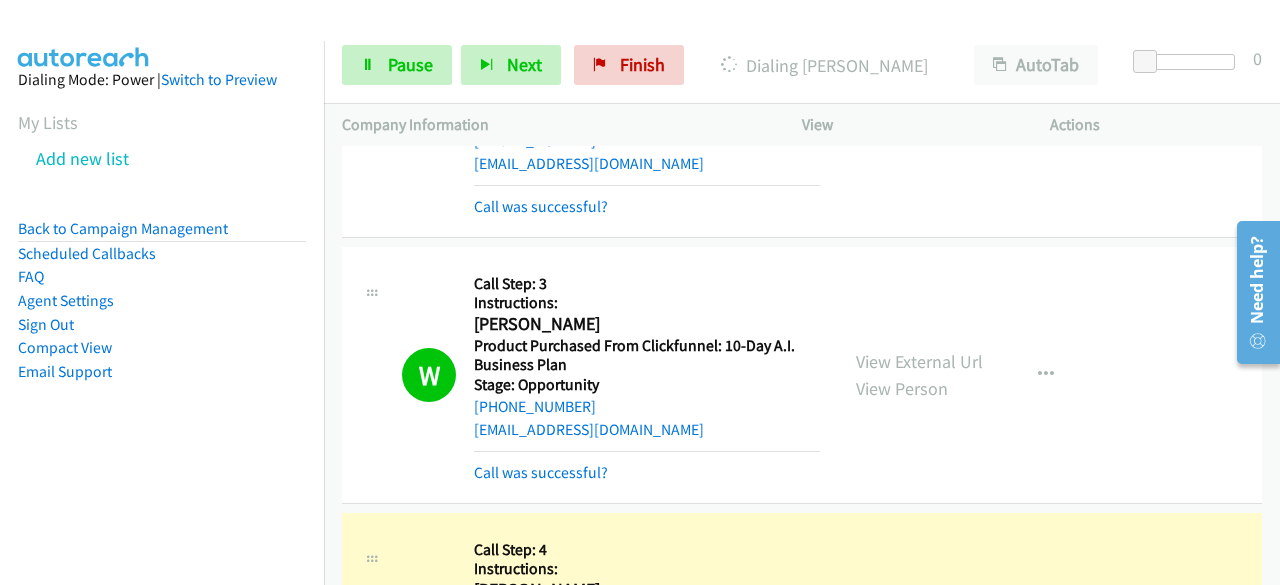 scroll, scrollTop: 3720, scrollLeft: 0, axis: vertical 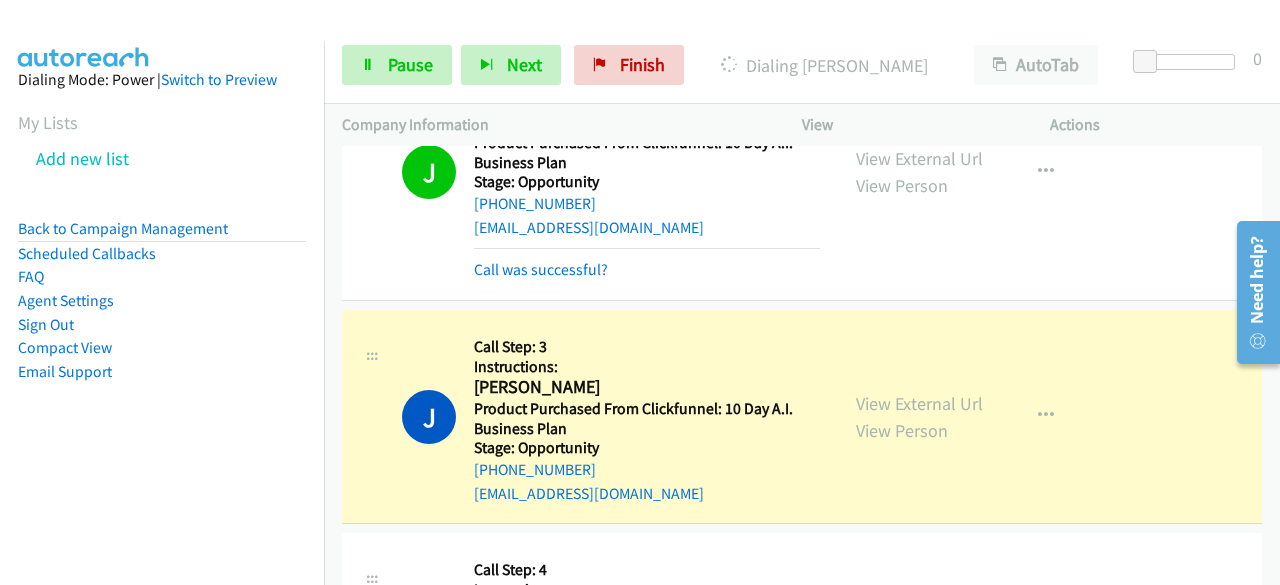 click on "Dialing Mode: Power
|
Switch to Preview
My Lists
Add new list
Back to Campaign Management
Scheduled Callbacks
FAQ
Agent Settings
Sign Out
Compact View
Email Support" at bounding box center (162, 257) 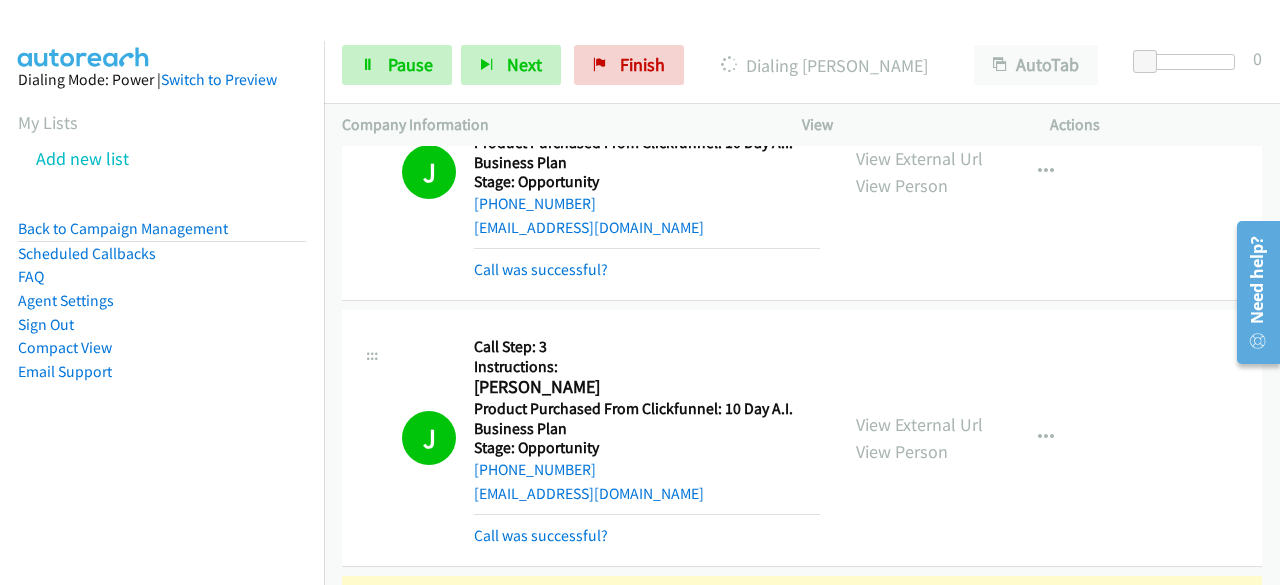 click on "Dialing Mode: Power
|
Switch to Preview
My Lists
Add new list
Back to Campaign Management
Scheduled Callbacks
FAQ
Agent Settings
Sign Out
Compact View
Email Support" at bounding box center (162, 257) 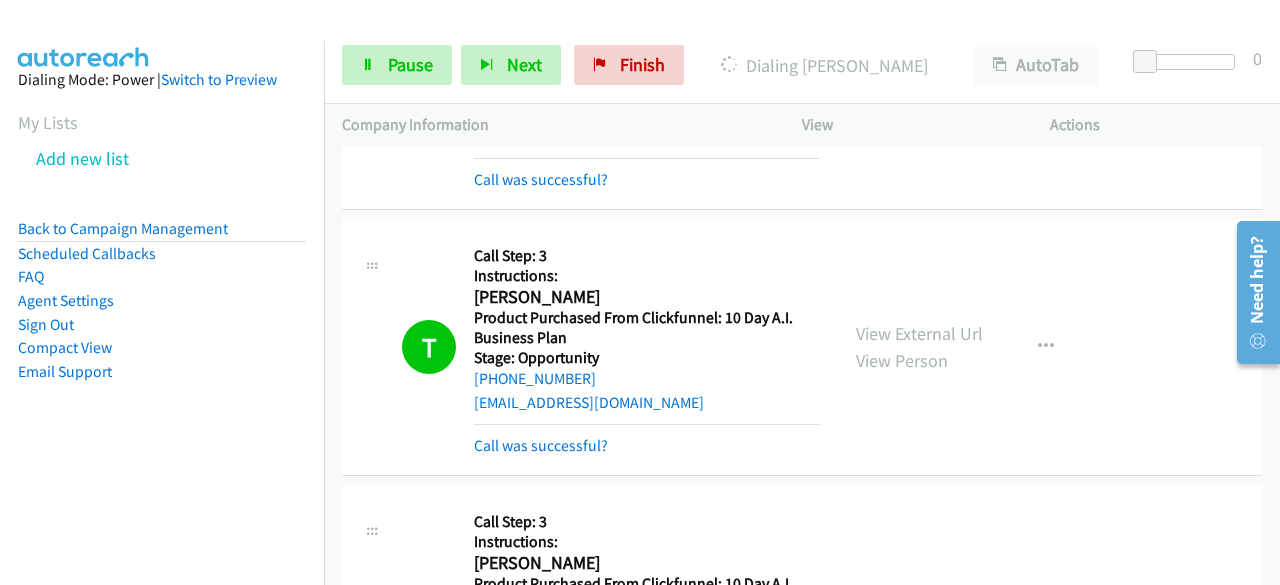 scroll, scrollTop: 4420, scrollLeft: 0, axis: vertical 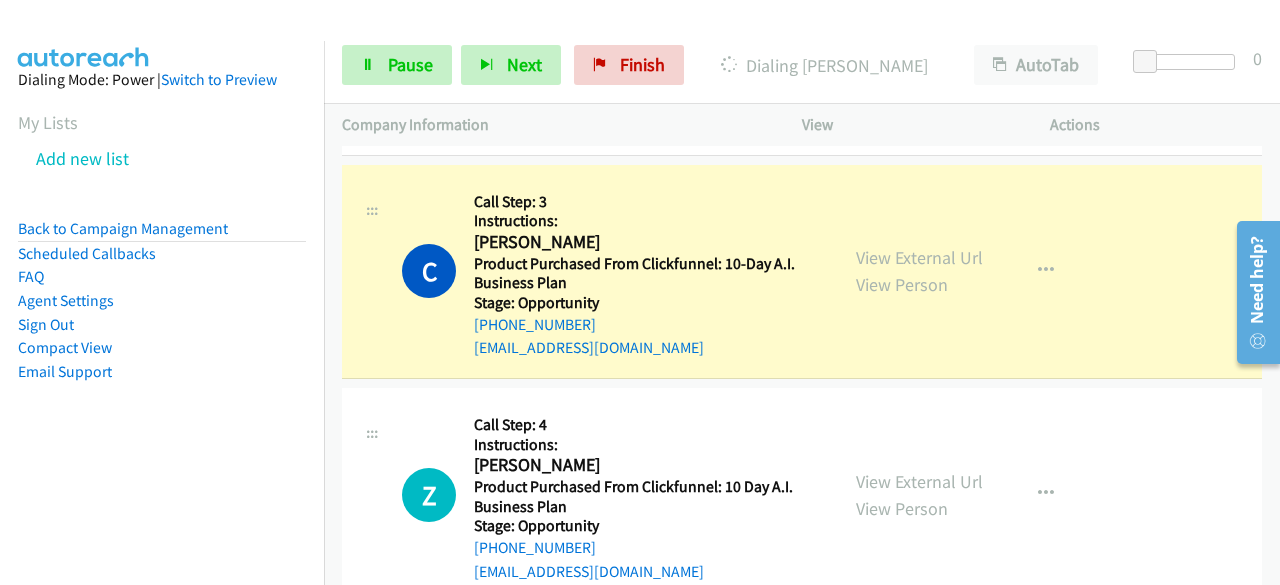 drag, startPoint x: 520, startPoint y: 337, endPoint x: 272, endPoint y: 379, distance: 251.53131 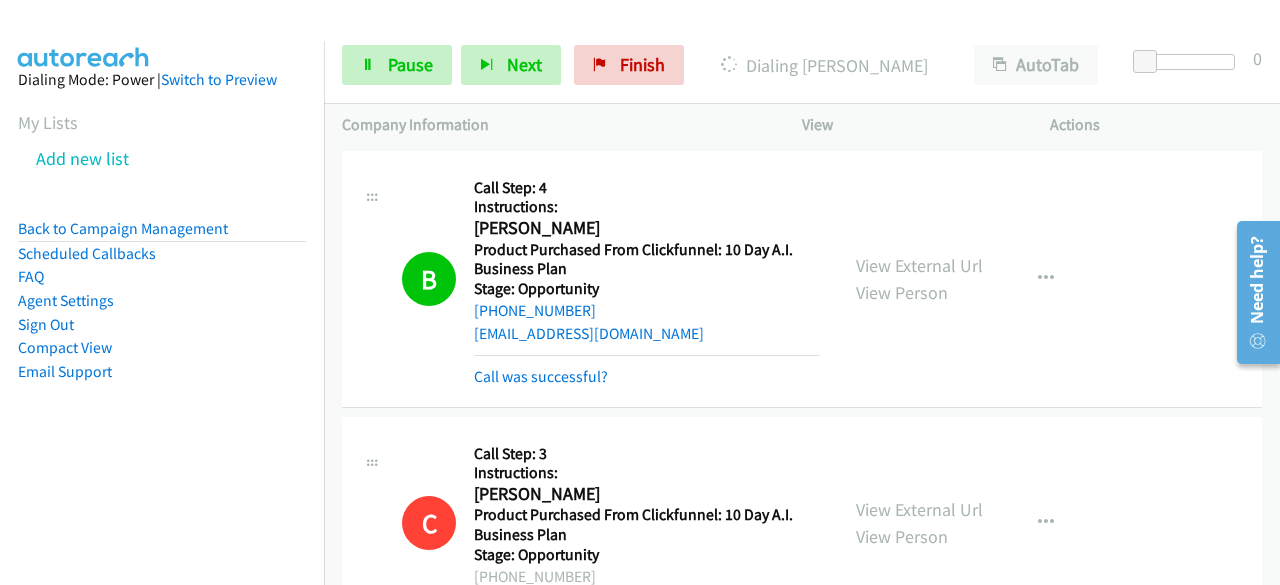 scroll, scrollTop: 4920, scrollLeft: 0, axis: vertical 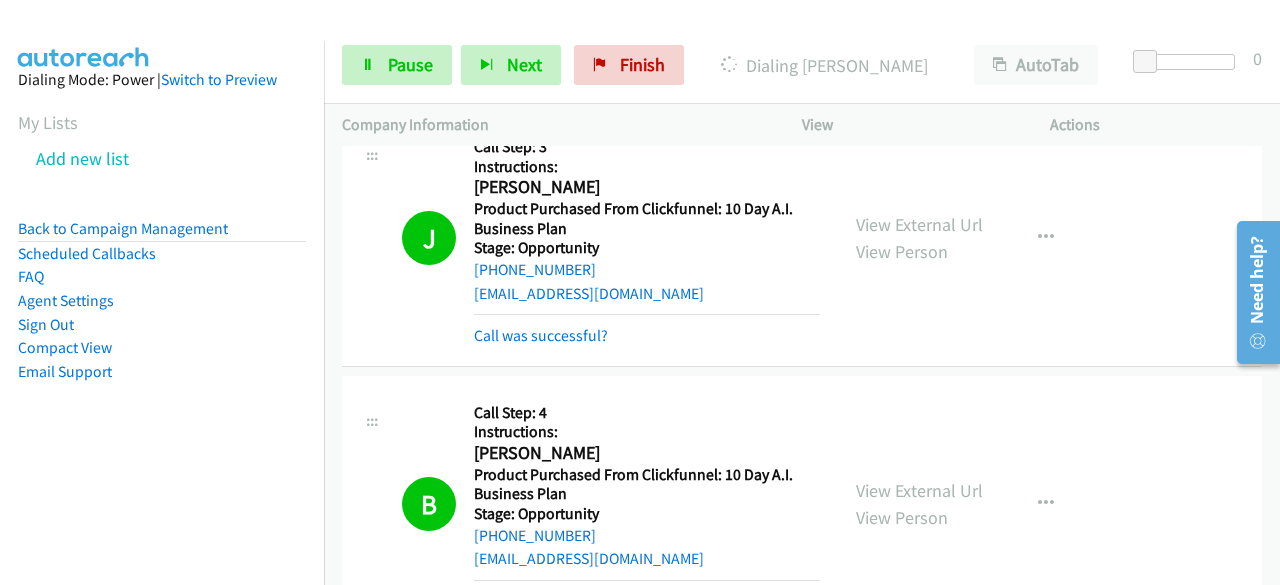 click on "Actions" at bounding box center (1156, 125) 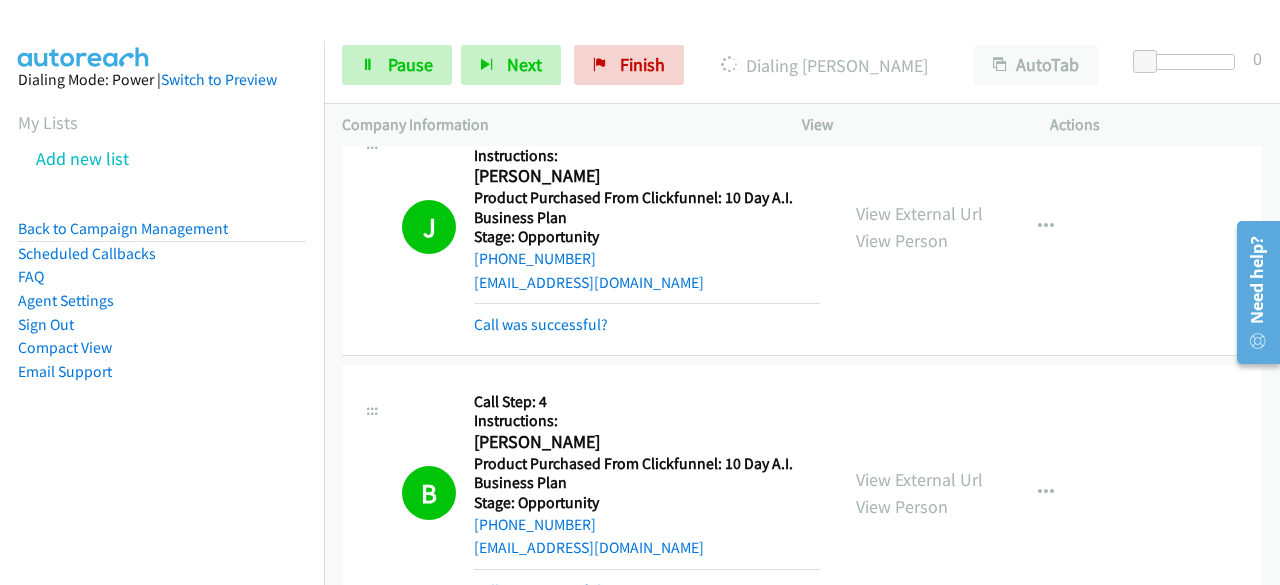 scroll, scrollTop: 5020, scrollLeft: 0, axis: vertical 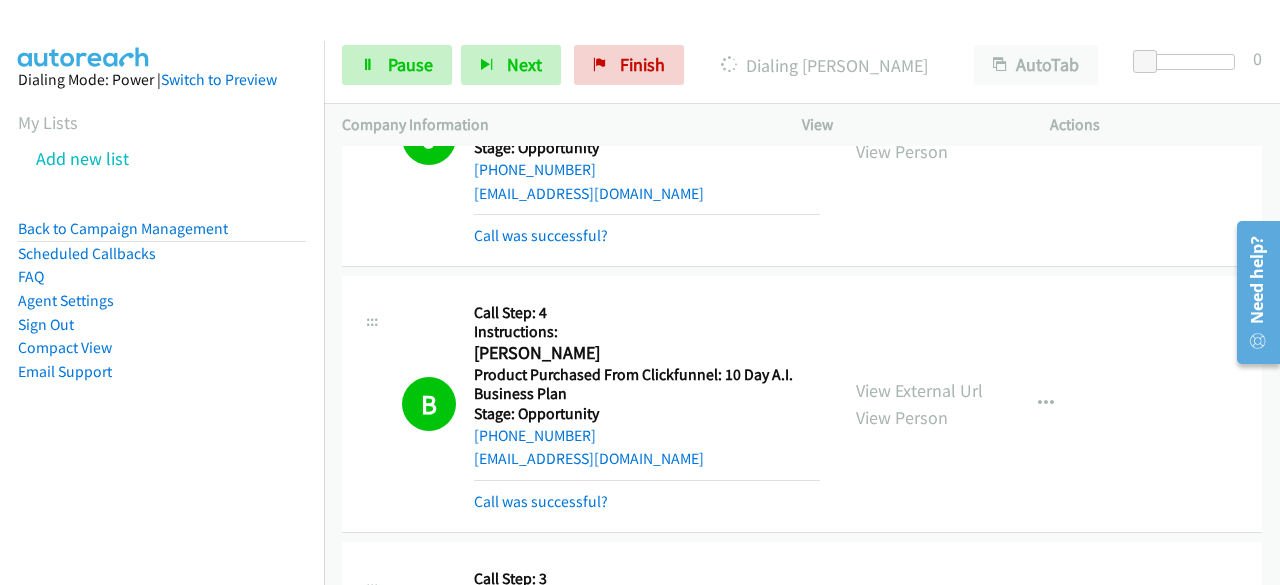 click on "J
Callback Scheduled
Call Step: 3
Instructions:
Judy Pittman
America/New_York
Product Purchased From Clickfunnel: 10 Day A.I. Business Plan
Stage: Opportunity
+1 904-234-3209
judytp73@gmail.com
Call was successful?
View External Url
View Person
View External Url
Email
Schedule/Manage Callback
Skip Call
Add to do not call list" at bounding box center (802, 138) 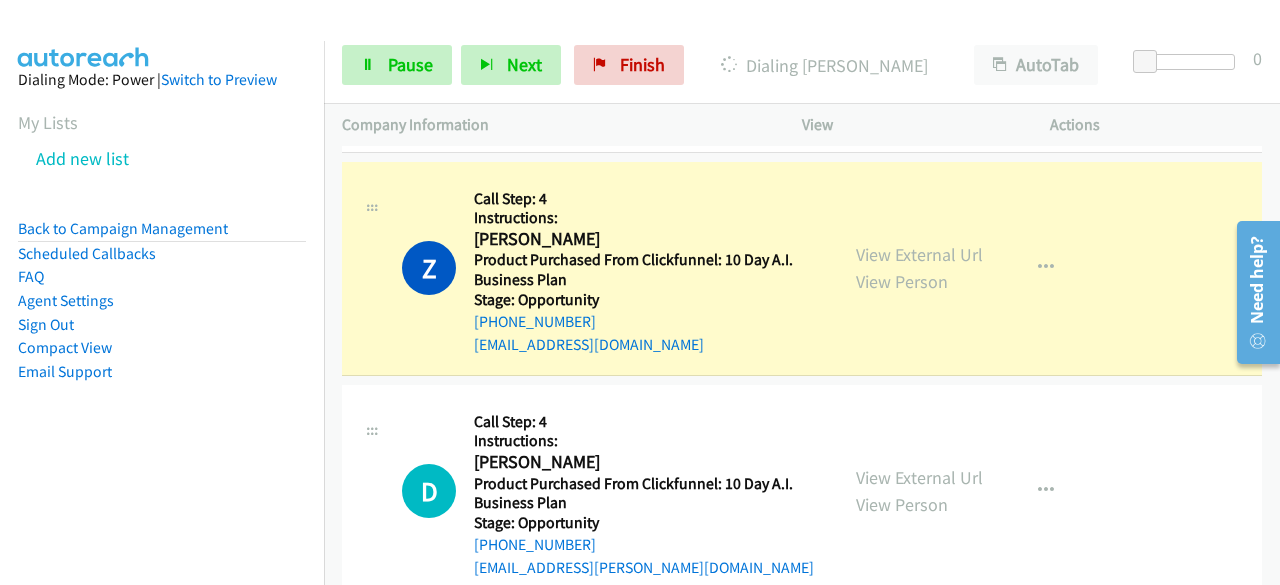 scroll, scrollTop: 5820, scrollLeft: 0, axis: vertical 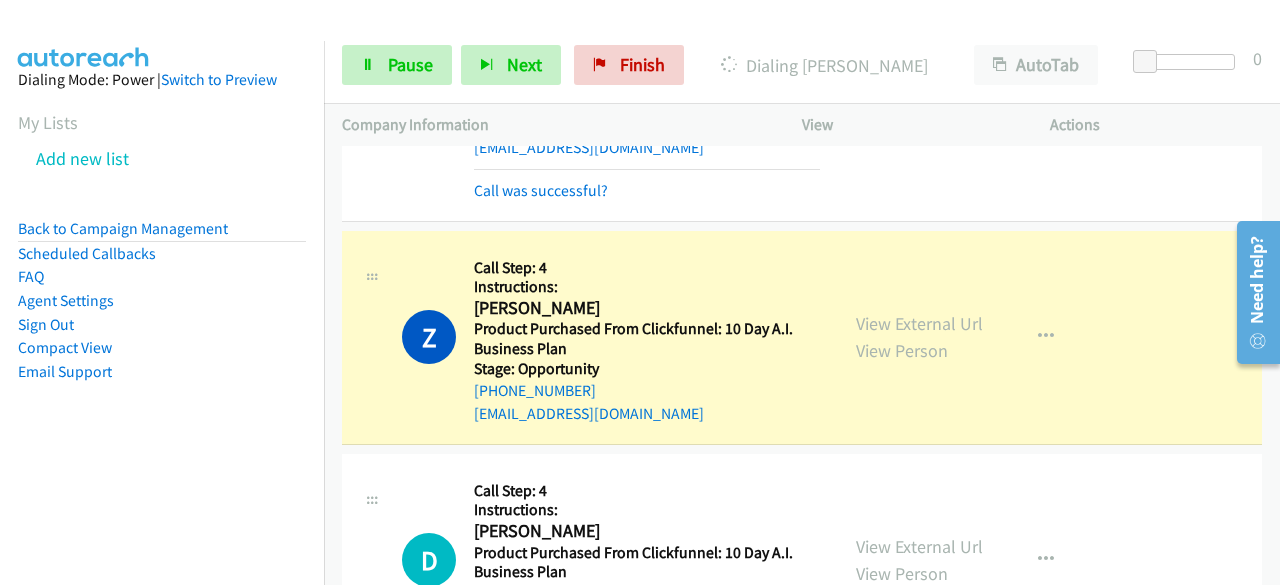 click on "Dialing Mode: Power
|
Switch to Preview
My Lists
Add new list
Back to Campaign Management
Scheduled Callbacks
FAQ
Agent Settings
Sign Out
Compact View
Email Support" at bounding box center (162, 257) 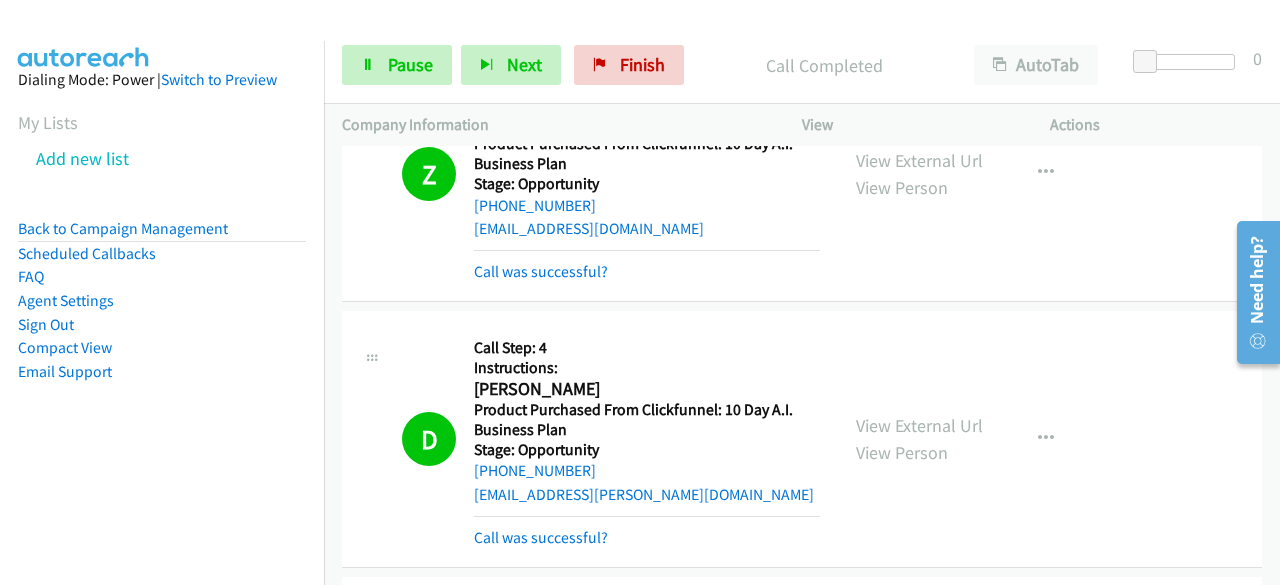 scroll, scrollTop: 6220, scrollLeft: 0, axis: vertical 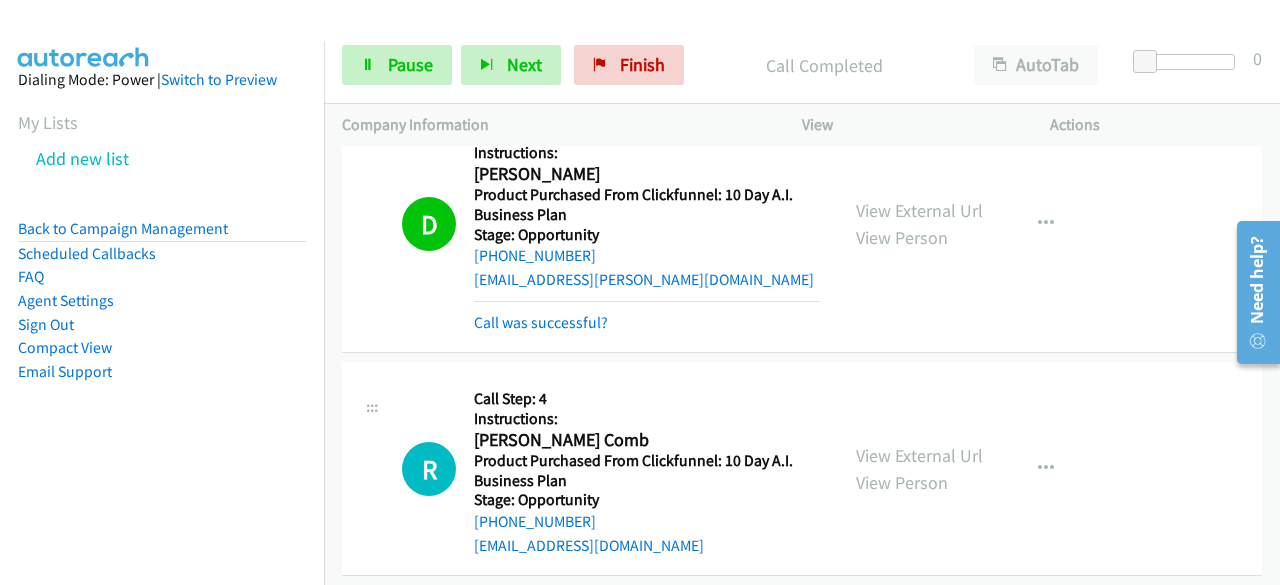drag, startPoint x: 88, startPoint y: 470, endPoint x: 148, endPoint y: 435, distance: 69.46222 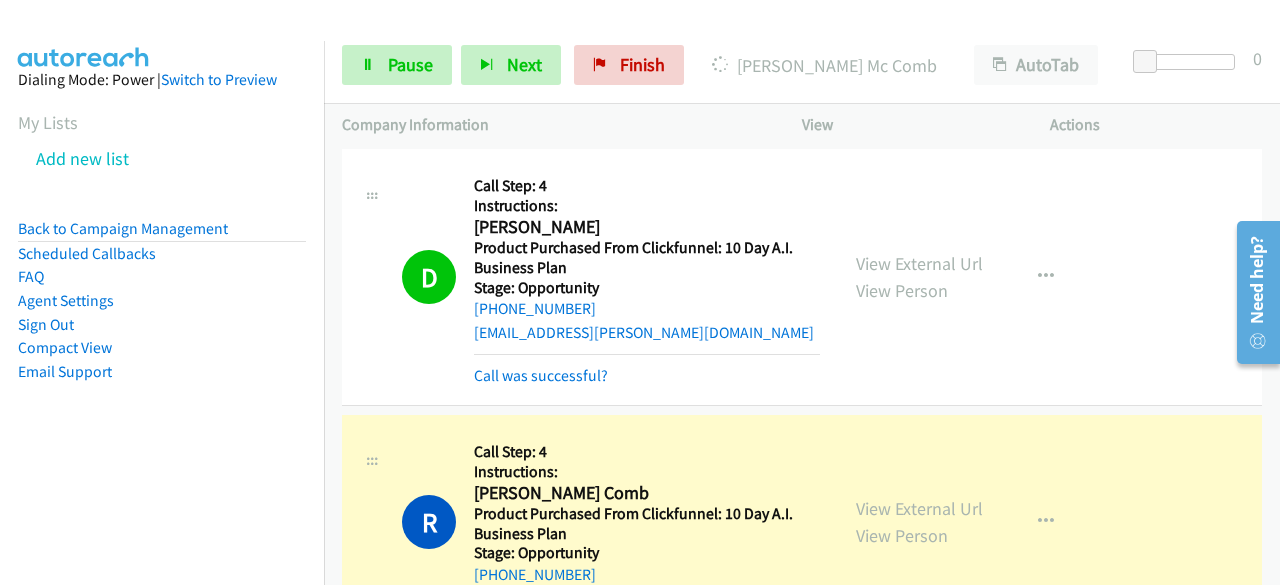 scroll, scrollTop: 6420, scrollLeft: 0, axis: vertical 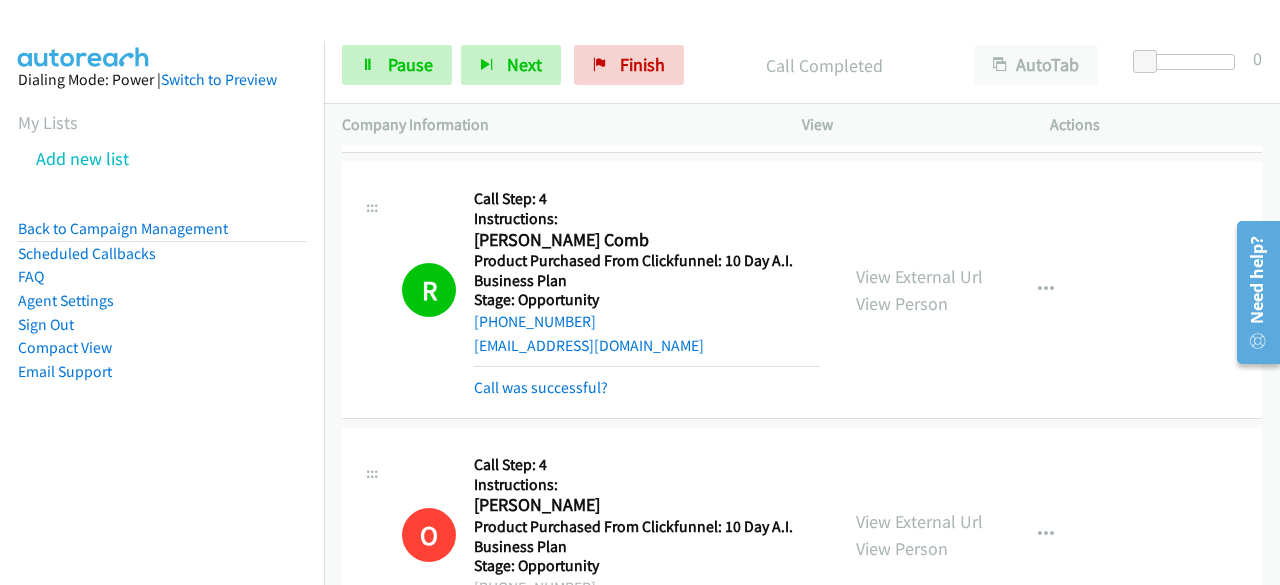 click on "Dialing Mode: Power
|
Switch to Preview
My Lists
Add new list
Back to Campaign Management
Scheduled Callbacks
FAQ
Agent Settings
Sign Out
Compact View
Email Support" at bounding box center (162, 333) 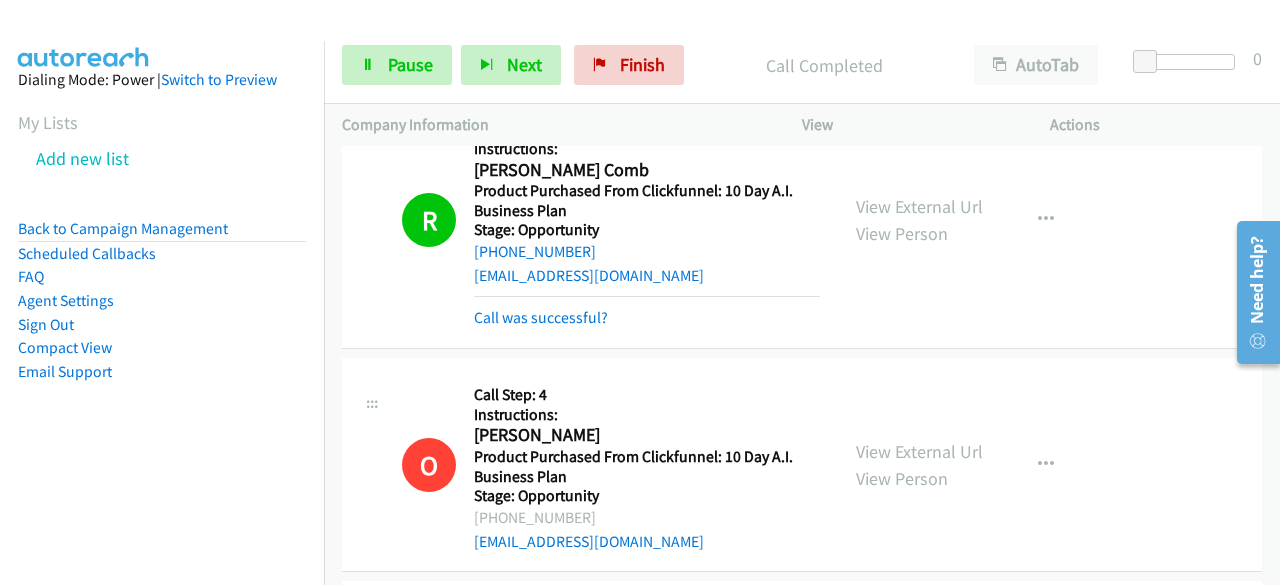 scroll, scrollTop: 6720, scrollLeft: 0, axis: vertical 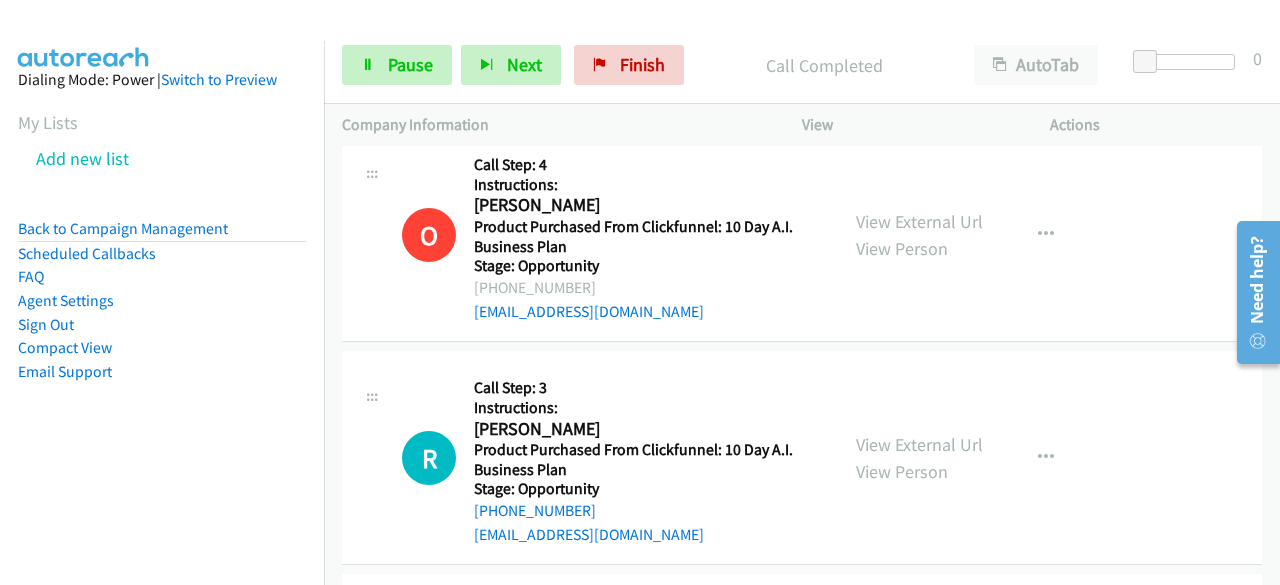 click on "Dialing Mode: Power
|
Switch to Preview
My Lists
Add new list
Back to Campaign Management
Scheduled Callbacks
FAQ
Agent Settings
Sign Out
Compact View
Email Support" at bounding box center (162, 333) 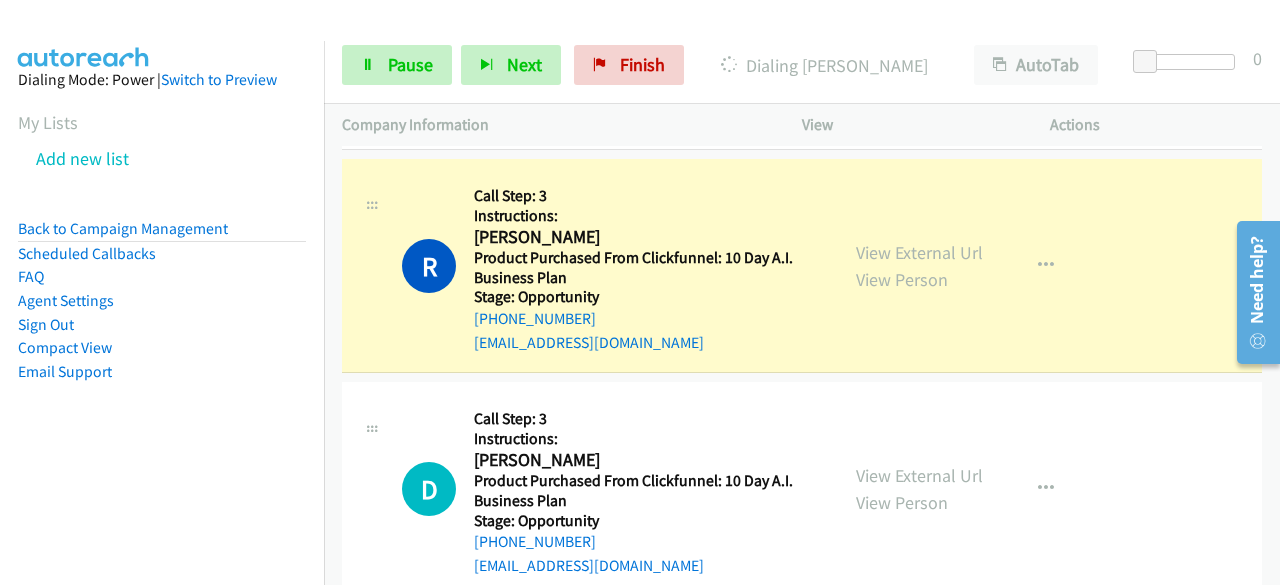 scroll, scrollTop: 6920, scrollLeft: 0, axis: vertical 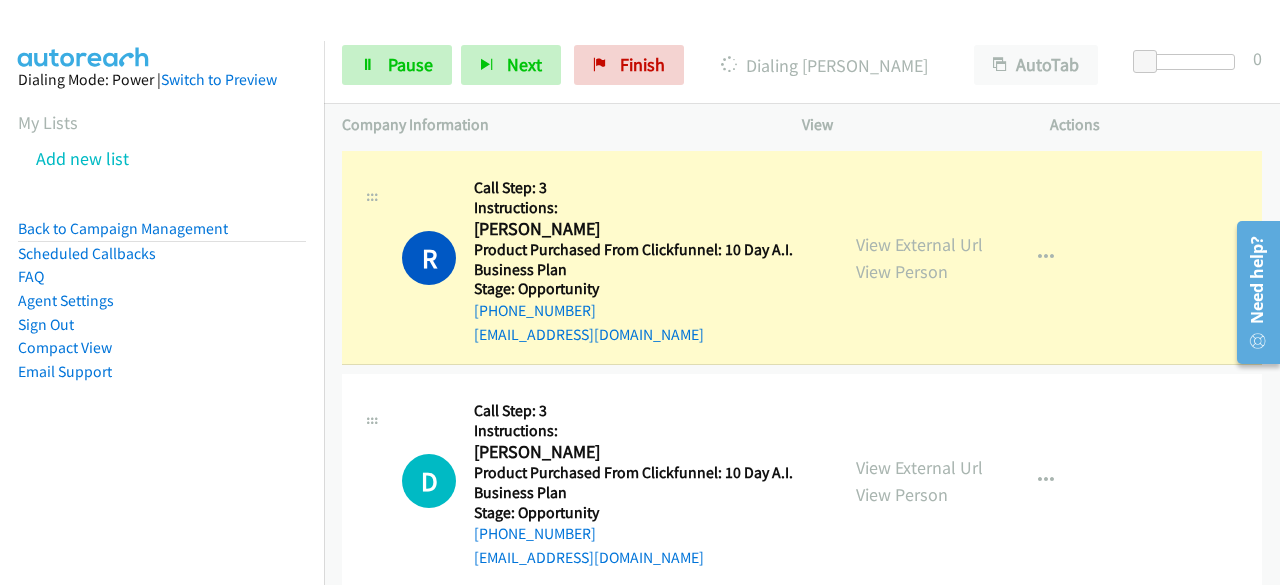 click on "Dialing Mode: Power
|
Switch to Preview
My Lists
Add new list
Back to Campaign Management
Scheduled Callbacks
FAQ
Agent Settings
Sign Out
Compact View
Email Support" at bounding box center [162, 333] 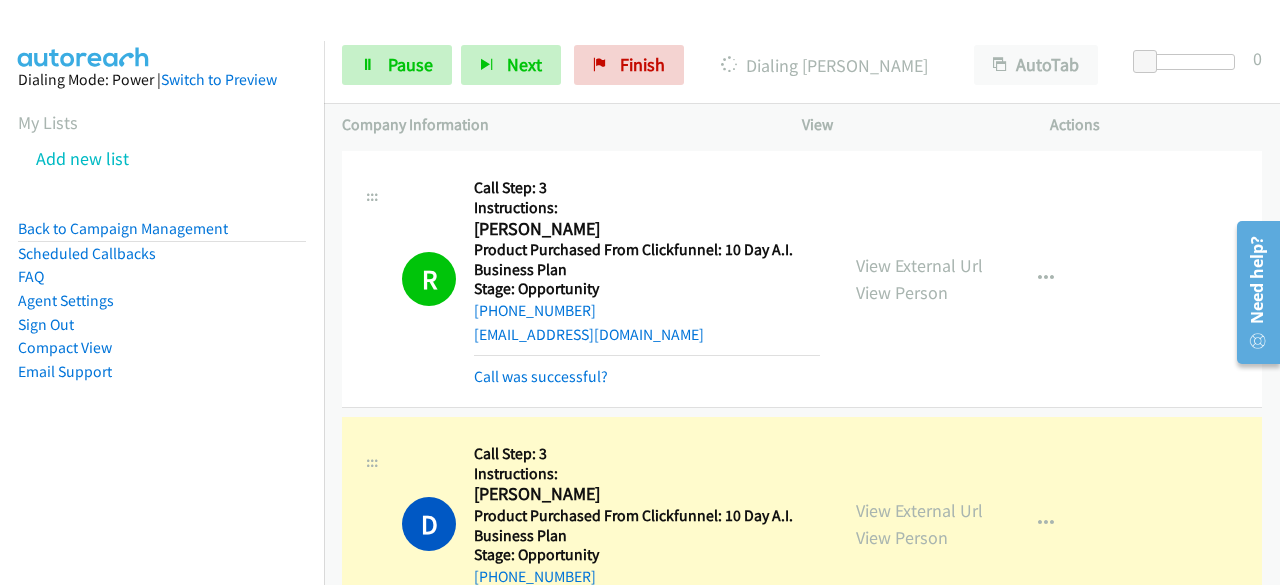 click on "Dialing Mode: Power
|
Switch to Preview
My Lists
Add new list
Back to Campaign Management
Scheduled Callbacks
FAQ
Agent Settings
Sign Out
Compact View
Email Support" at bounding box center [162, 257] 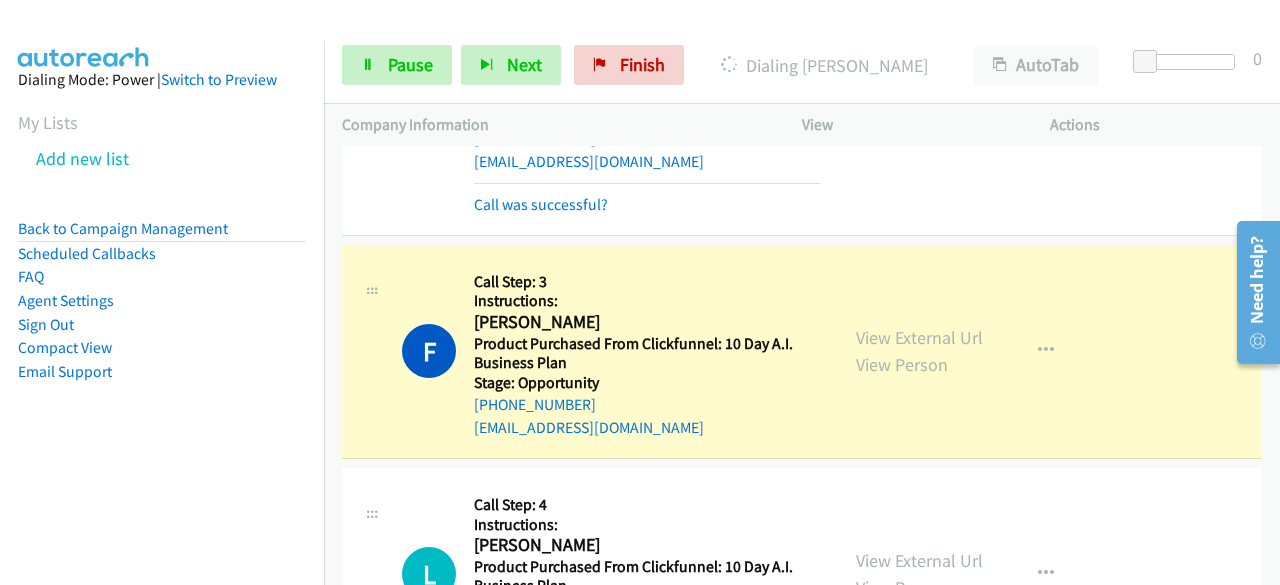 scroll, scrollTop: 7720, scrollLeft: 0, axis: vertical 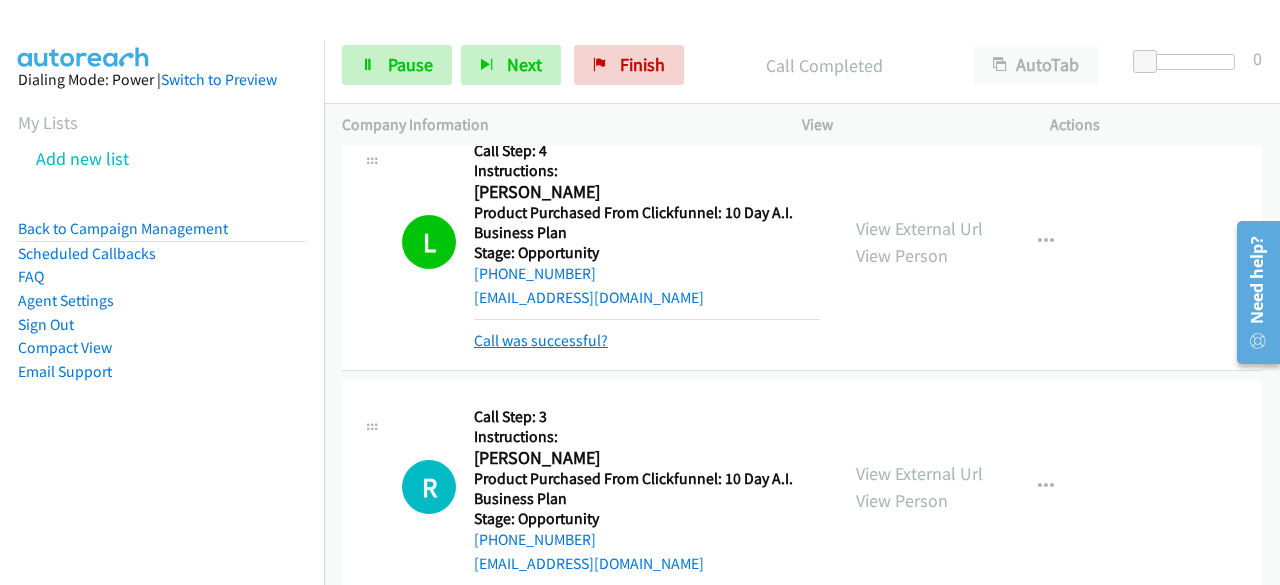 click on "Call was successful?" at bounding box center (541, 340) 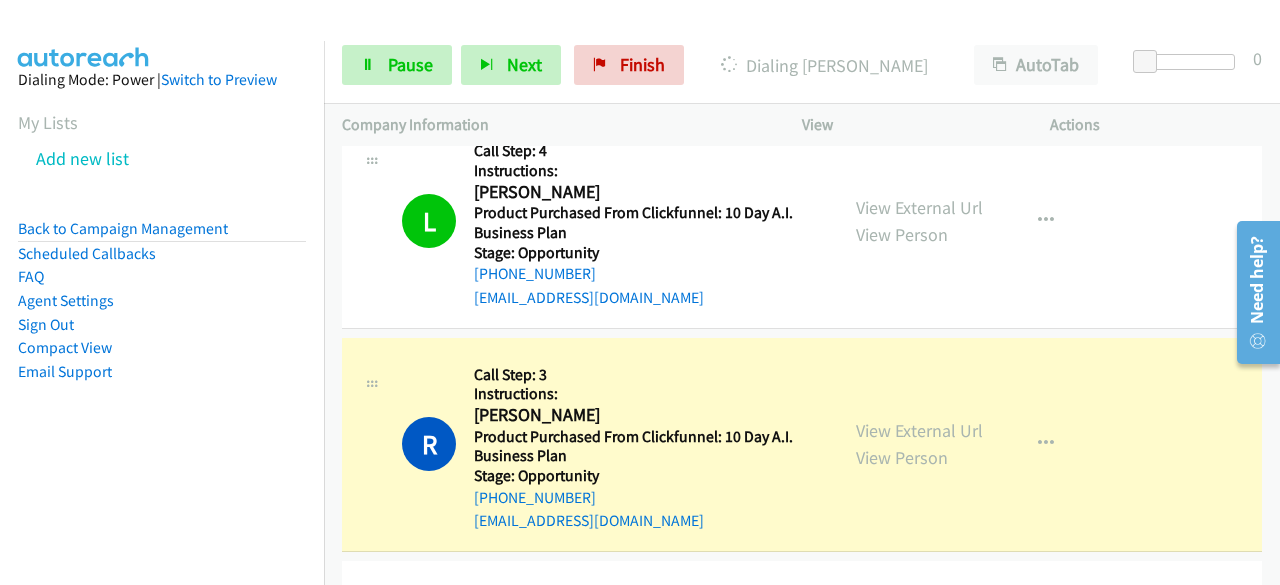 click on "L
Callback Scheduled
Call Step: 4
Instructions:
Luqman Adeyemo
America/Chicago
Product Purchased From Clickfunnel: 10 Day A.I. Business Plan
Stage: Opportunity
+1 281-704-5357
luqmansog@gmail.com
Call was successful?
View External Url
View Person
View External Url
Email
Schedule/Manage Callback
Skip Call
Add to do not call list" at bounding box center [802, 221] 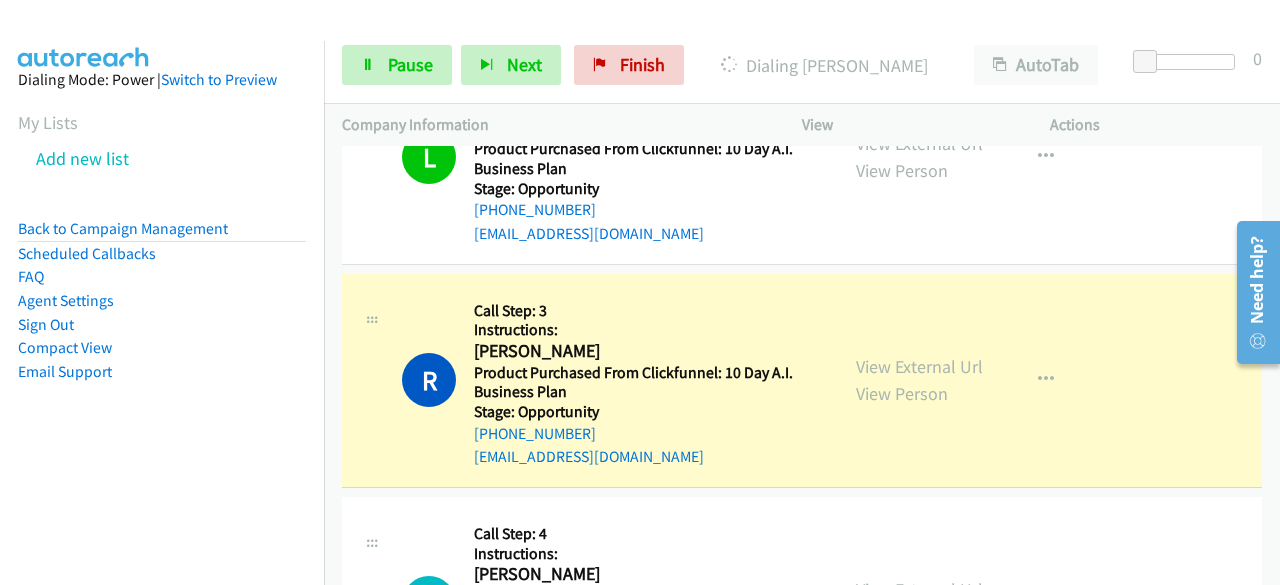 scroll, scrollTop: 7920, scrollLeft: 0, axis: vertical 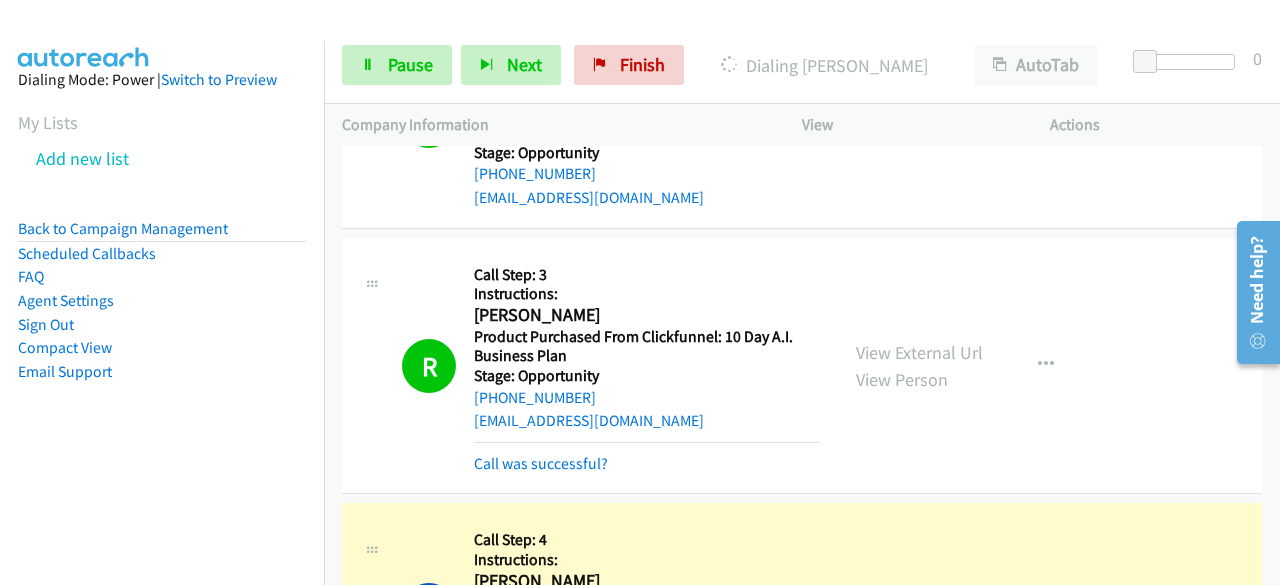 click on "Start Calls
Pause
Next
Finish
Dialing Elizabeth Westbrook
AutoTab
AutoTab
0" at bounding box center [802, 65] 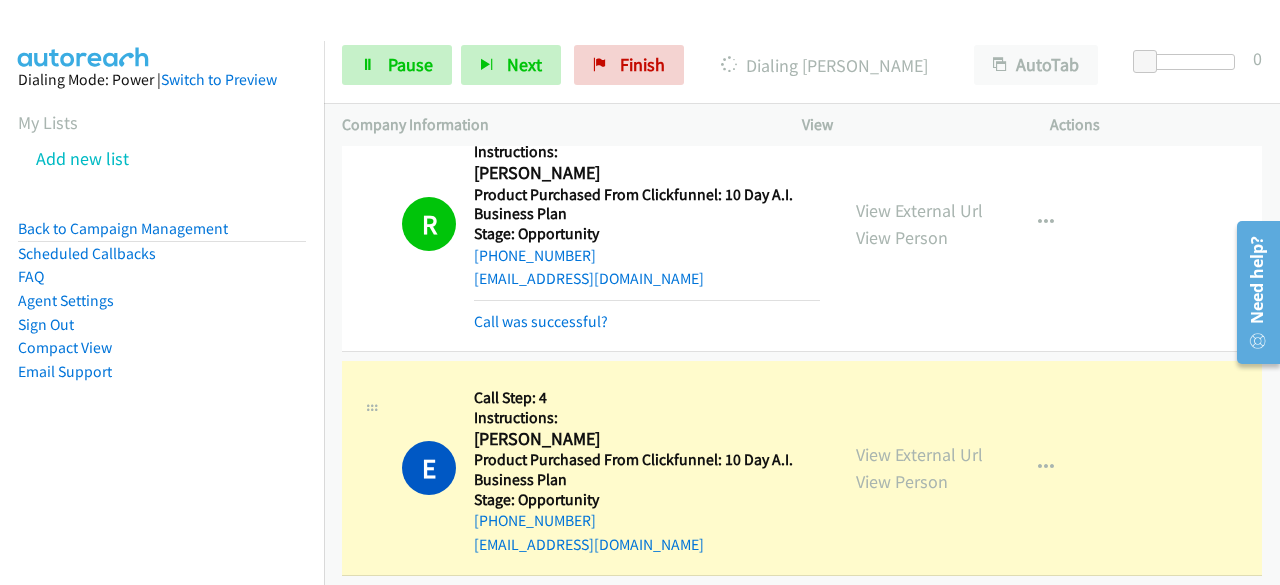scroll, scrollTop: 8320, scrollLeft: 0, axis: vertical 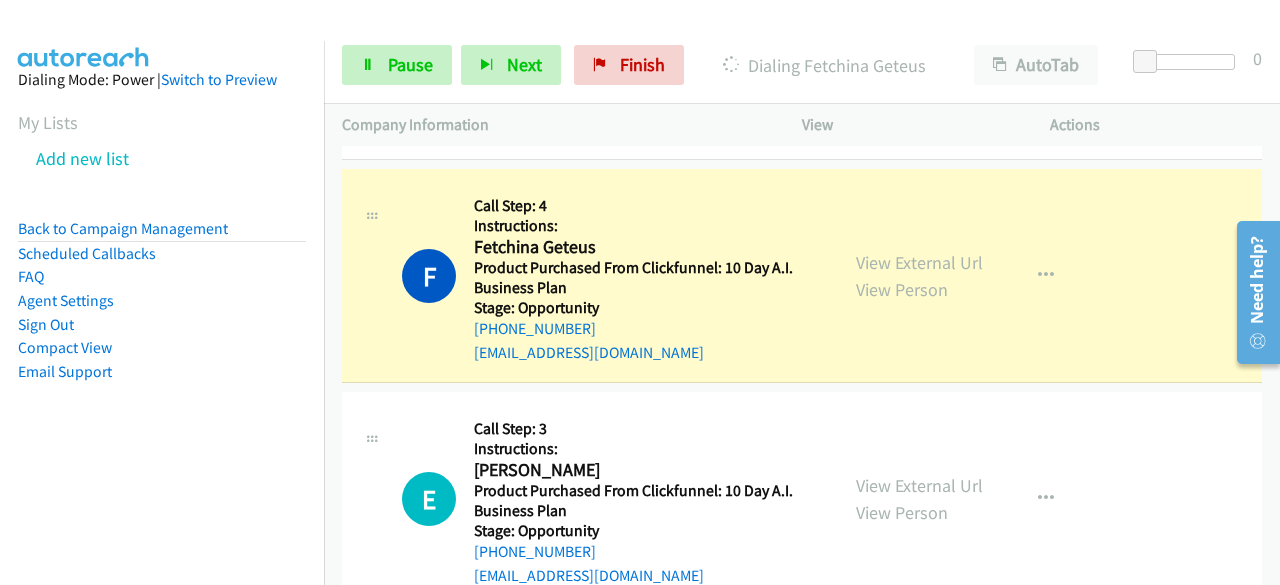 click on "Dialing Mode: Power
|
Switch to Preview
My Lists
Add new list
Back to Campaign Management
Scheduled Callbacks
FAQ
Agent Settings
Sign Out
Compact View
Email Support" at bounding box center [162, 257] 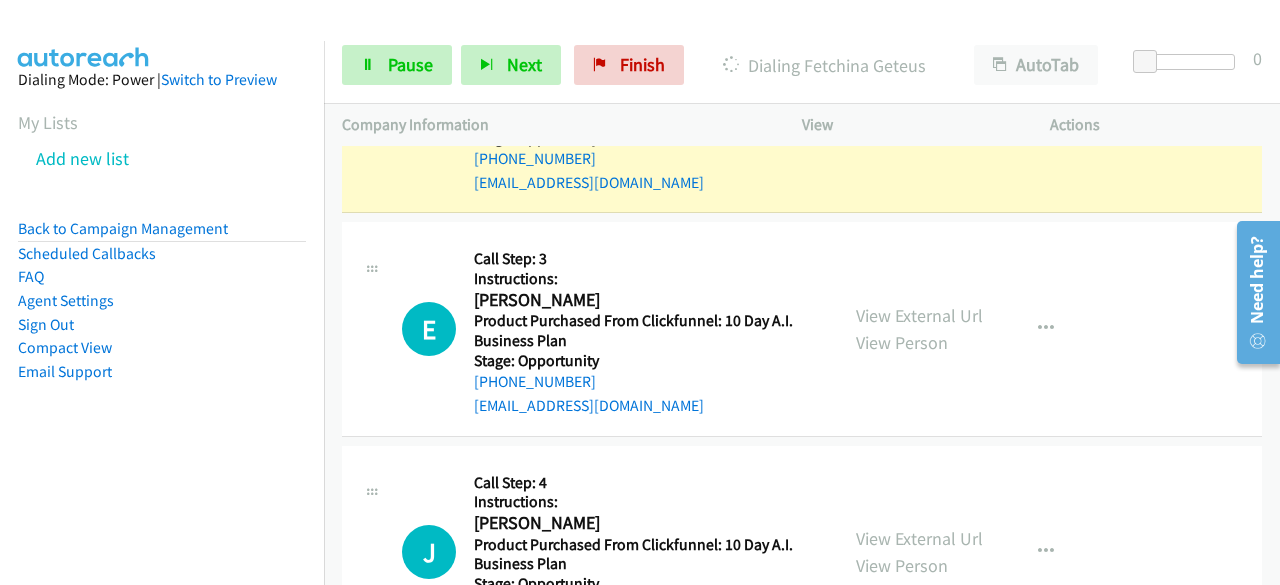 scroll, scrollTop: 9020, scrollLeft: 0, axis: vertical 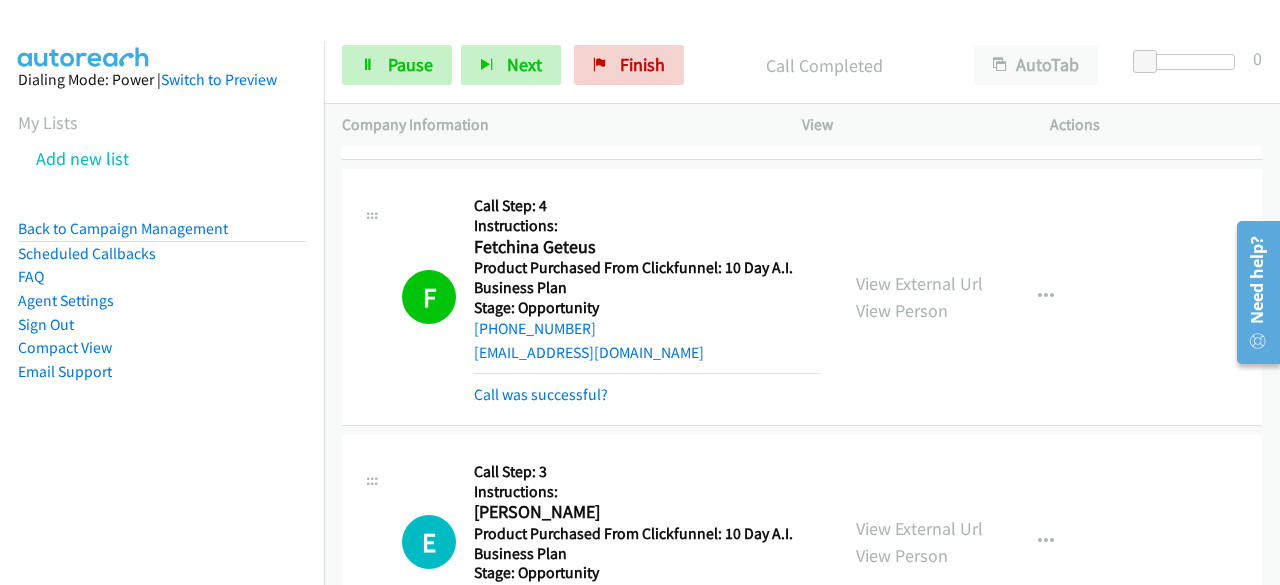 click on "Dialing Mode: Power
|
Switch to Preview
My Lists
Add new list
Back to Campaign Management
Scheduled Callbacks
FAQ
Agent Settings
Sign Out
Compact View
Email Support" at bounding box center (162, 257) 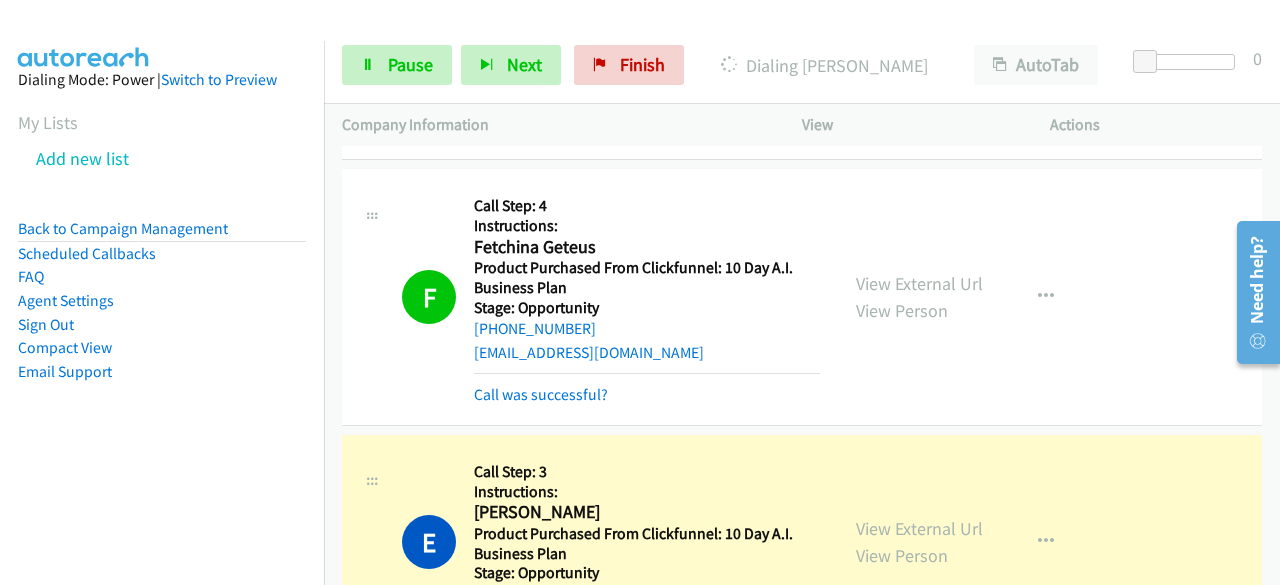 click on "Dialing Mode: Power
|
Switch to Preview
My Lists
Add new list
Back to Campaign Management
Scheduled Callbacks
FAQ
Agent Settings
Sign Out
Compact View
Email Support" at bounding box center (162, 257) 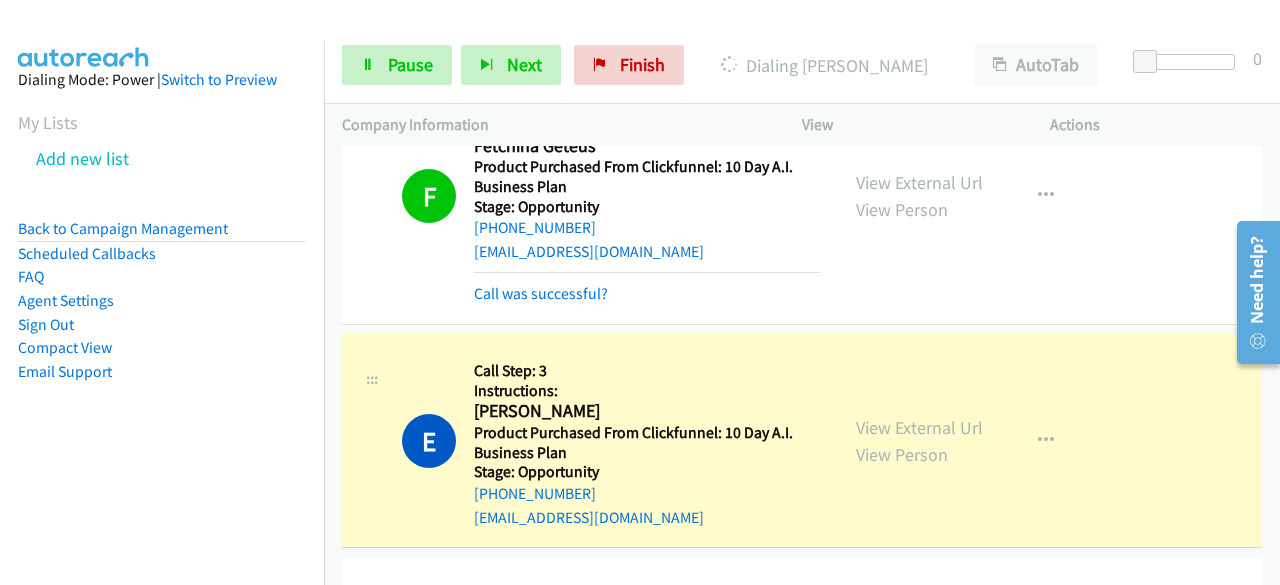 scroll, scrollTop: 8920, scrollLeft: 0, axis: vertical 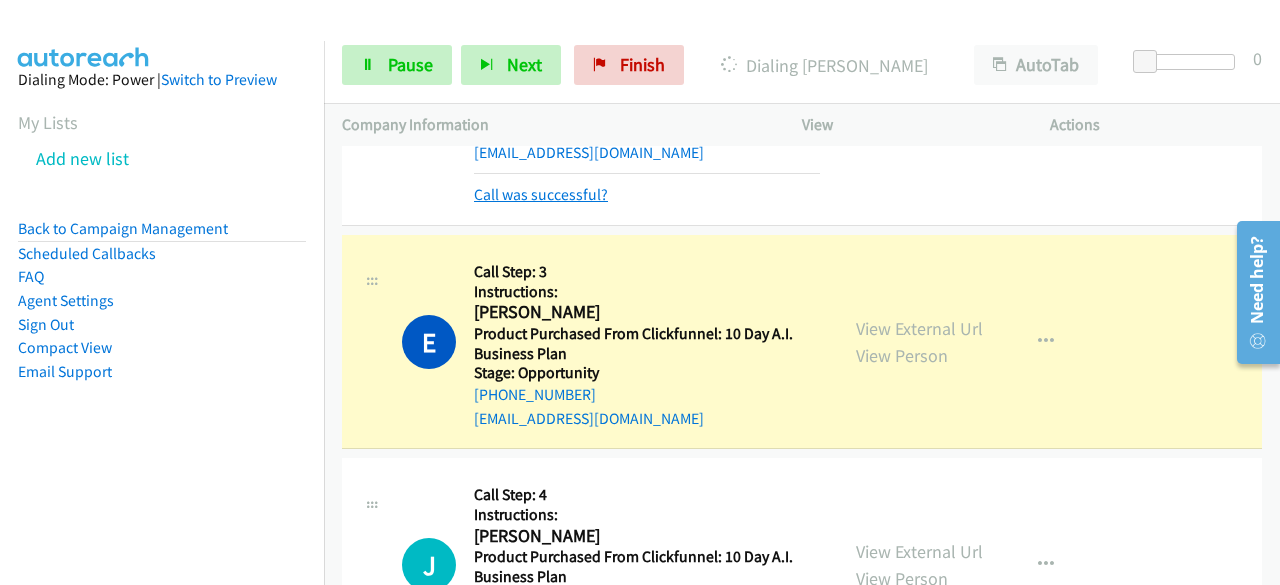 click on "Call was successful?" at bounding box center (541, 194) 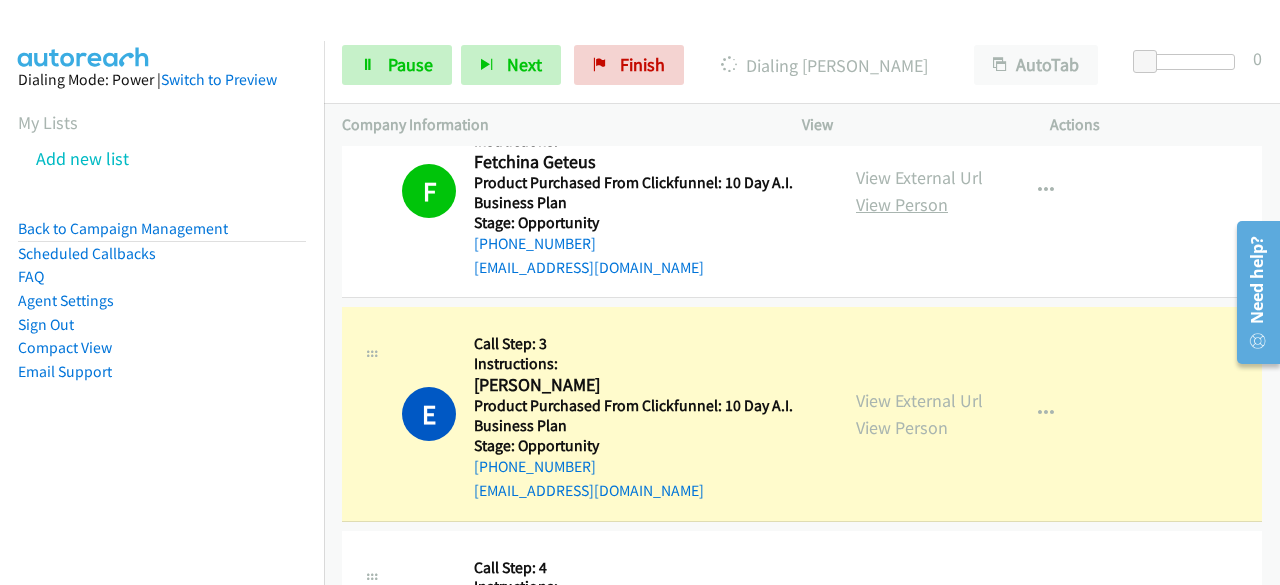 scroll, scrollTop: 8720, scrollLeft: 0, axis: vertical 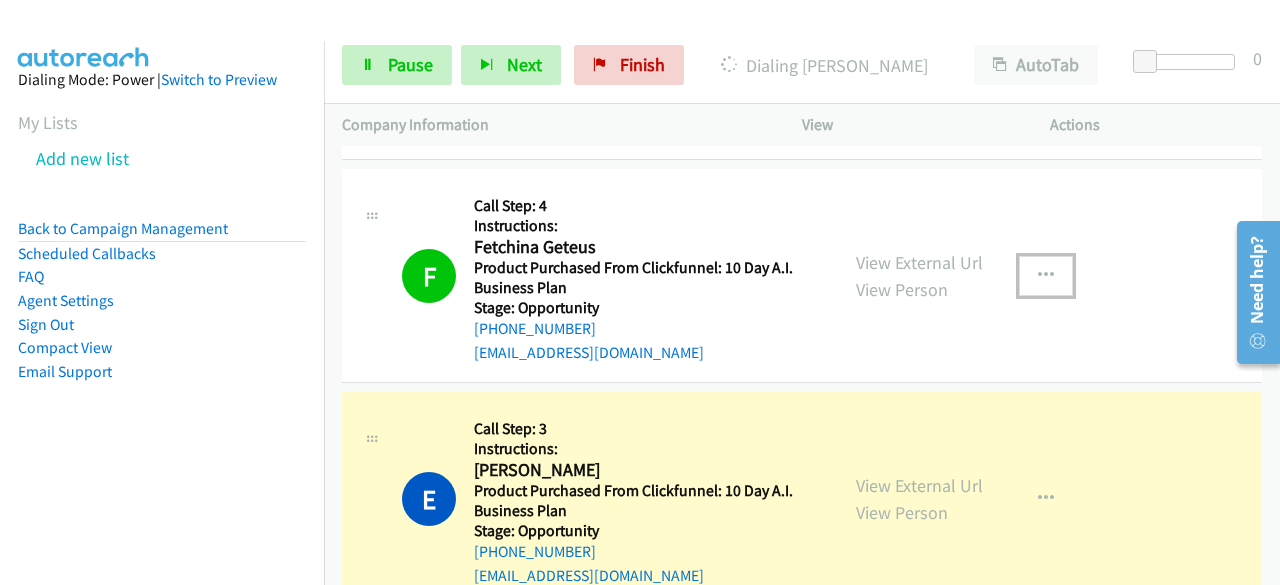 click at bounding box center (1046, 276) 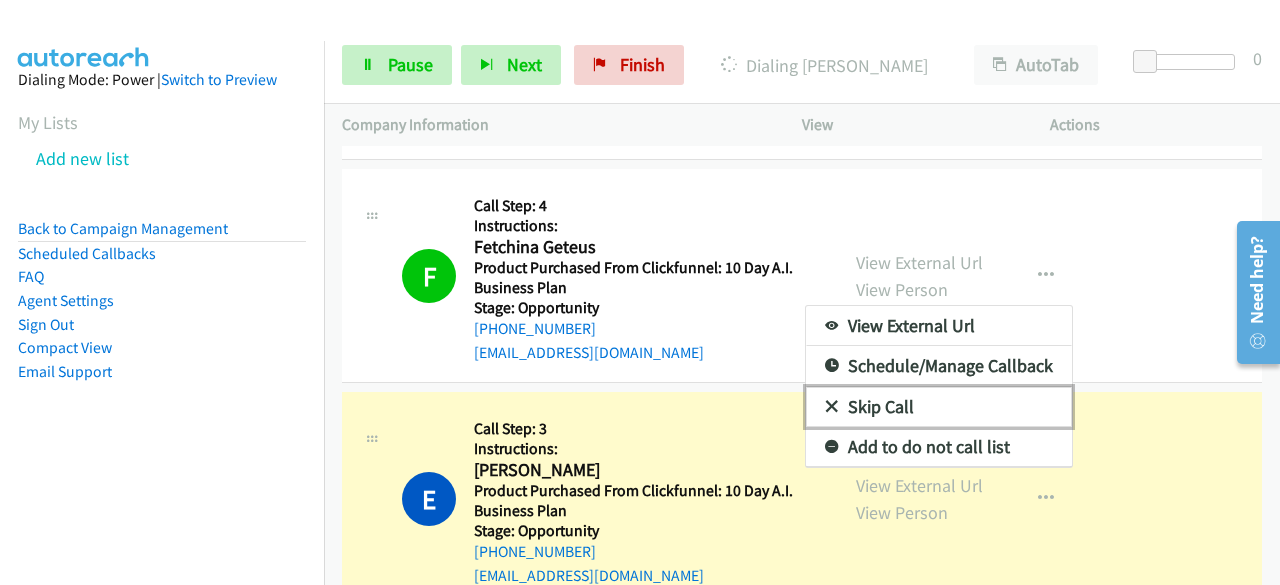 click on "Skip Call" at bounding box center [939, 407] 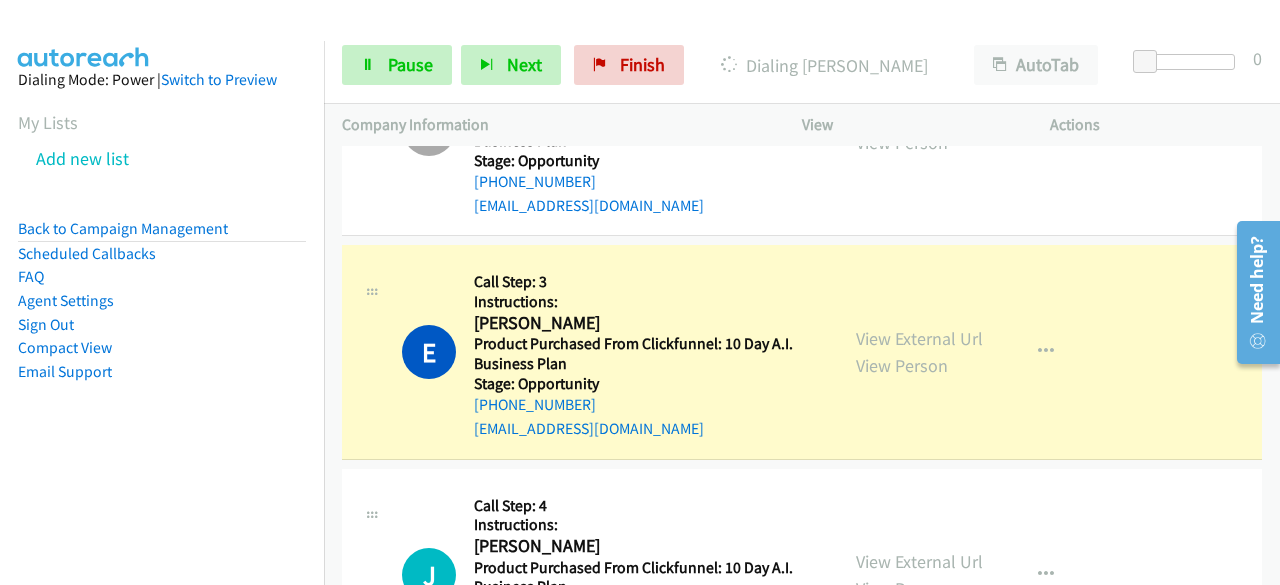 scroll, scrollTop: 9020, scrollLeft: 0, axis: vertical 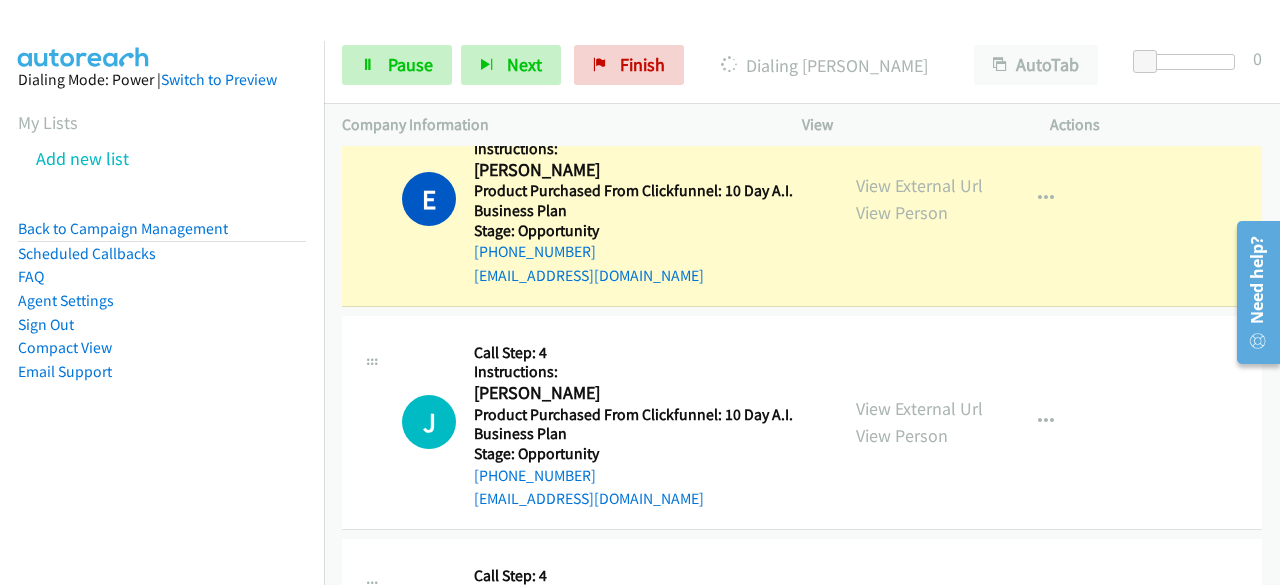 click on "Dialing Mode: Power
|
Switch to Preview
My Lists
Add new list
Back to Campaign Management
Scheduled Callbacks
FAQ
Agent Settings
Sign Out
Compact View
Email Support" at bounding box center [162, 257] 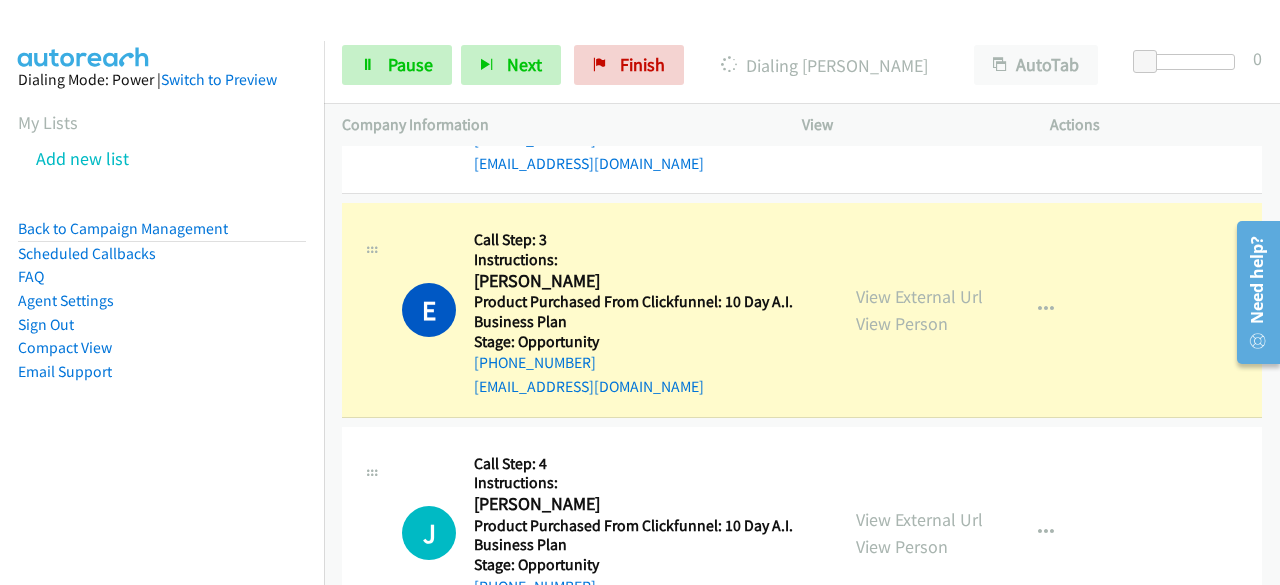 scroll, scrollTop: 8820, scrollLeft: 0, axis: vertical 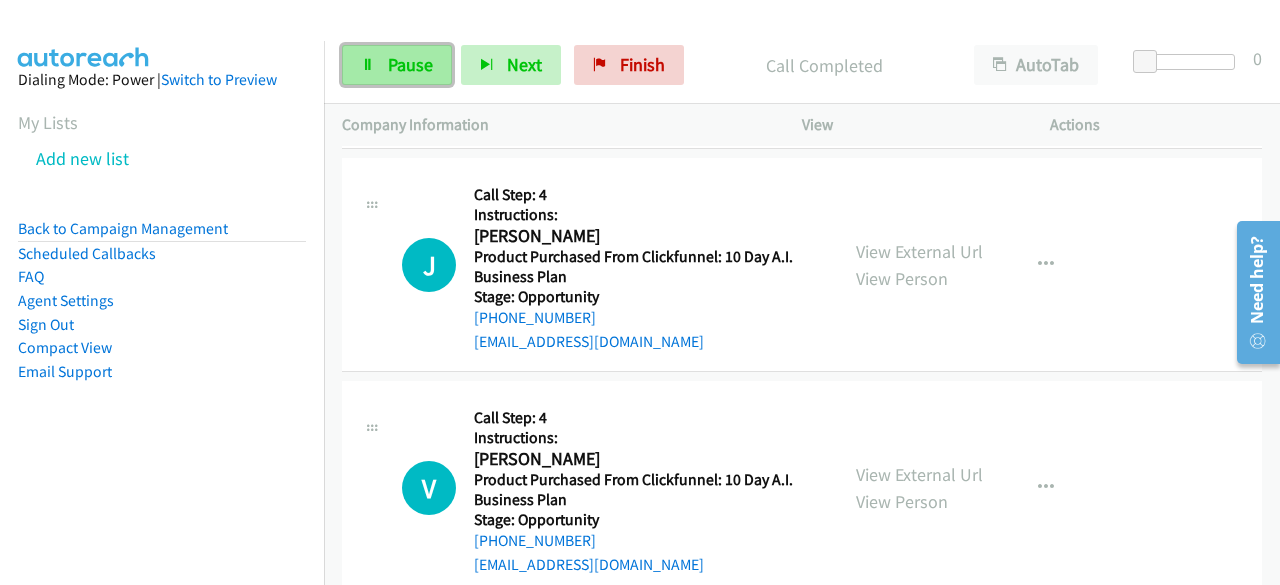click on "Pause" at bounding box center (397, 65) 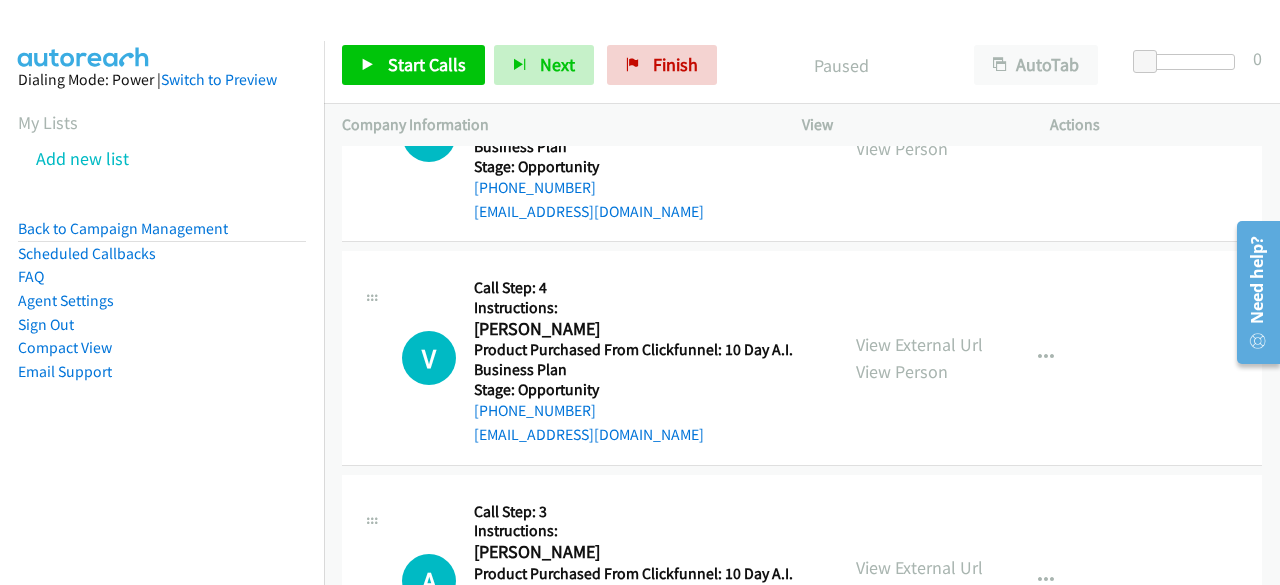 scroll, scrollTop: 9420, scrollLeft: 0, axis: vertical 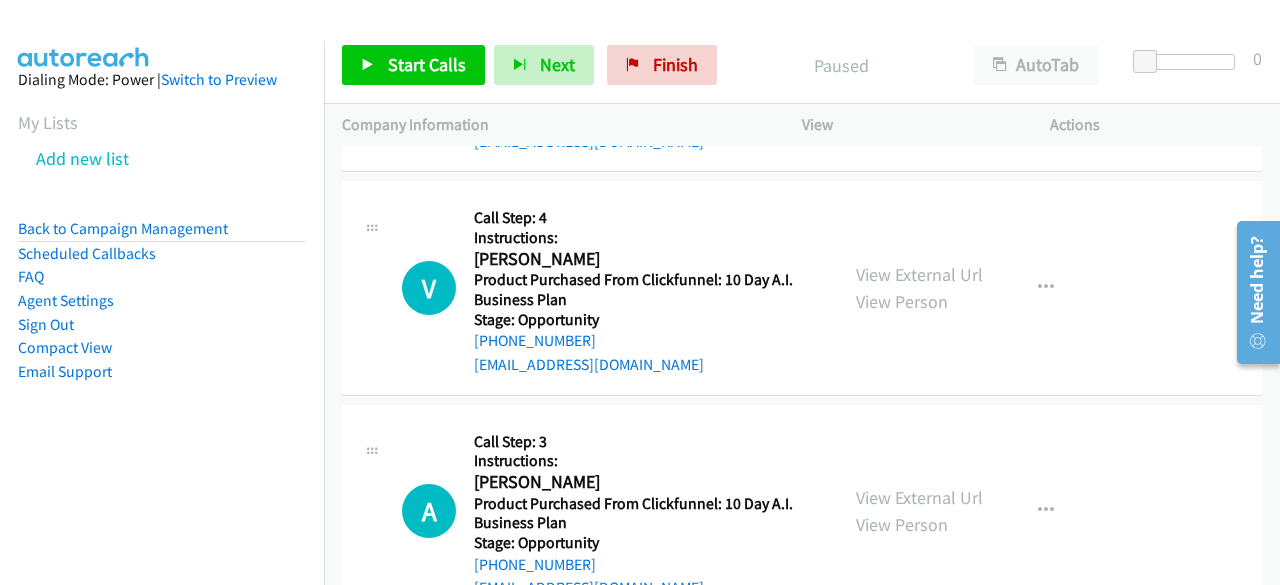 click on "Dialing Mode: Power
|
Switch to Preview
My Lists
Add new list
Back to Campaign Management
Scheduled Callbacks
FAQ
Agent Settings
Sign Out
Compact View
Email Support" at bounding box center [162, 257] 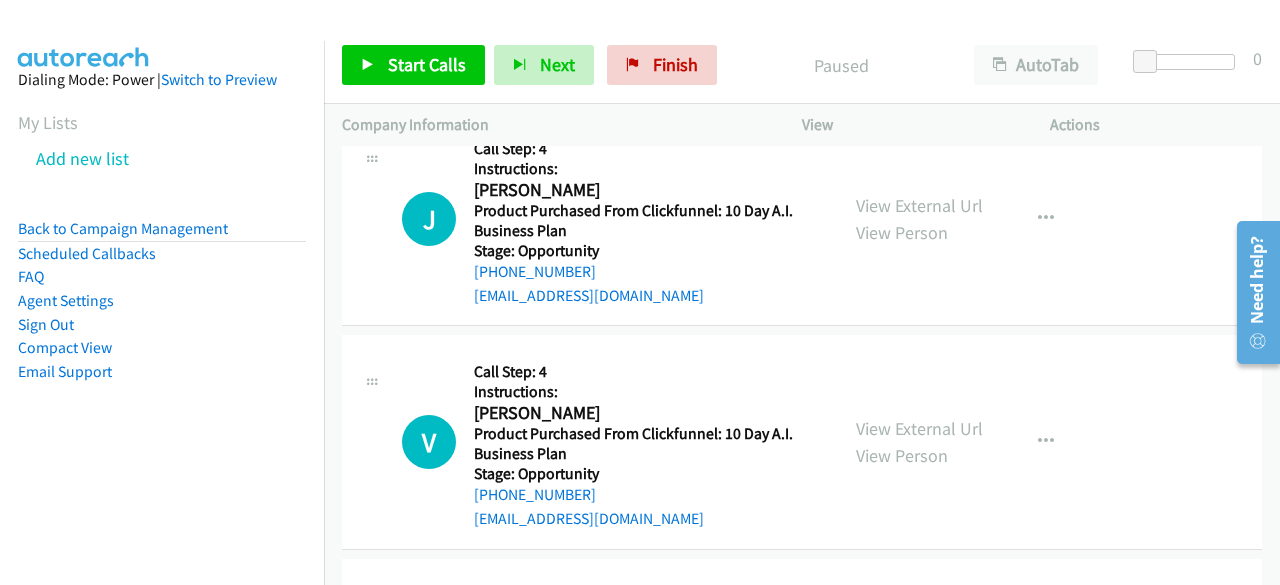 scroll, scrollTop: 9500, scrollLeft: 0, axis: vertical 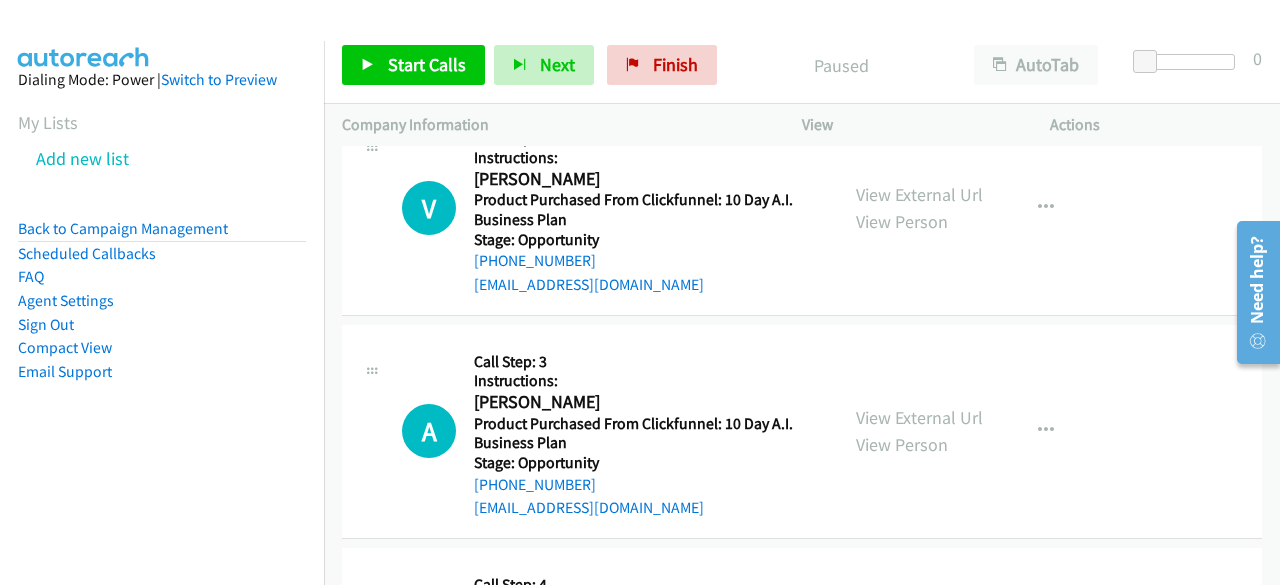 click on "Dialing Mode: Power
|
Switch to Preview
My Lists
Add new list
Back to Campaign Management
Scheduled Callbacks
FAQ
Agent Settings
Sign Out
Compact View
Email Support" at bounding box center [162, 257] 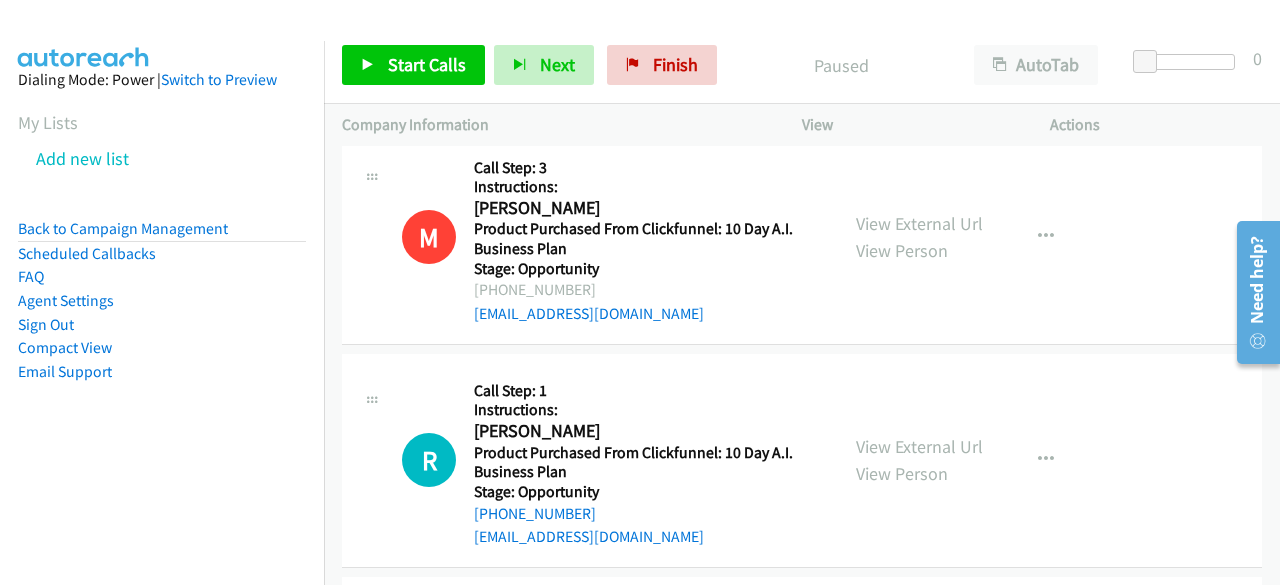 scroll, scrollTop: 11800, scrollLeft: 0, axis: vertical 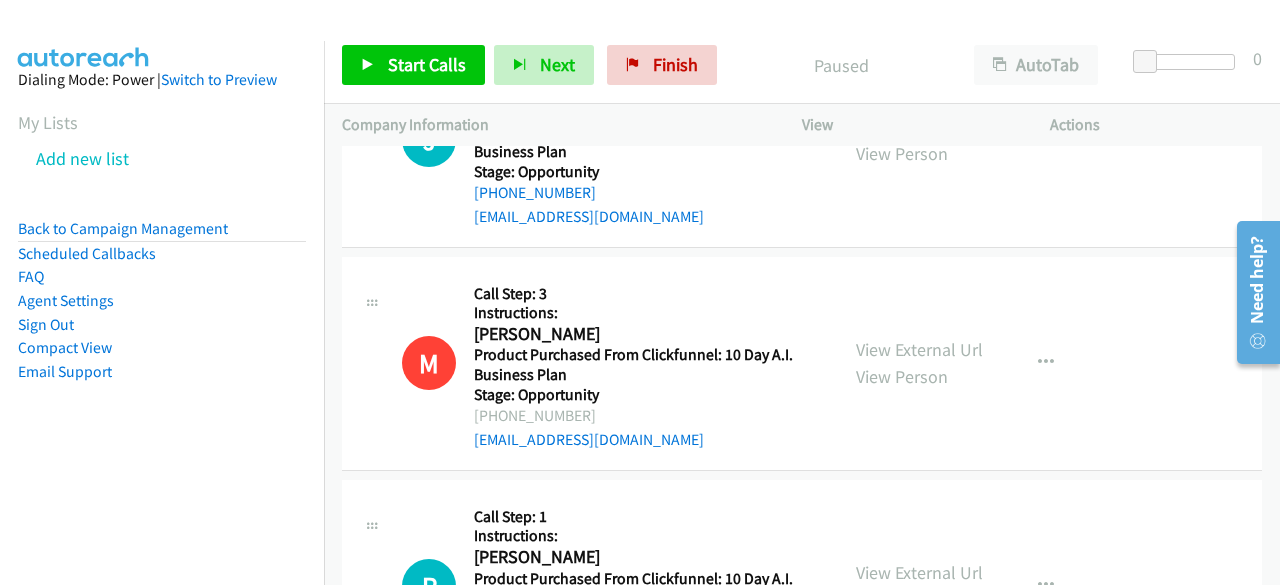 drag, startPoint x: 48, startPoint y: 448, endPoint x: 163, endPoint y: 158, distance: 311.96954 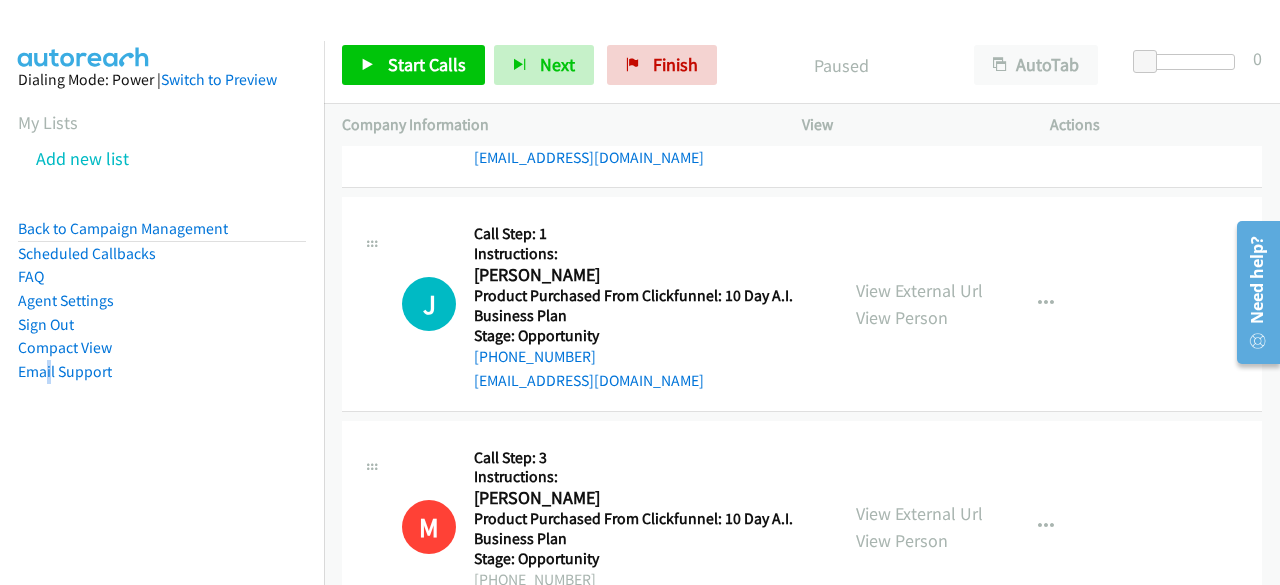 scroll, scrollTop: 11500, scrollLeft: 0, axis: vertical 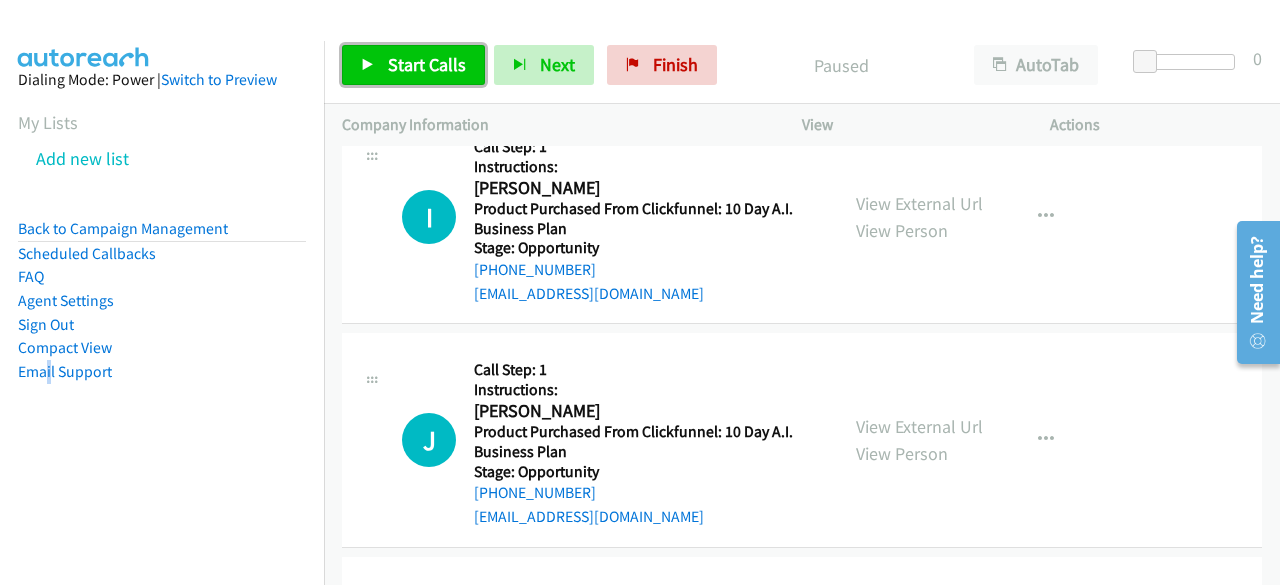 click on "Start Calls" at bounding box center [427, 64] 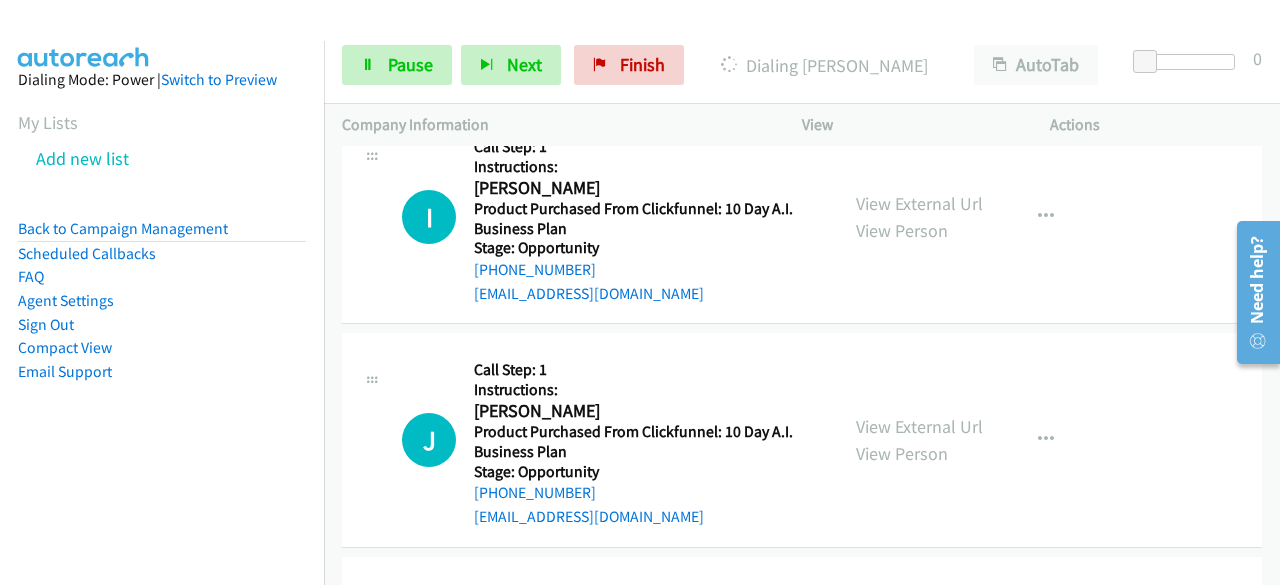 click on "Dialing Mode: Power
|
Switch to Preview
My Lists
Add new list
Back to Campaign Management
Scheduled Callbacks
FAQ
Agent Settings
Sign Out
Compact View
Email Support" at bounding box center [162, 257] 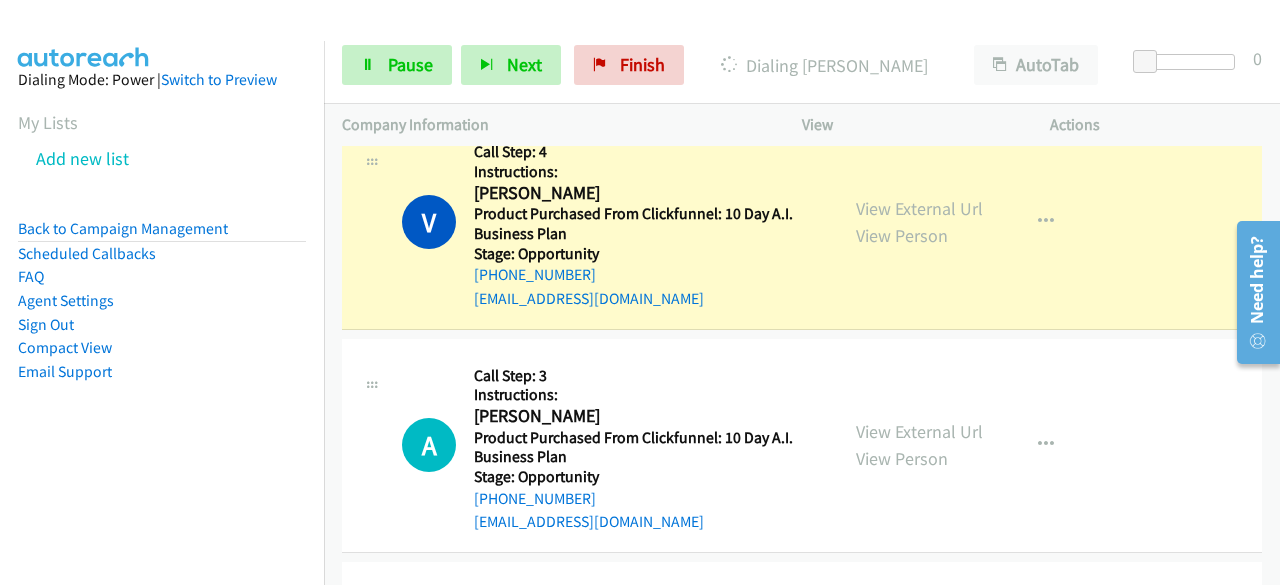 scroll, scrollTop: 9244, scrollLeft: 0, axis: vertical 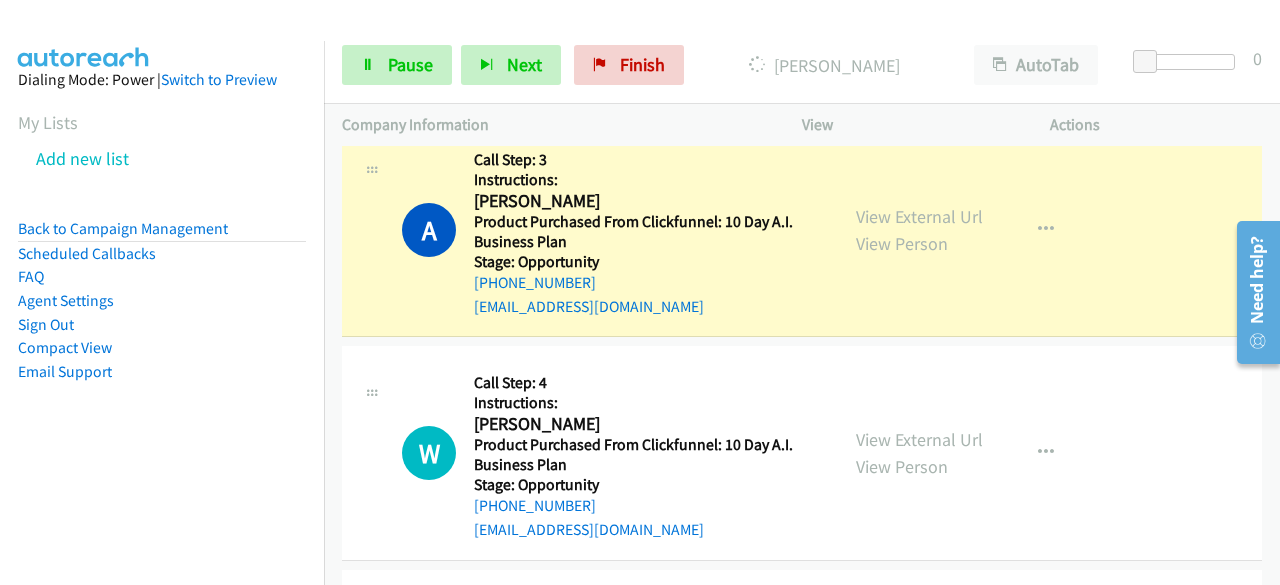 click on "Dialing Mode: Power
|
Switch to Preview
My Lists
Add new list
Back to Campaign Management
Scheduled Callbacks
FAQ
Agent Settings
Sign Out
Compact View
Email Support" at bounding box center [162, 257] 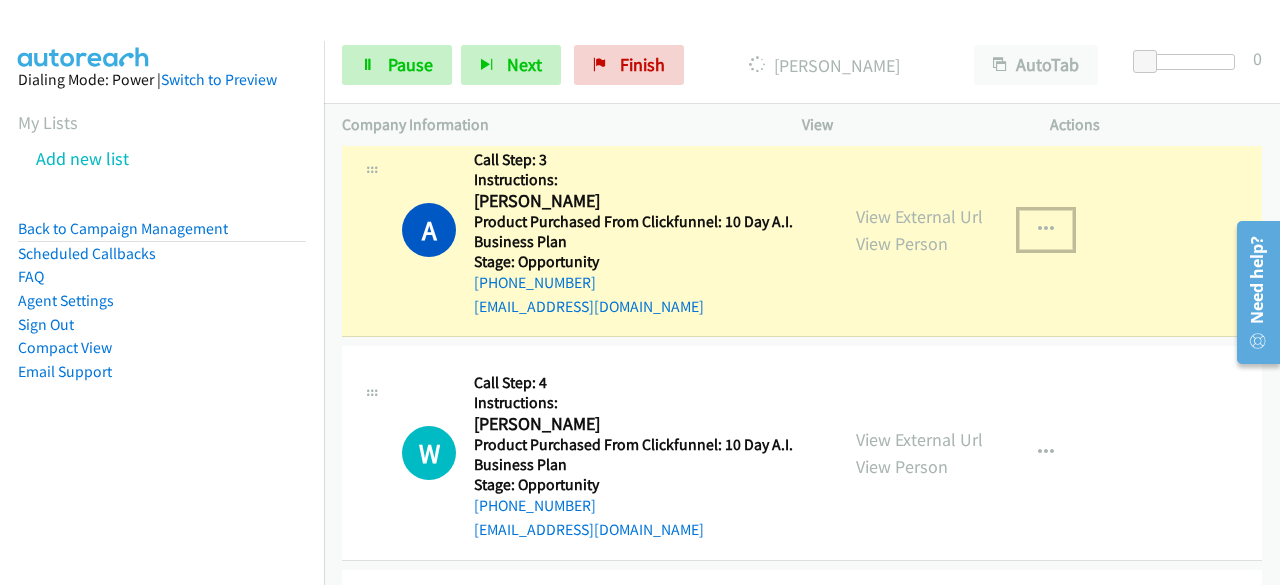 click at bounding box center [1046, 230] 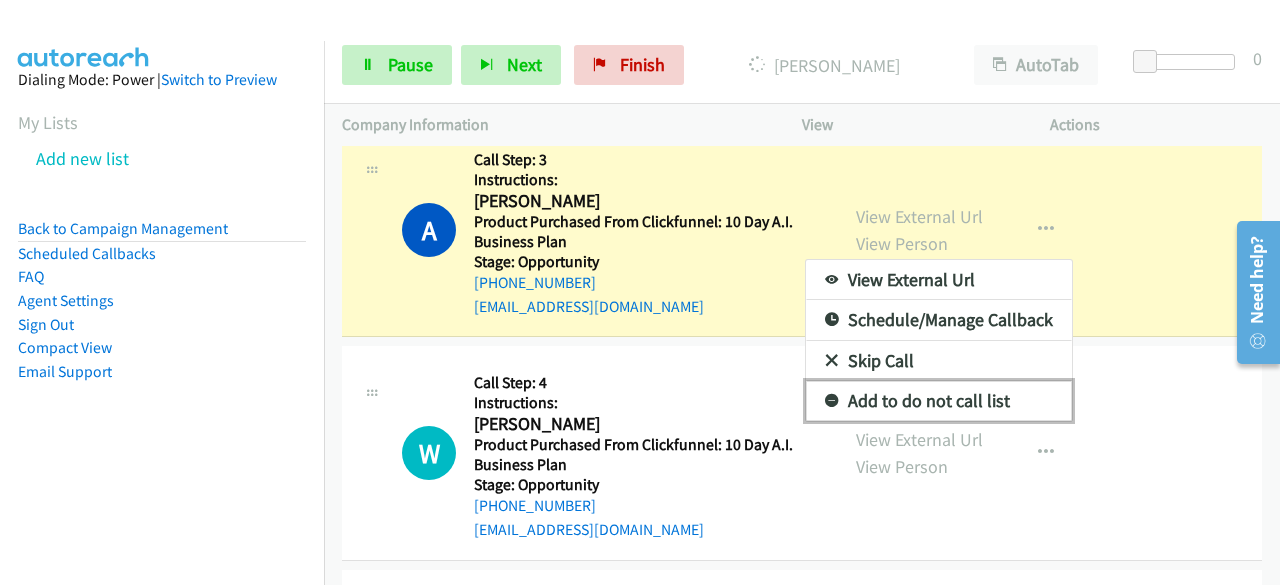 click on "Add to do not call list" at bounding box center (939, 401) 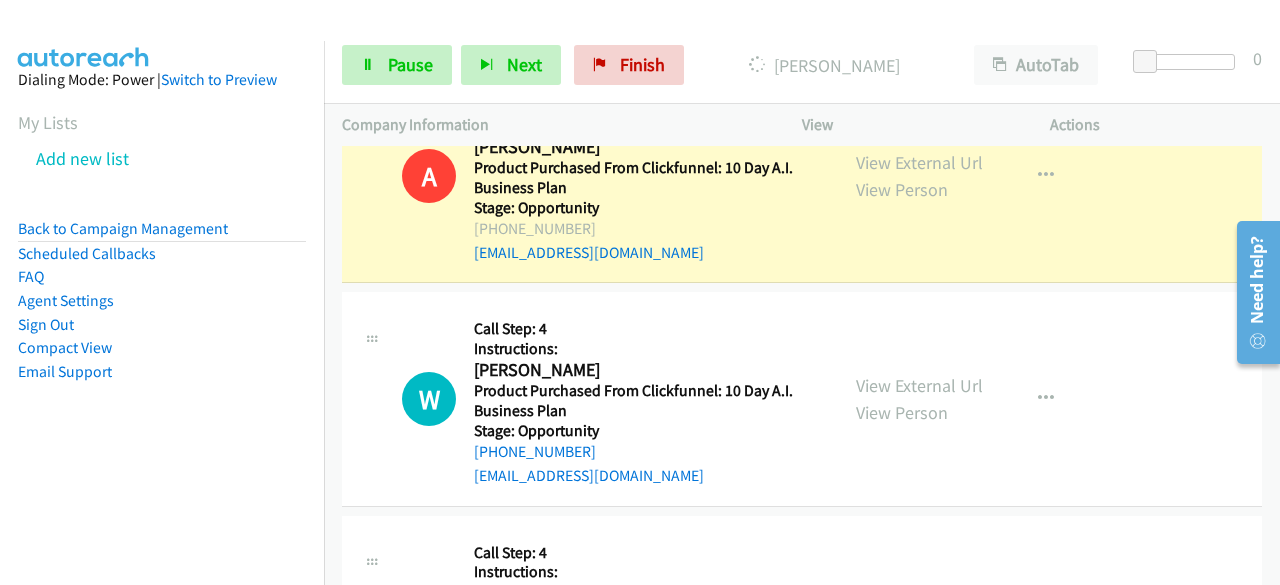 scroll, scrollTop: 9644, scrollLeft: 0, axis: vertical 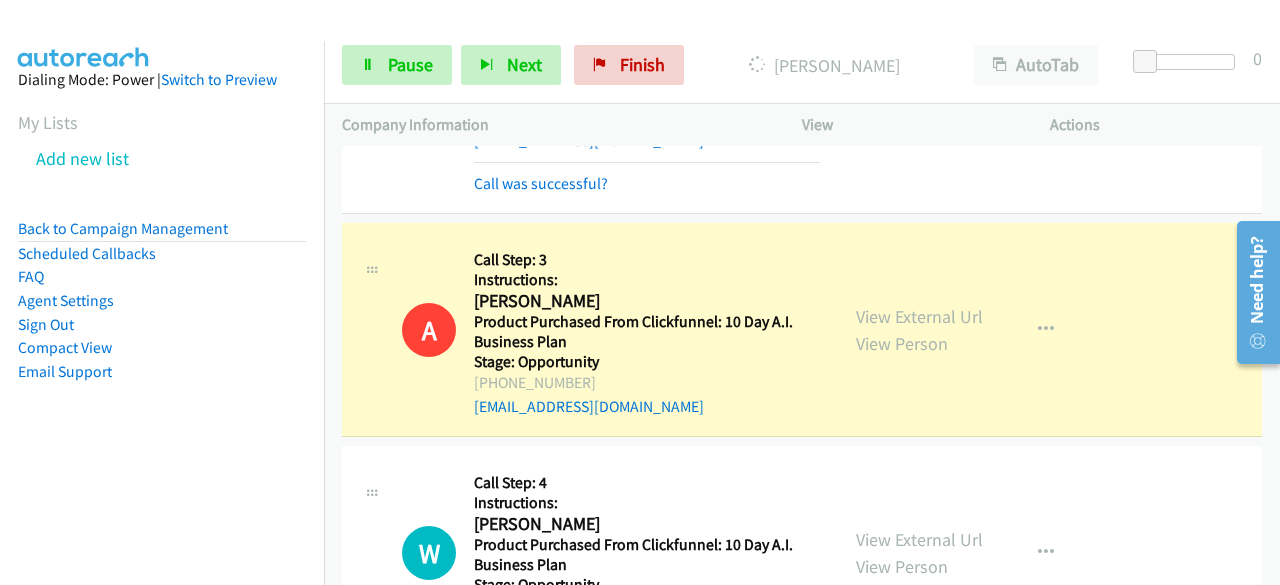 click on "Actions" at bounding box center (1156, 125) 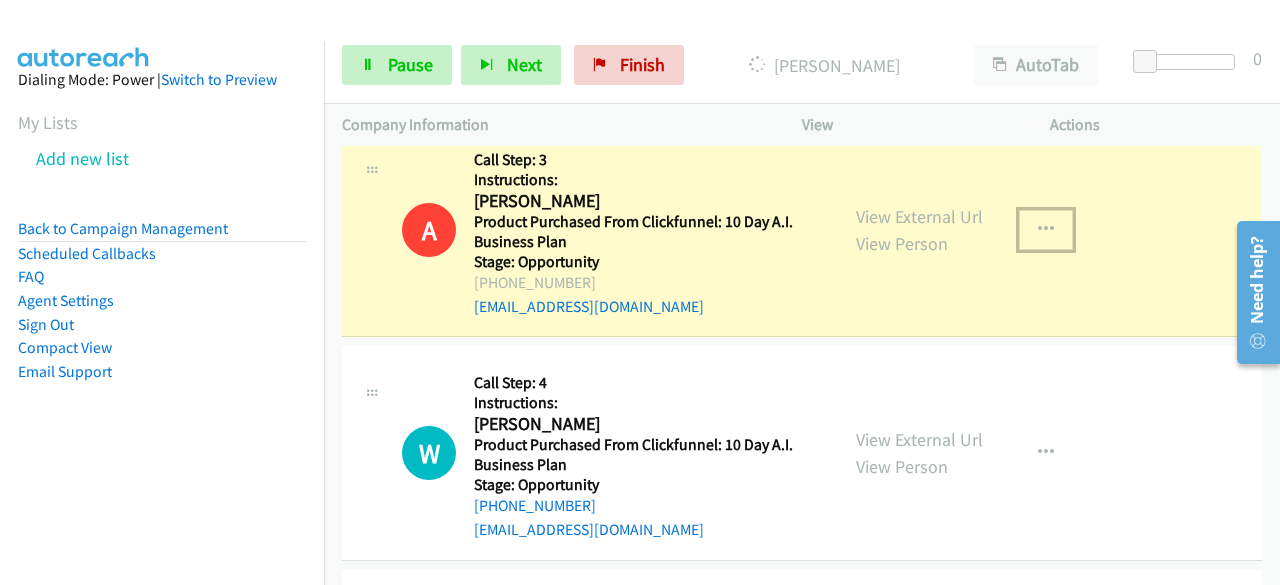 click at bounding box center [1046, 230] 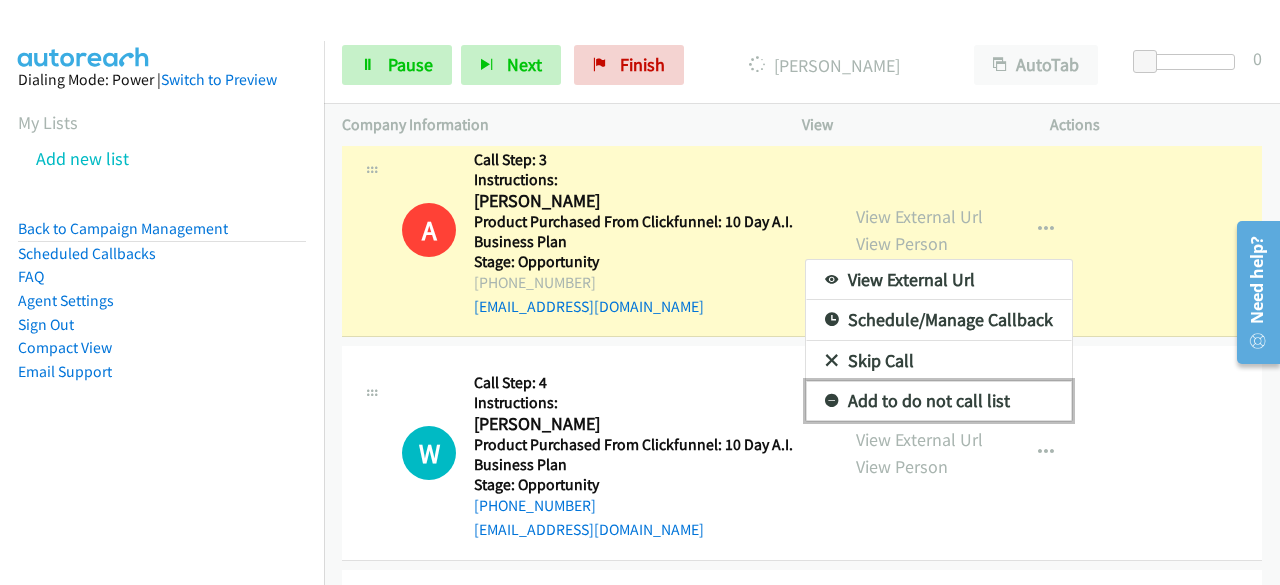 click on "Add to do not call list" at bounding box center (939, 401) 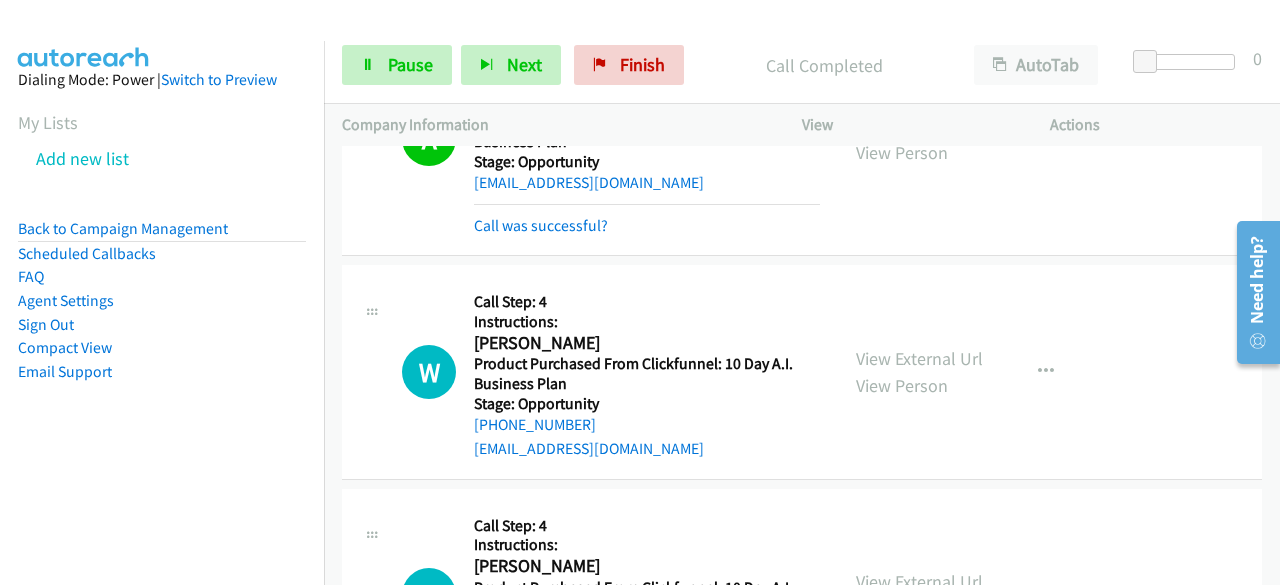 scroll, scrollTop: 9544, scrollLeft: 0, axis: vertical 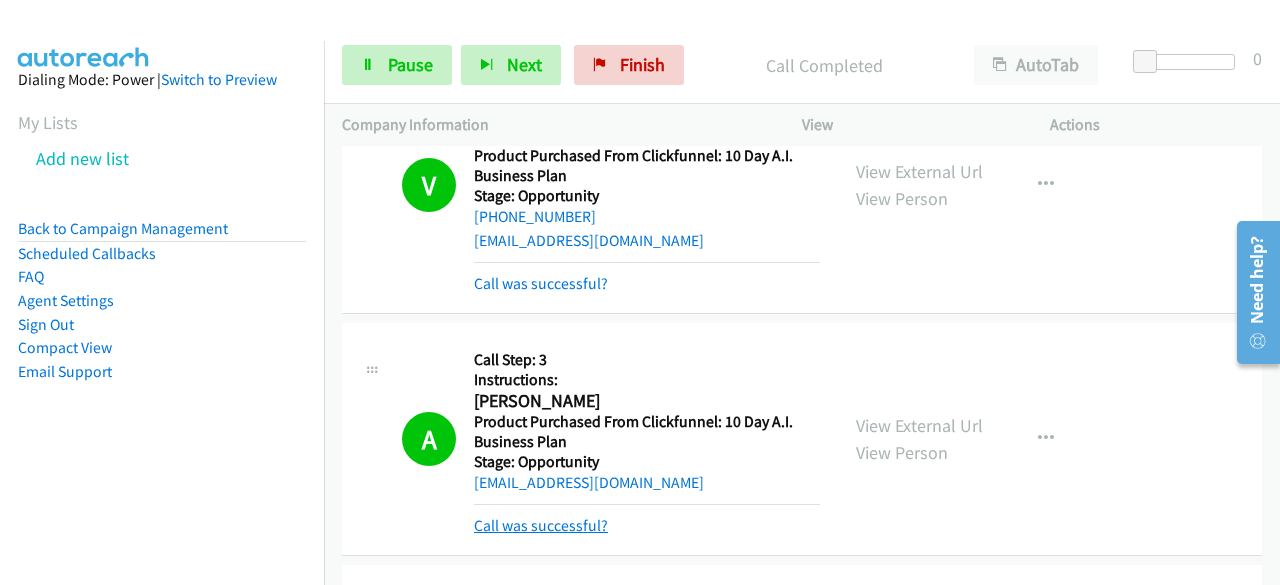 click on "Call was successful?" at bounding box center (541, 525) 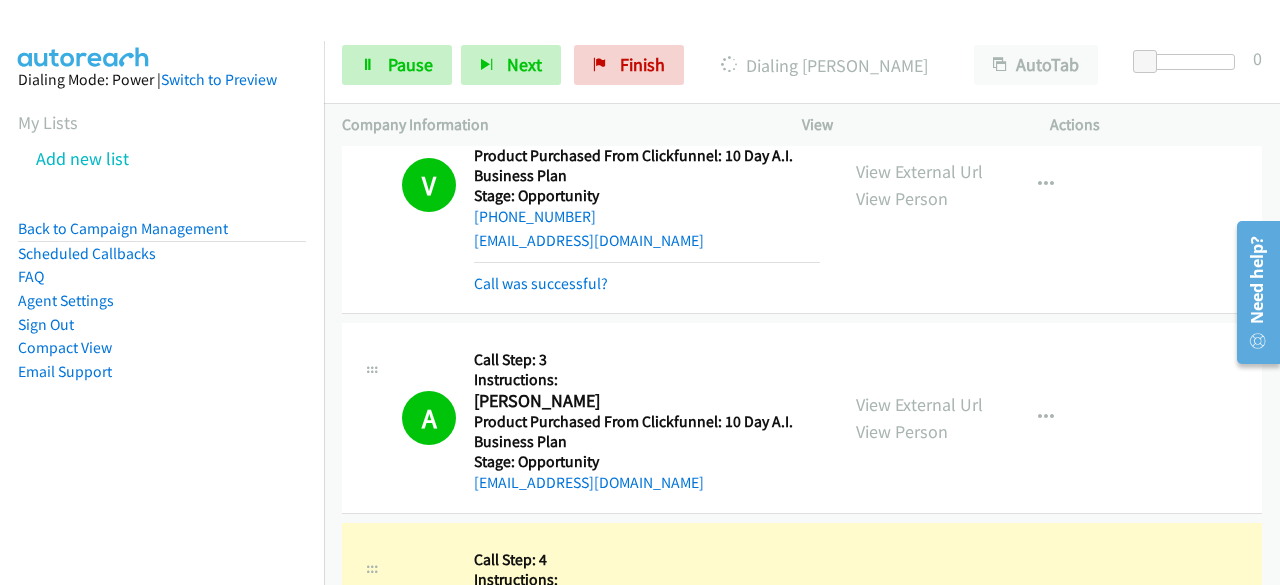 click on "V
Callback Scheduled
Call Step: 4
Instructions:
Valorie Hoskins
America/Denver
Product Purchased From Clickfunnel: 10 Day A.I. Business Plan
Stage: Opportunity
+1 801-864-5179
valoriehoskins@gmail.com
Call was successful?
View External Url
View Person
View External Url
Email
Schedule/Manage Callback
Skip Call
Add to do not call list" at bounding box center (802, 185) 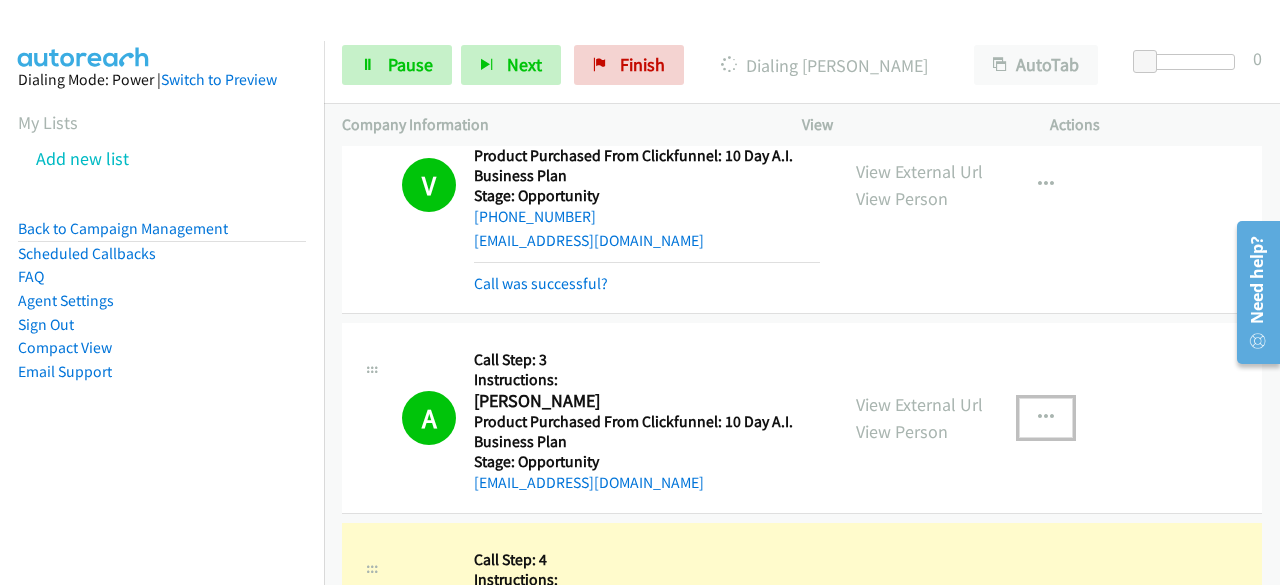 click at bounding box center [1046, 418] 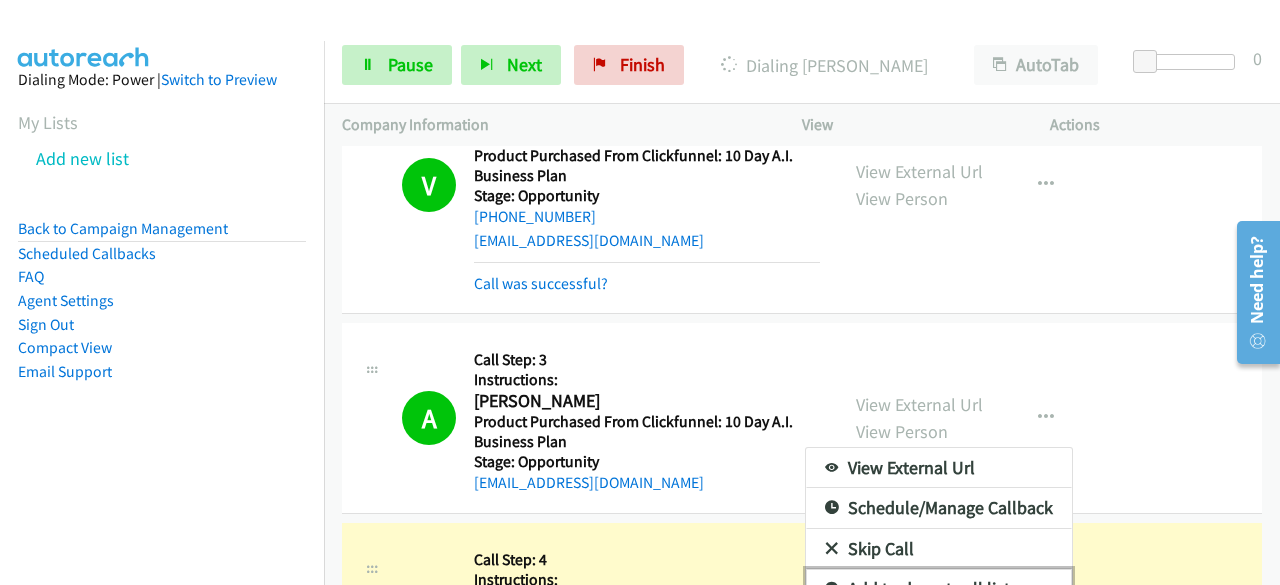 click on "Add to do not call list" at bounding box center (939, 589) 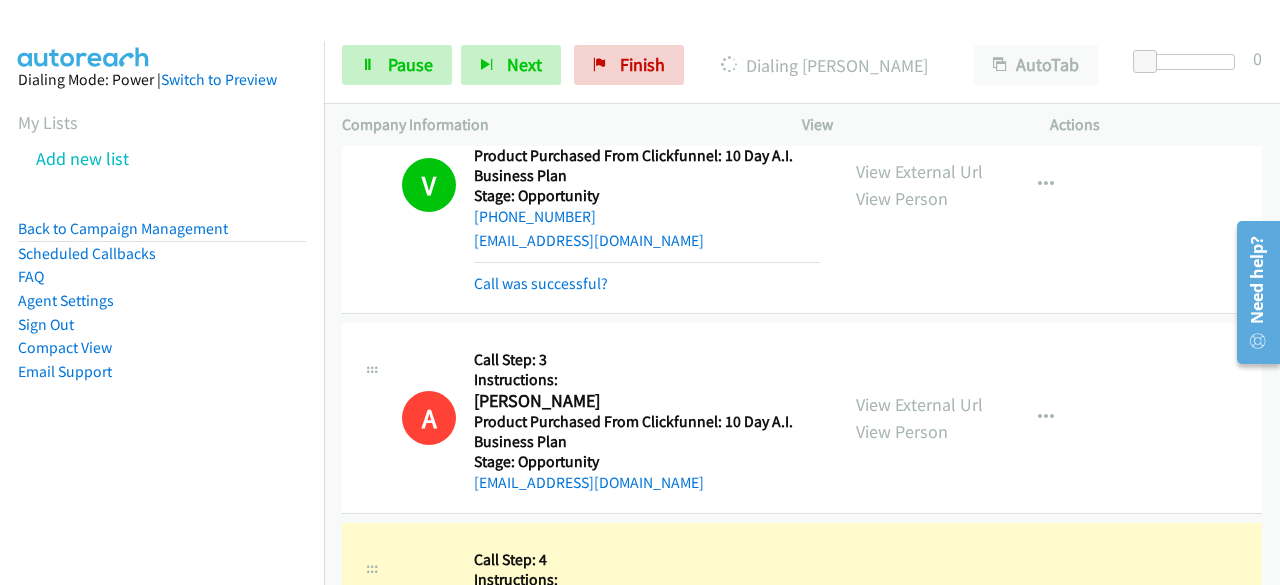 scroll, scrollTop: 9844, scrollLeft: 0, axis: vertical 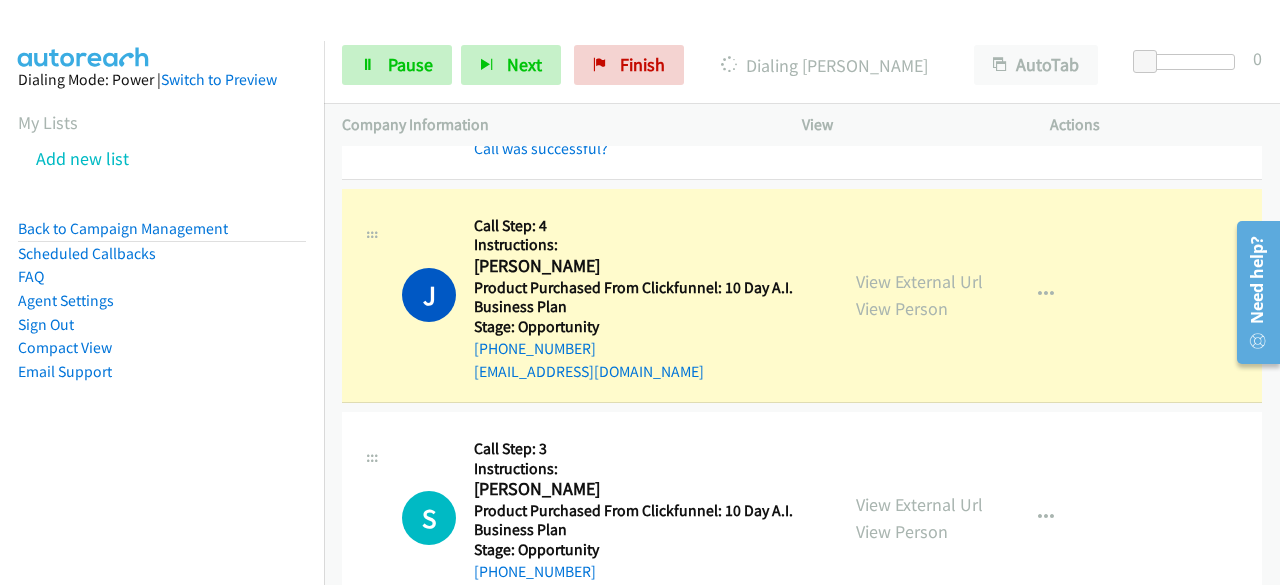 drag, startPoint x: 277, startPoint y: 401, endPoint x: 540, endPoint y: 297, distance: 282.8162 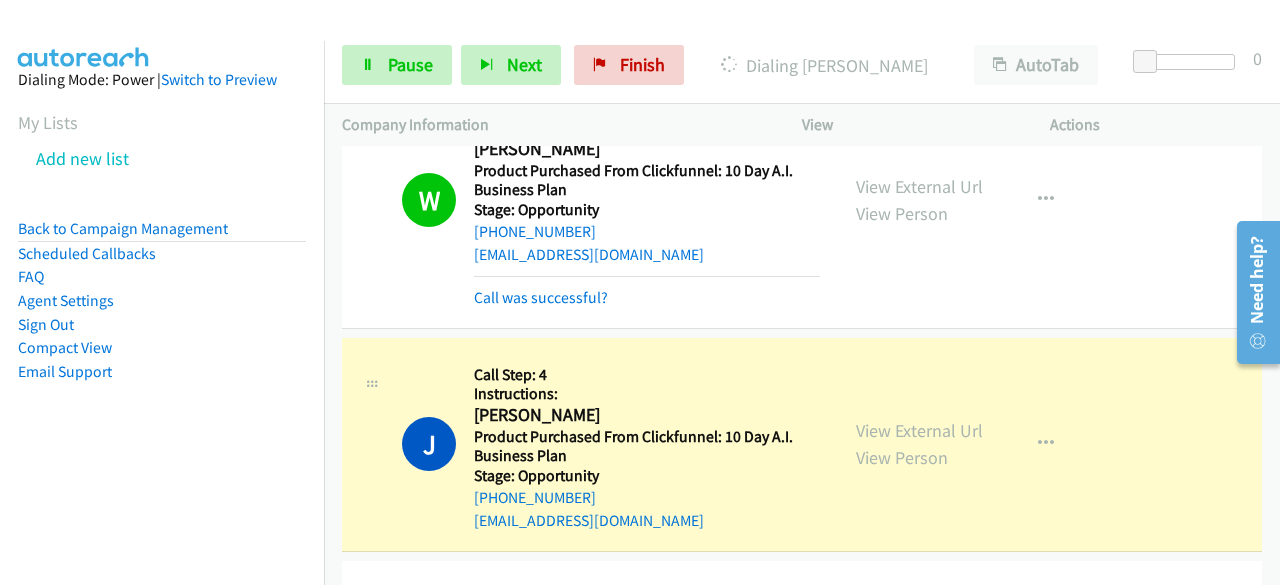 scroll, scrollTop: 9844, scrollLeft: 0, axis: vertical 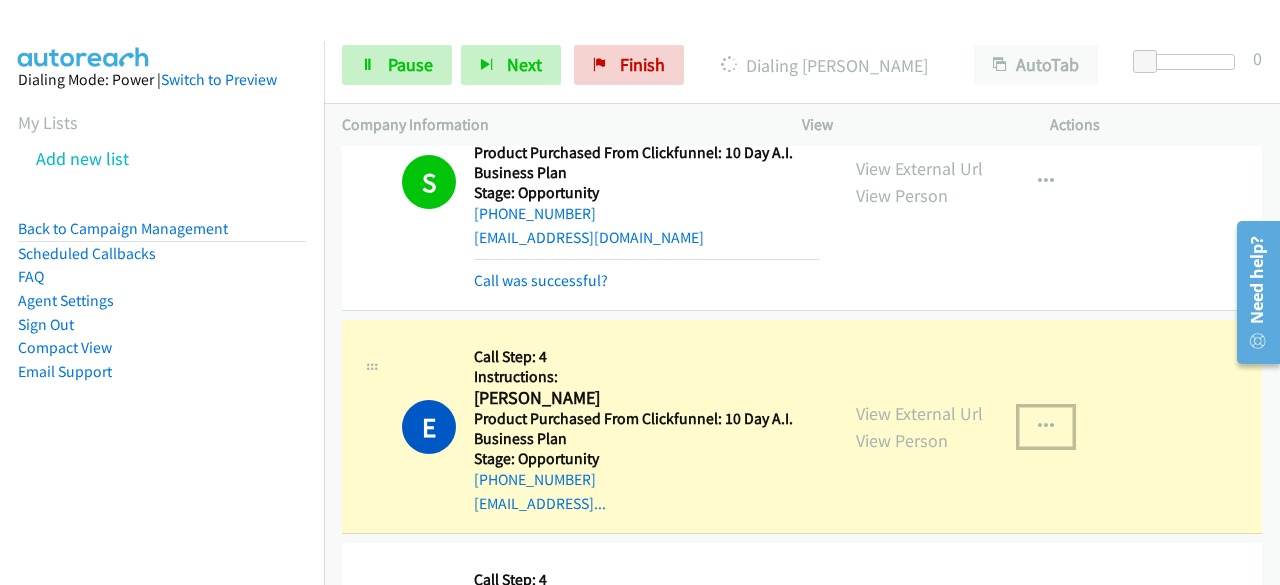 click at bounding box center [1046, 427] 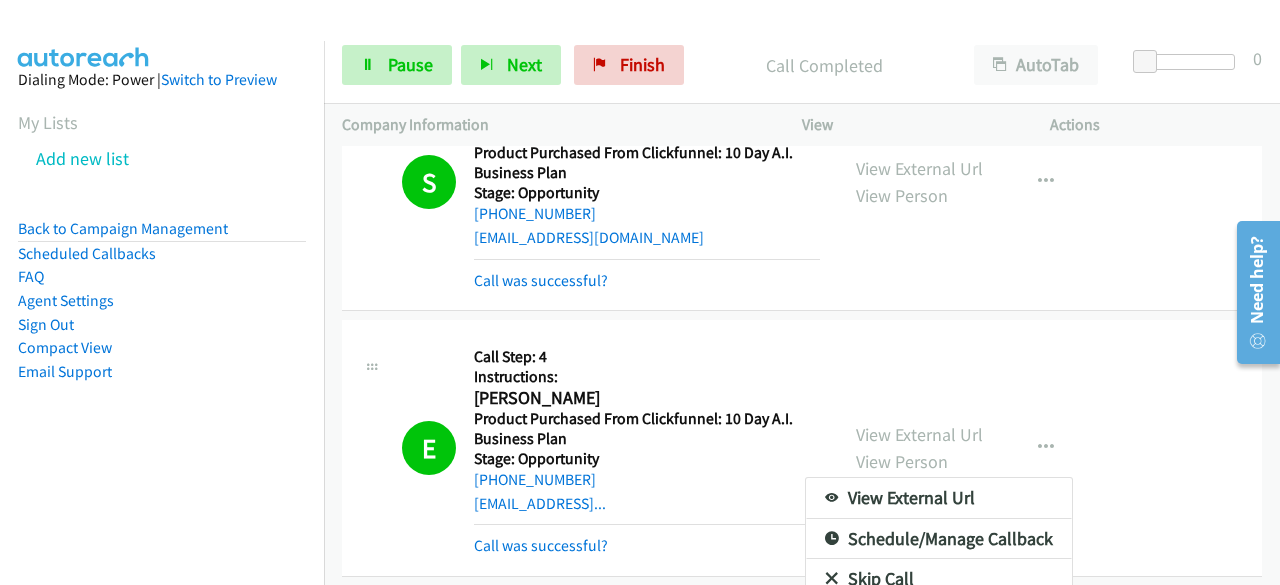 click at bounding box center (640, 292) 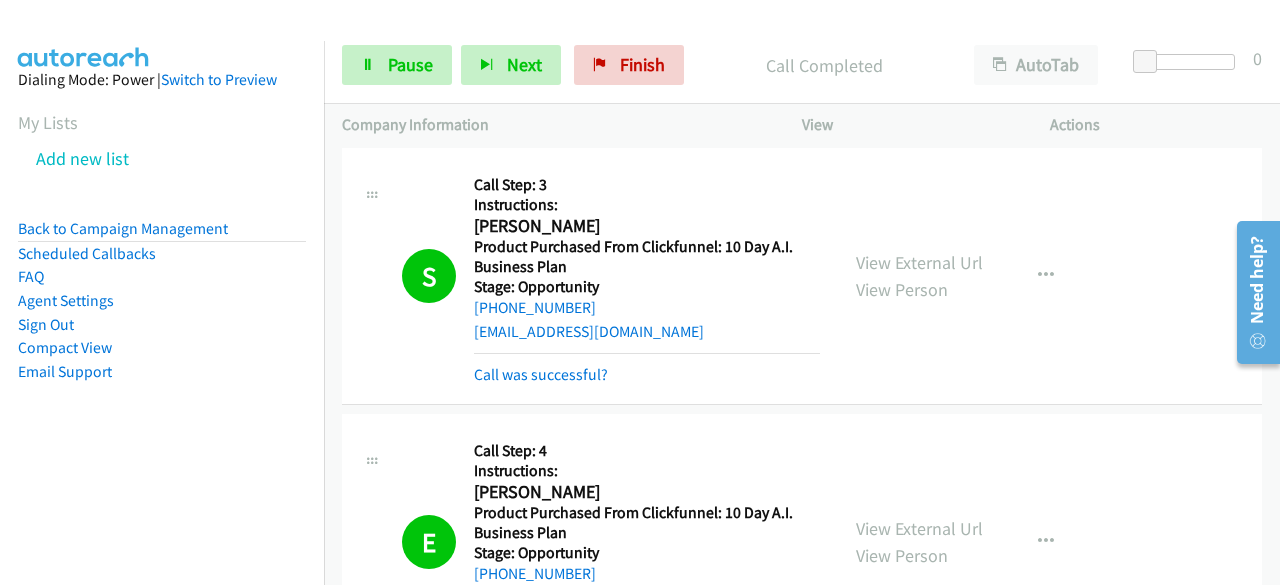 scroll, scrollTop: 10344, scrollLeft: 0, axis: vertical 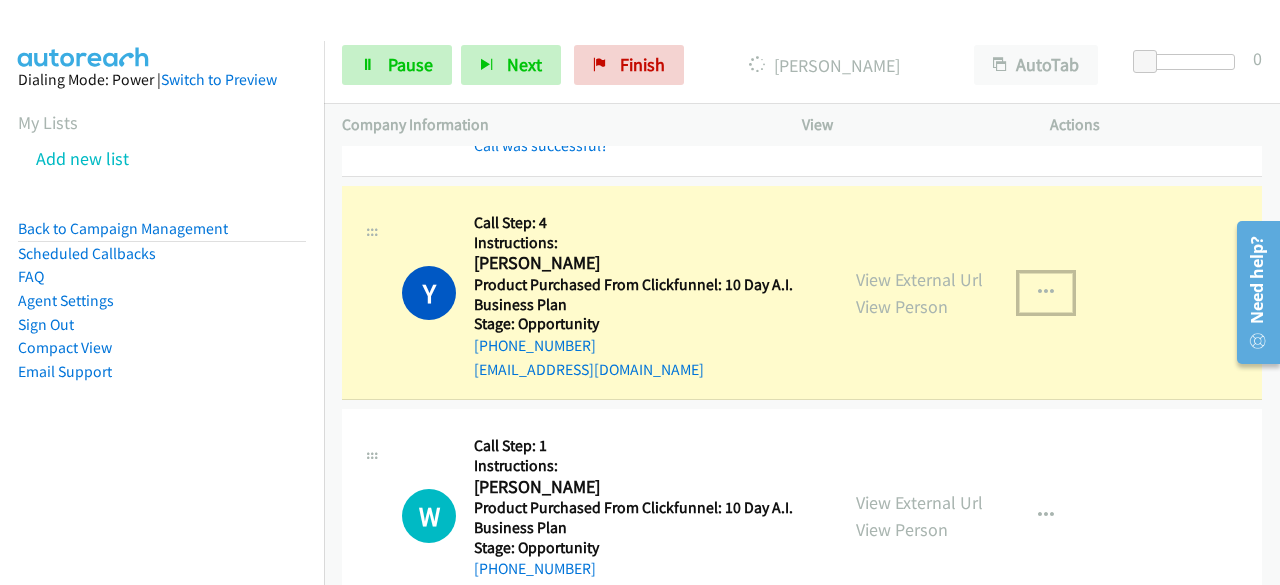 drag, startPoint x: 560, startPoint y: 346, endPoint x: 1043, endPoint y: 263, distance: 490.0796 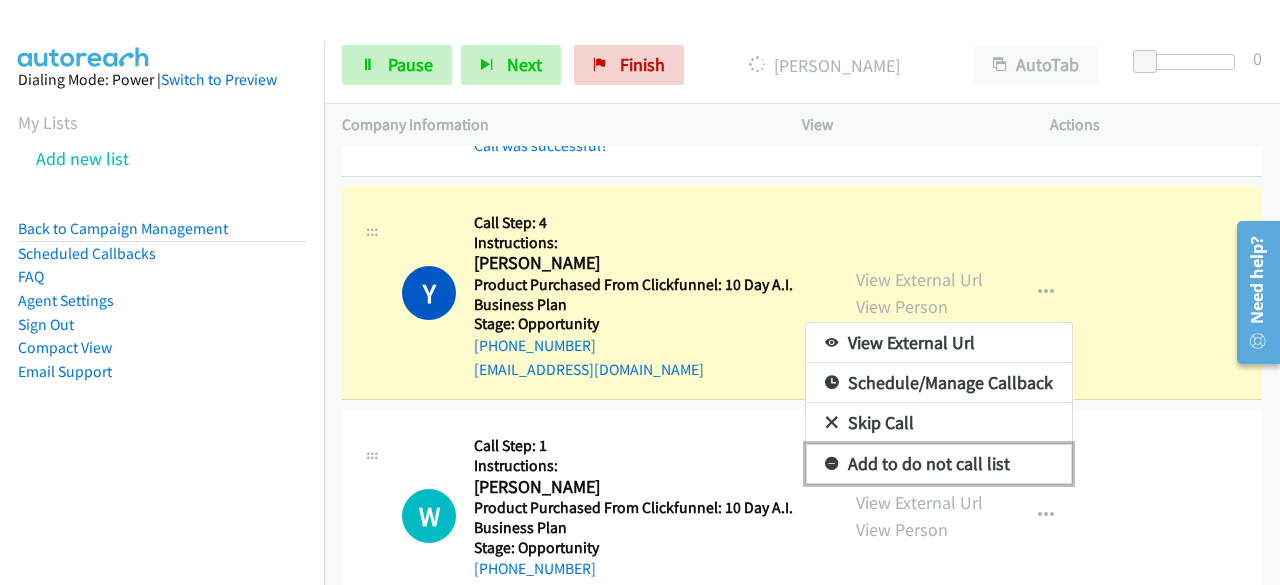 click on "Add to do not call list" at bounding box center [939, 464] 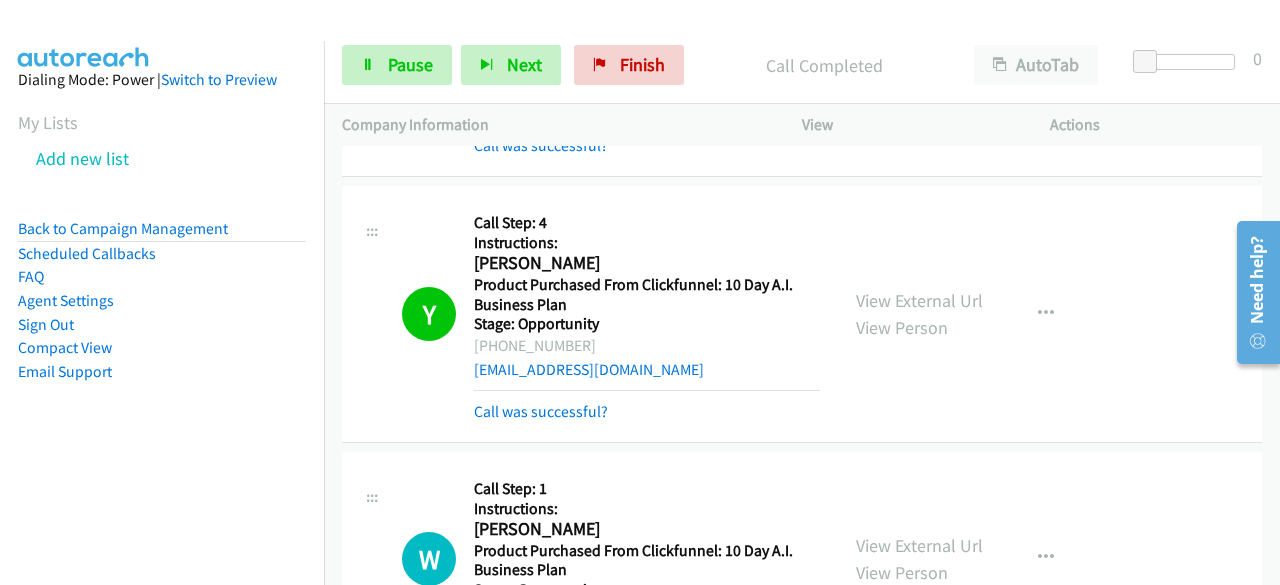 click on "Dialing Mode: Power
|
Switch to Preview
My Lists
Add new list
Back to Campaign Management
Scheduled Callbacks
FAQ
Agent Settings
Sign Out
Compact View
Email Support" at bounding box center [162, 257] 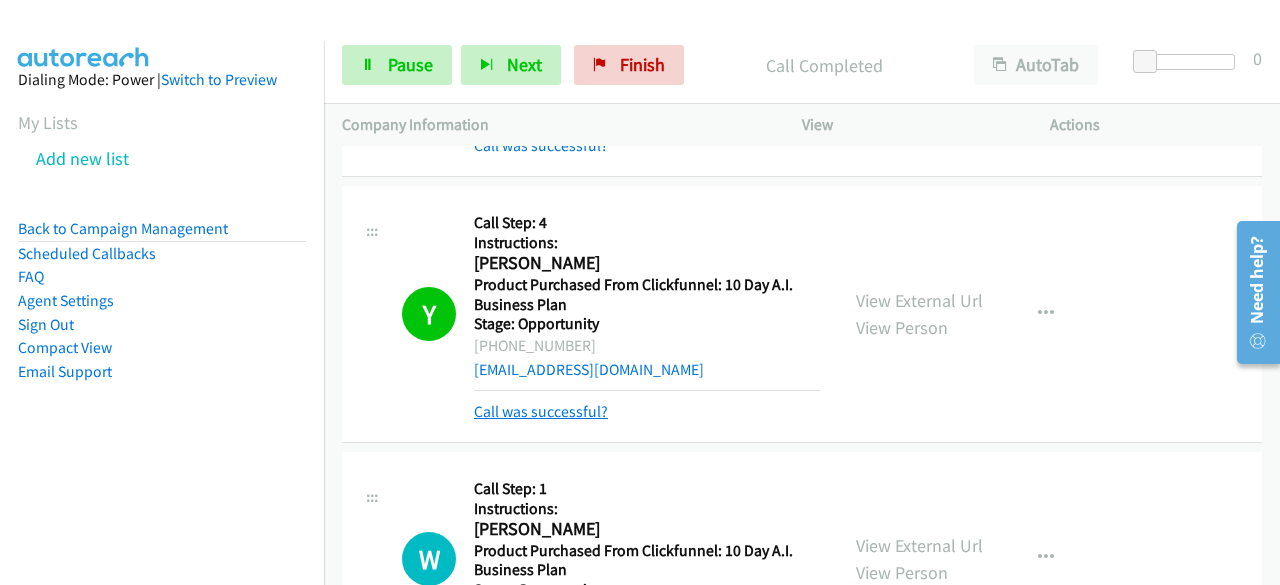 click on "Call was successful?" at bounding box center [541, 411] 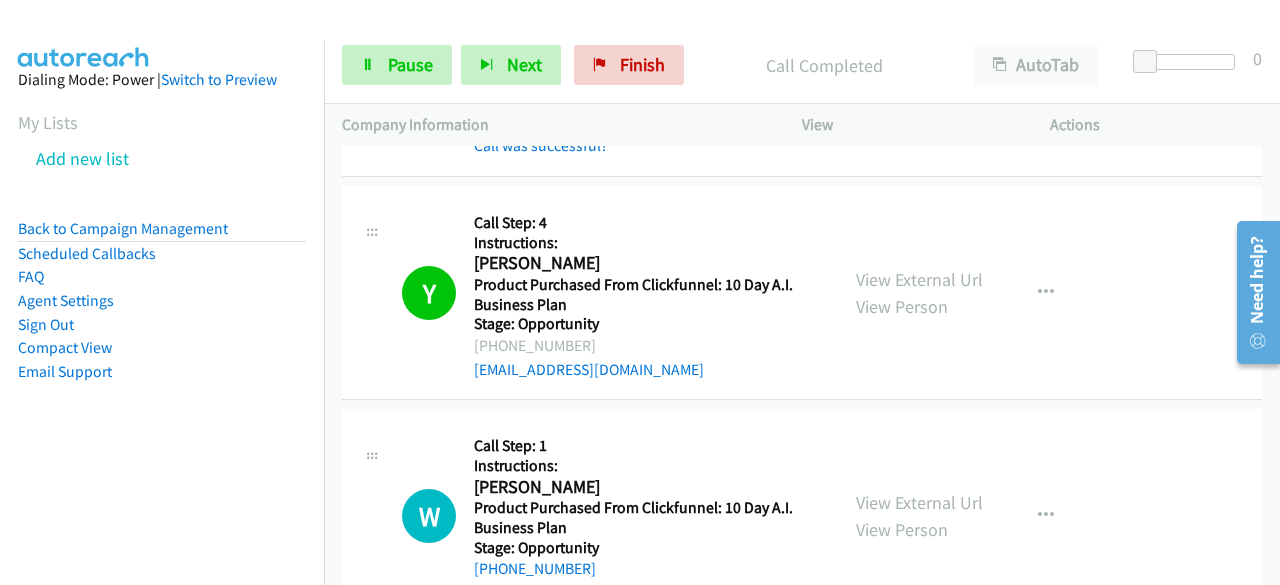 click on "Dialing Mode: Power
|
Switch to Preview
My Lists
Add new list
Back to Campaign Management
Scheduled Callbacks
FAQ
Agent Settings
Sign Out
Compact View
Email Support" at bounding box center (162, 333) 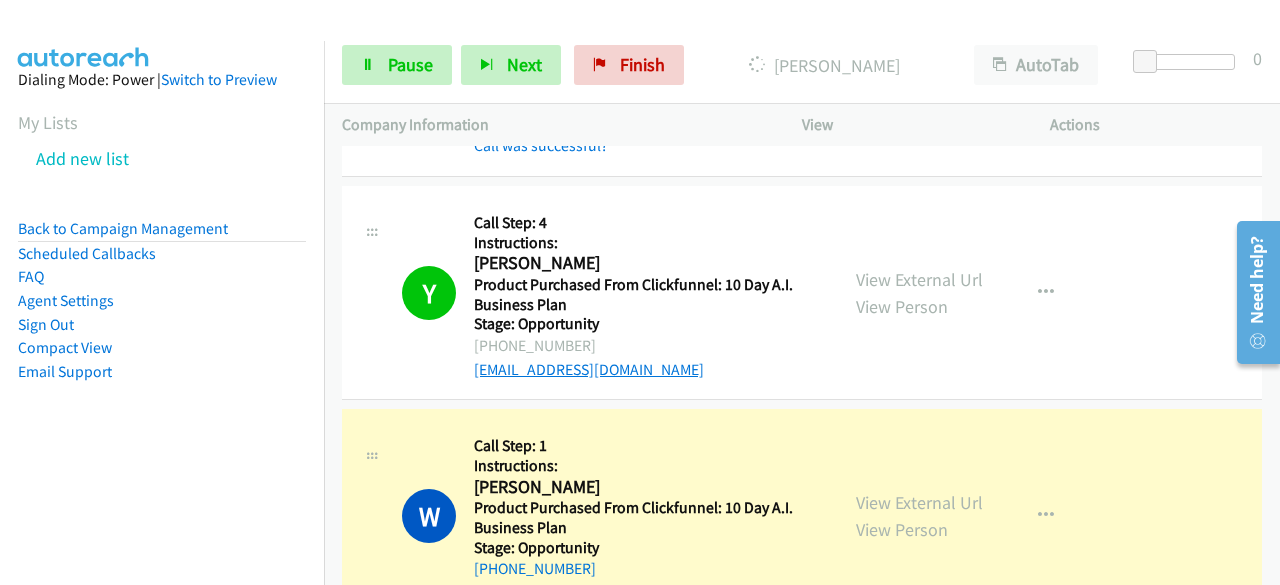 click on "[EMAIL_ADDRESS][DOMAIN_NAME]" at bounding box center [589, 369] 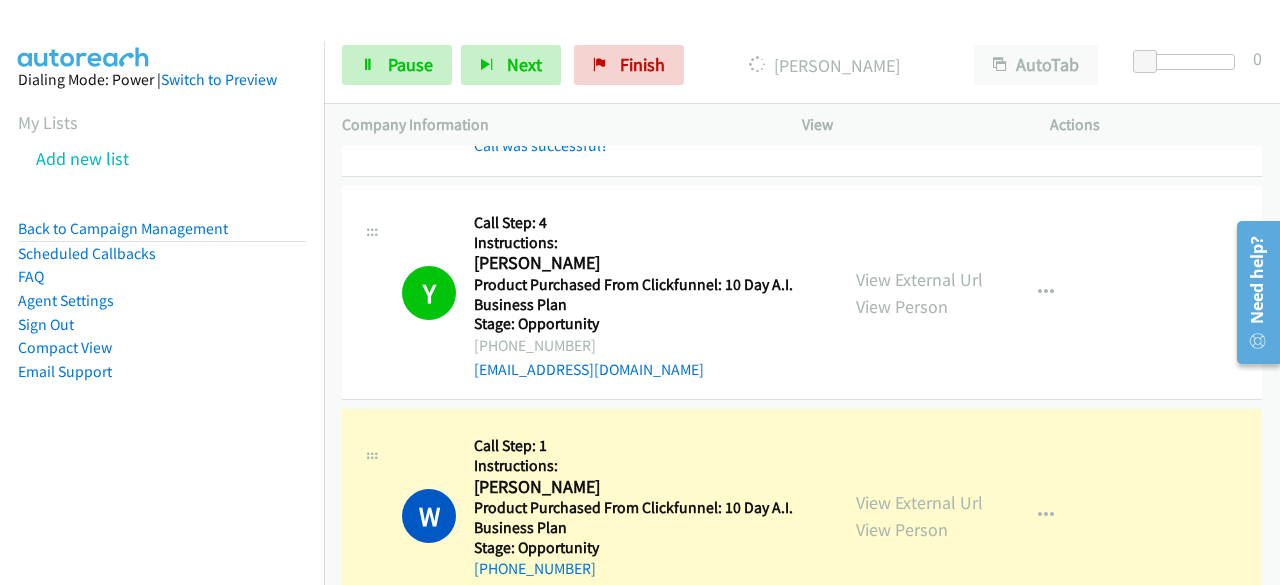 click on "Dialing Mode: Power
|
Switch to Preview
My Lists
Add new list
Back to Campaign Management
Scheduled Callbacks
FAQ
Agent Settings
Sign Out
Compact View
Email Support" at bounding box center (162, 257) 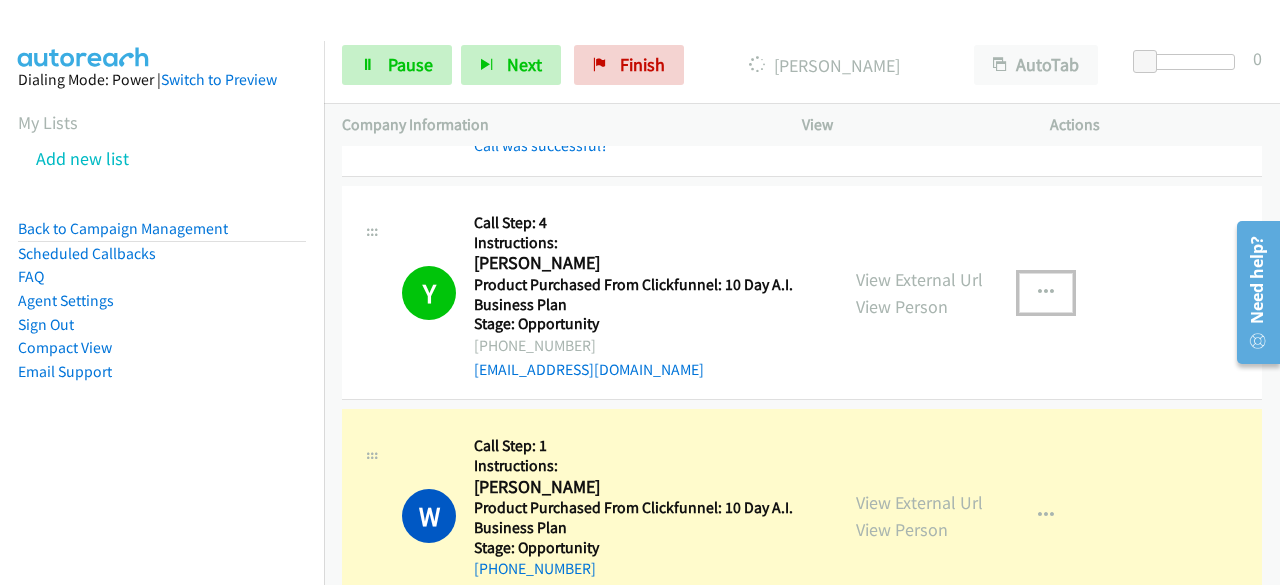 click at bounding box center (1046, 293) 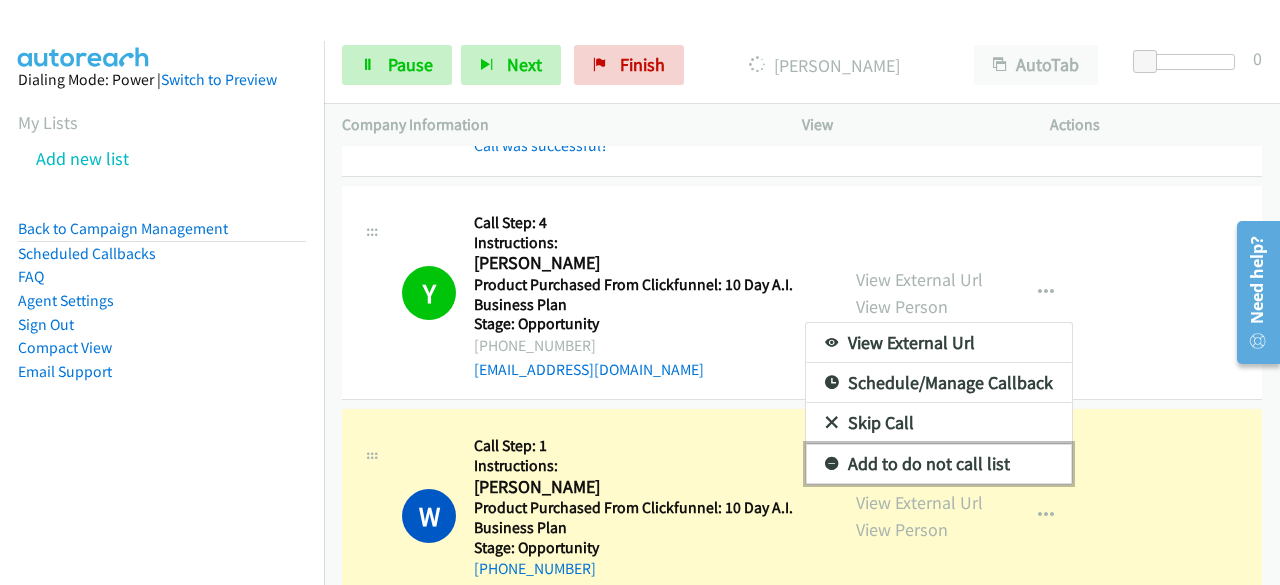 click on "Add to do not call list" at bounding box center (939, 464) 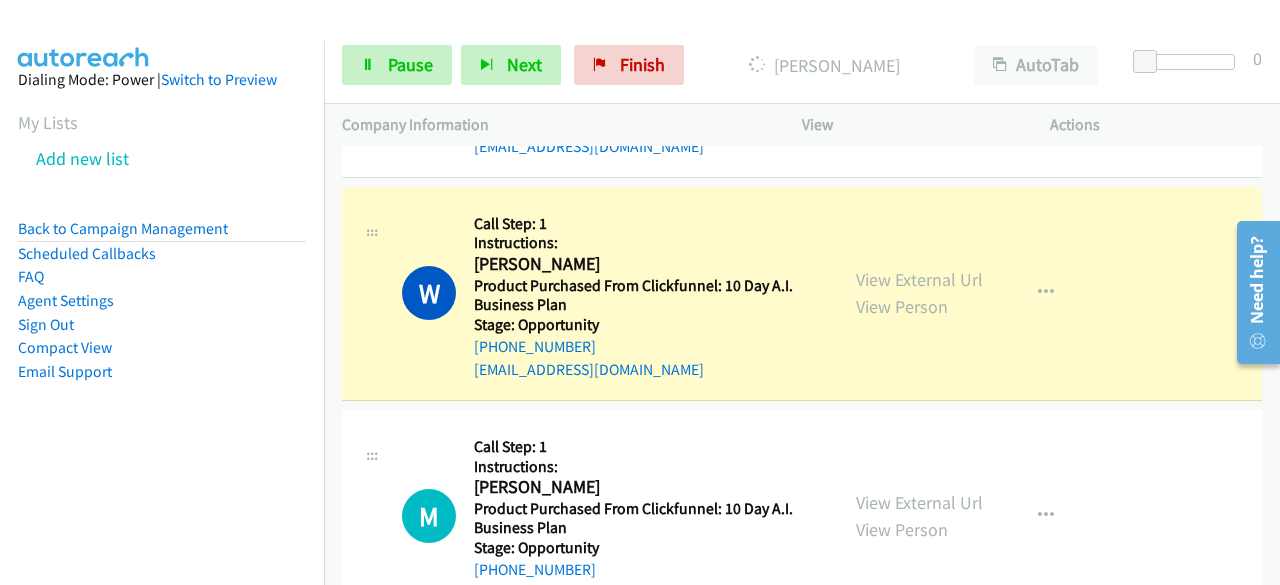 scroll, scrollTop: 11144, scrollLeft: 0, axis: vertical 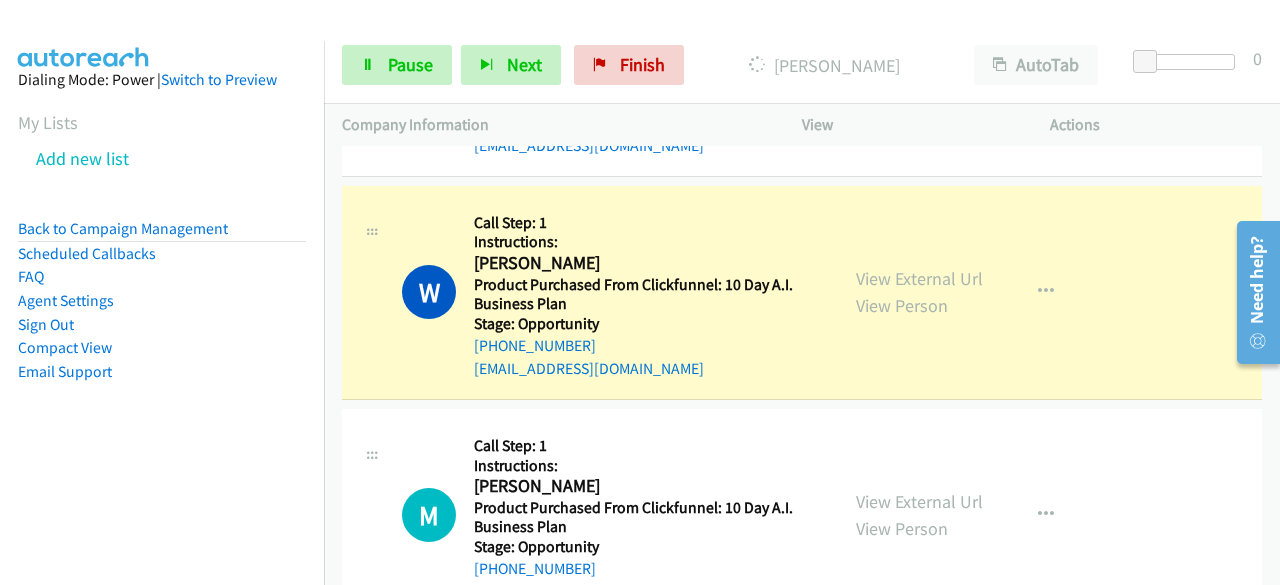 click on "Dialing Mode: Power
|
Switch to Preview
My Lists
Add new list
Back to Campaign Management
Scheduled Callbacks
FAQ
Agent Settings
Sign Out
Compact View
Email Support" at bounding box center (162, 257) 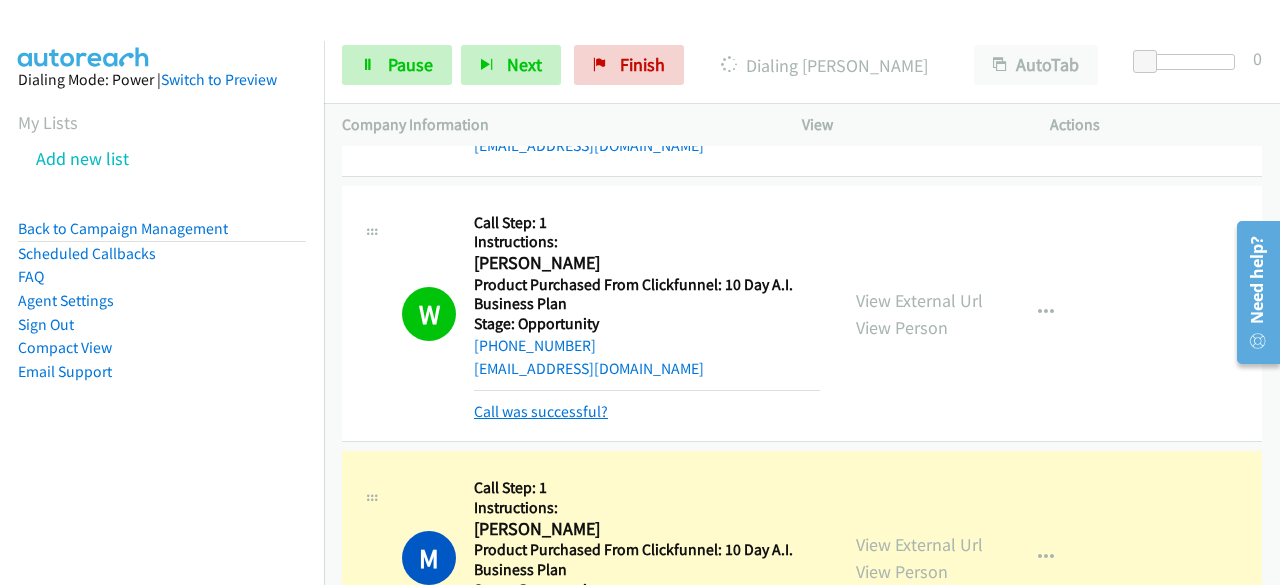 click on "Call was successful?" at bounding box center (541, 411) 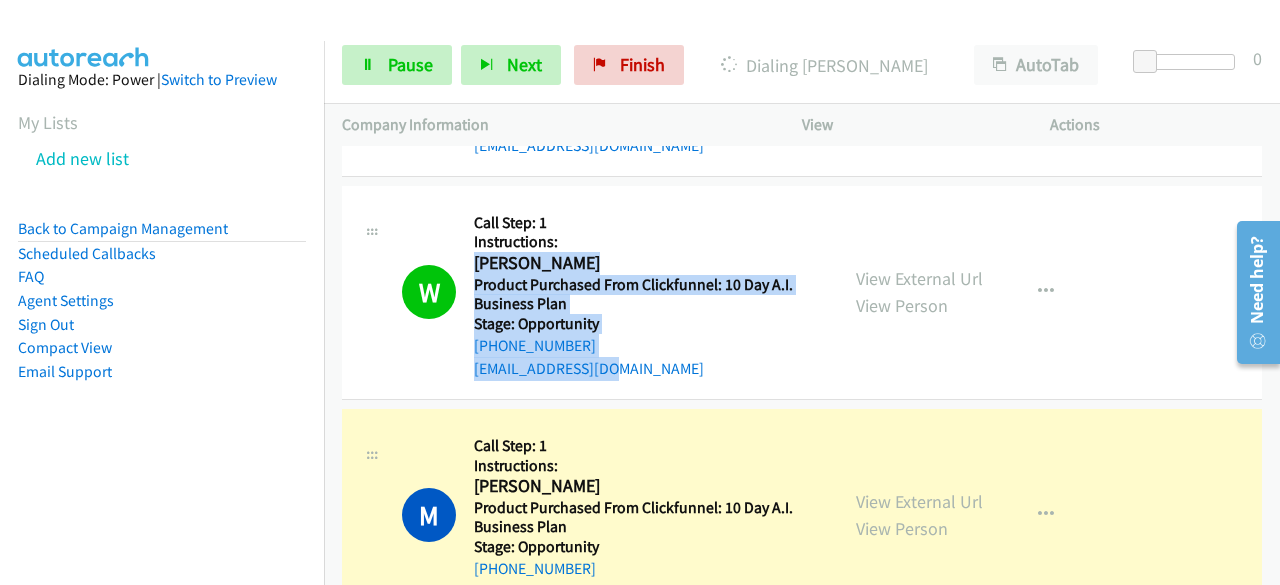 drag, startPoint x: 646, startPoint y: 349, endPoint x: 474, endPoint y: 244, distance: 201.51675 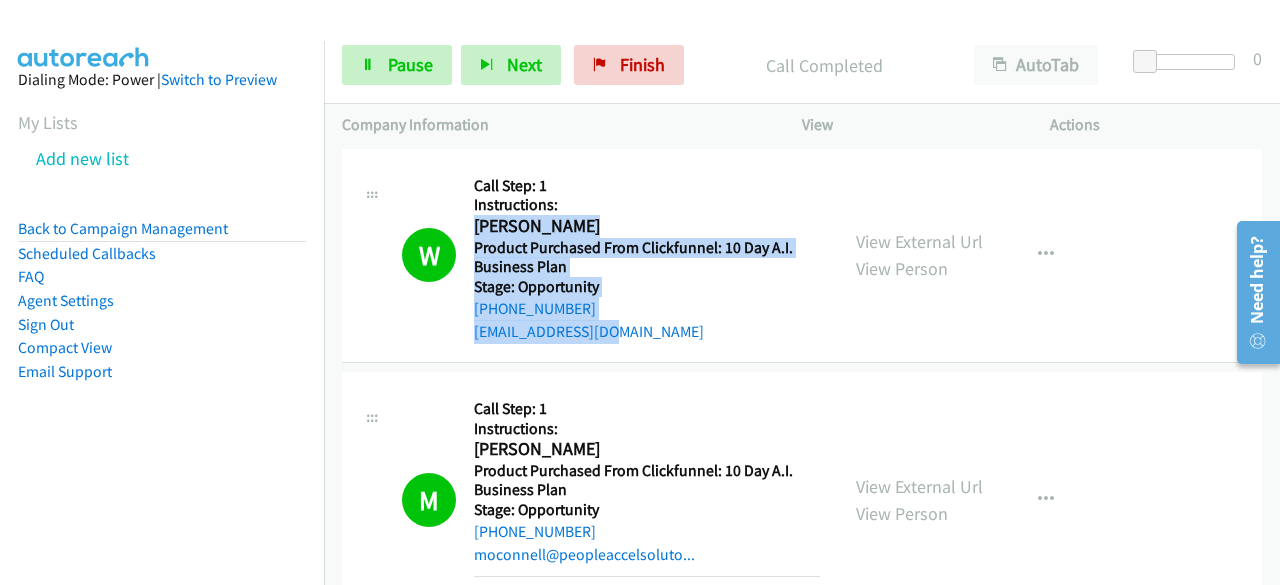 scroll, scrollTop: 11244, scrollLeft: 0, axis: vertical 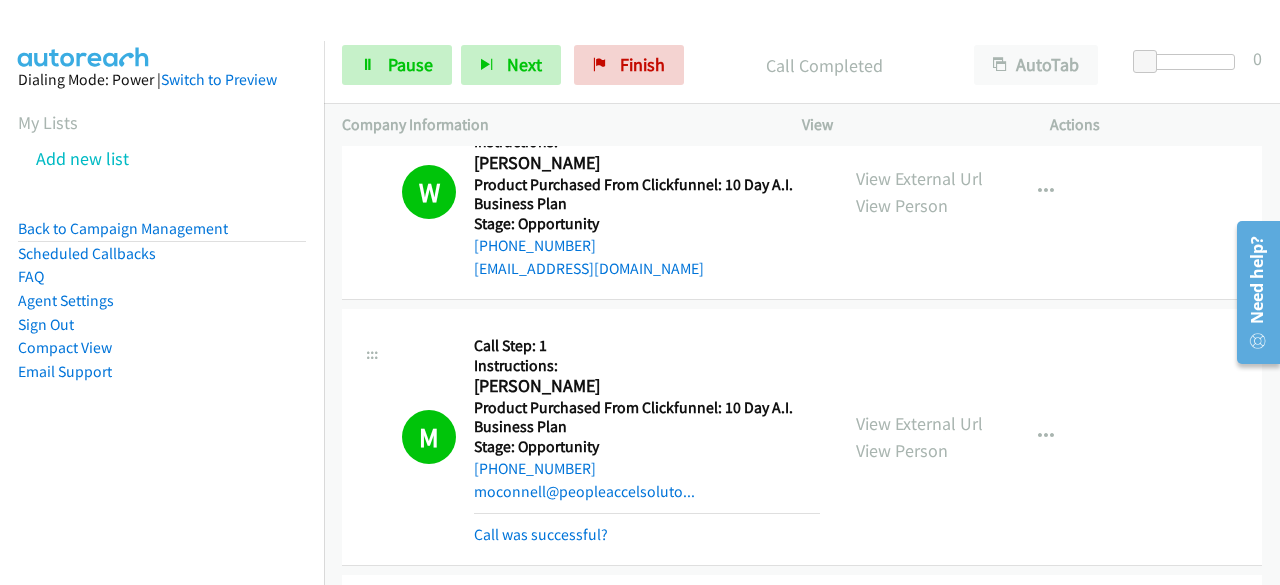 click on "Actions" at bounding box center (1156, 125) 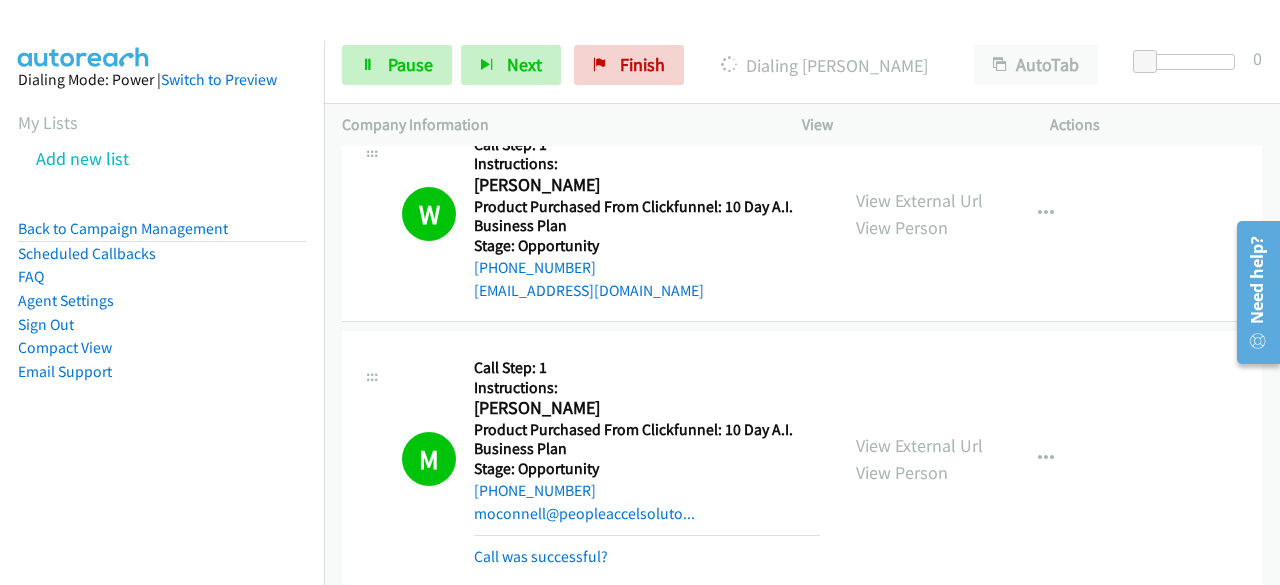 scroll, scrollTop: 11444, scrollLeft: 0, axis: vertical 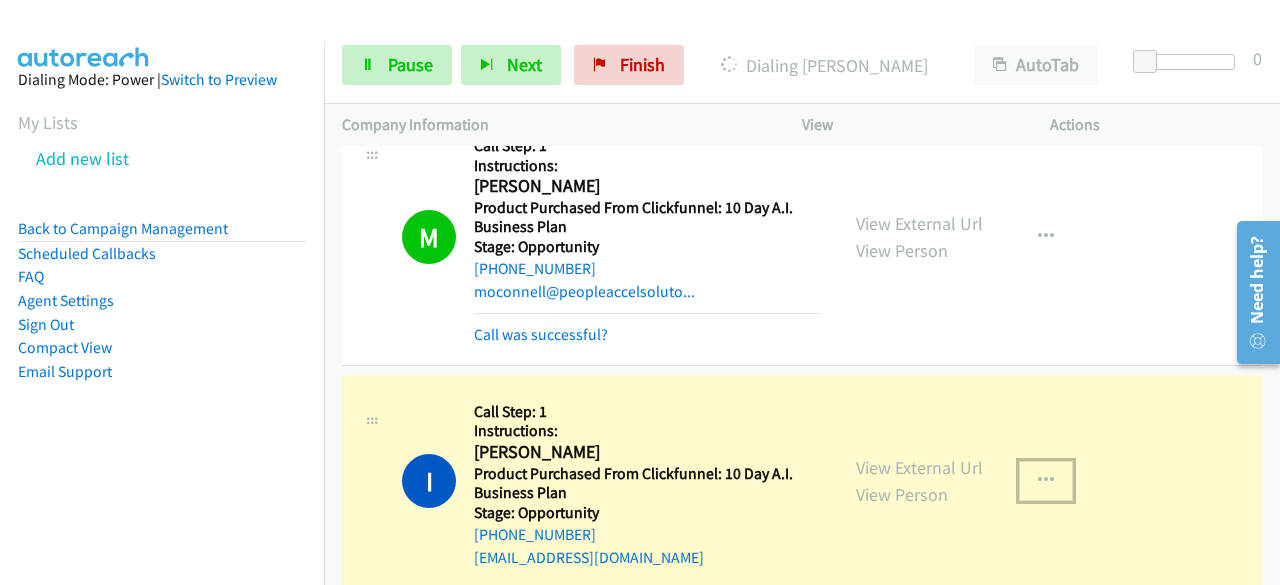click at bounding box center [1046, 481] 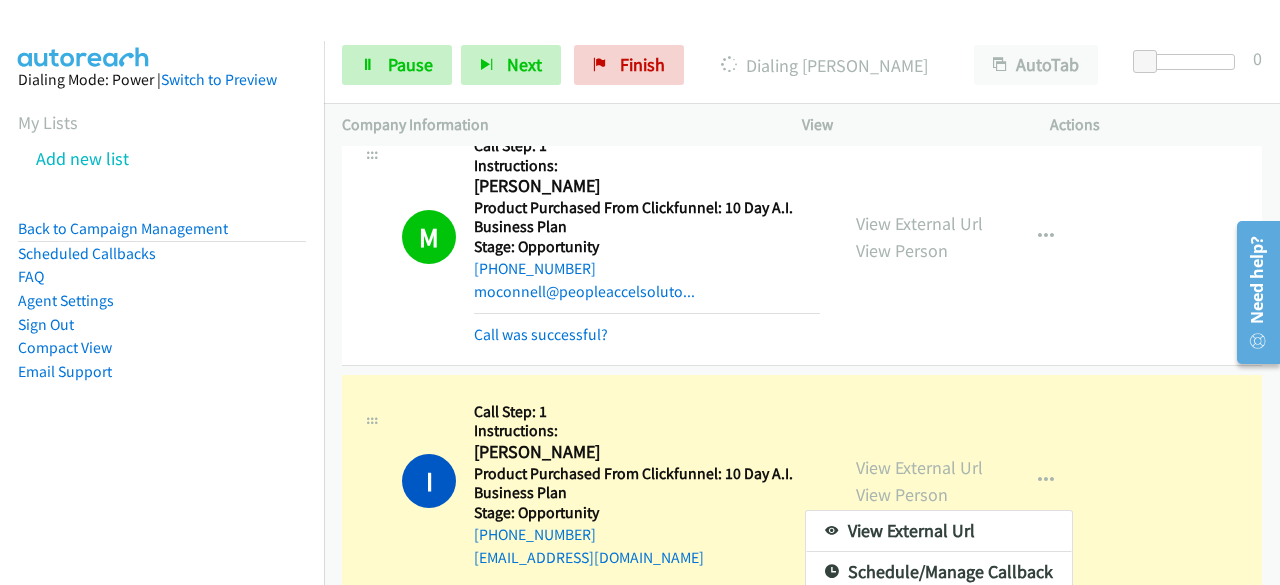click at bounding box center [640, 292] 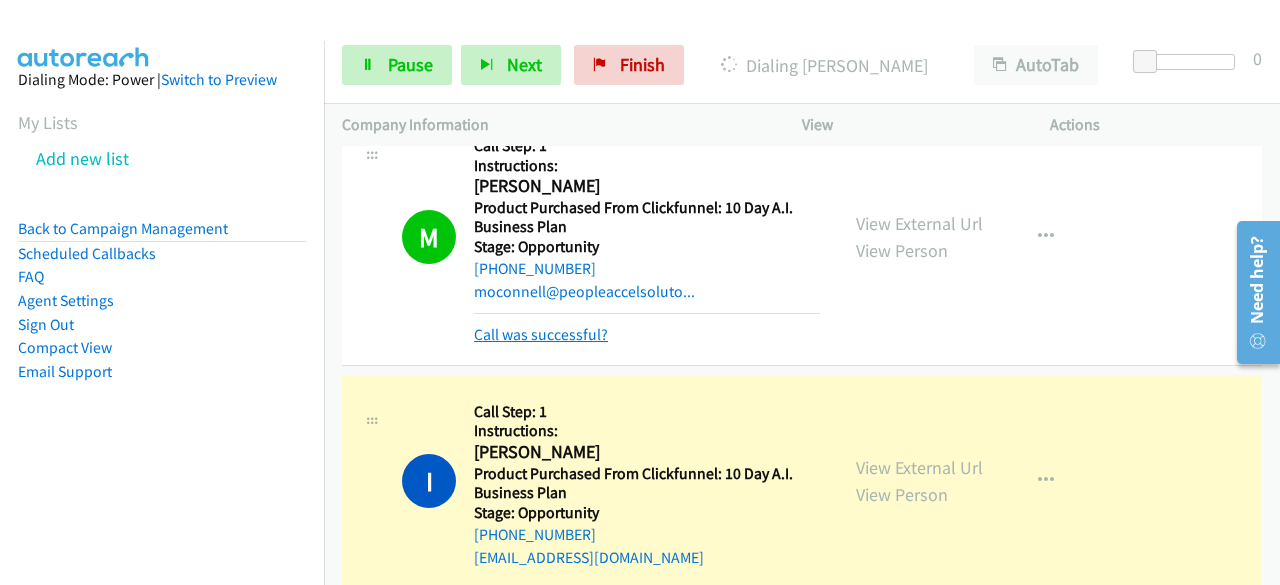 click on "Call was successful?" at bounding box center (541, 334) 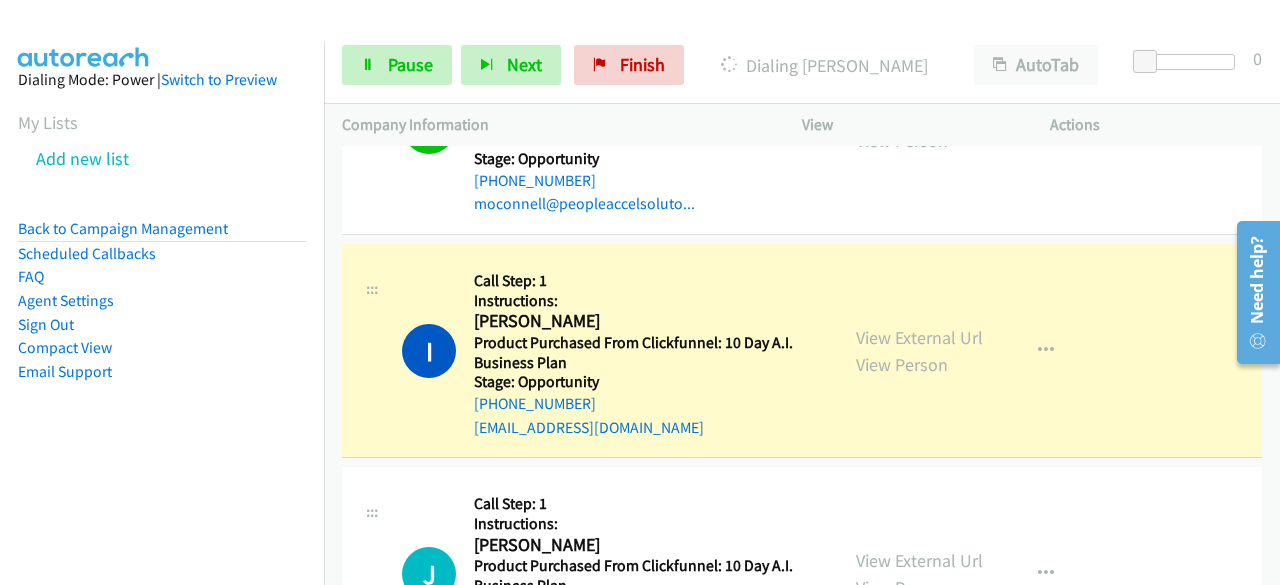scroll, scrollTop: 11644, scrollLeft: 0, axis: vertical 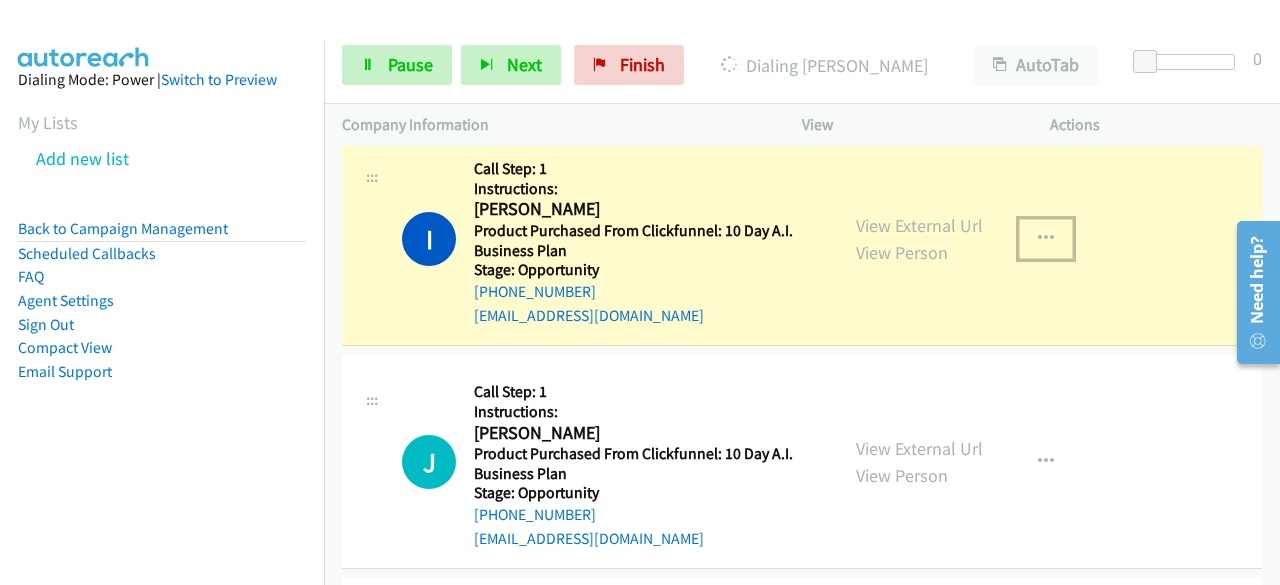 click at bounding box center (1046, 239) 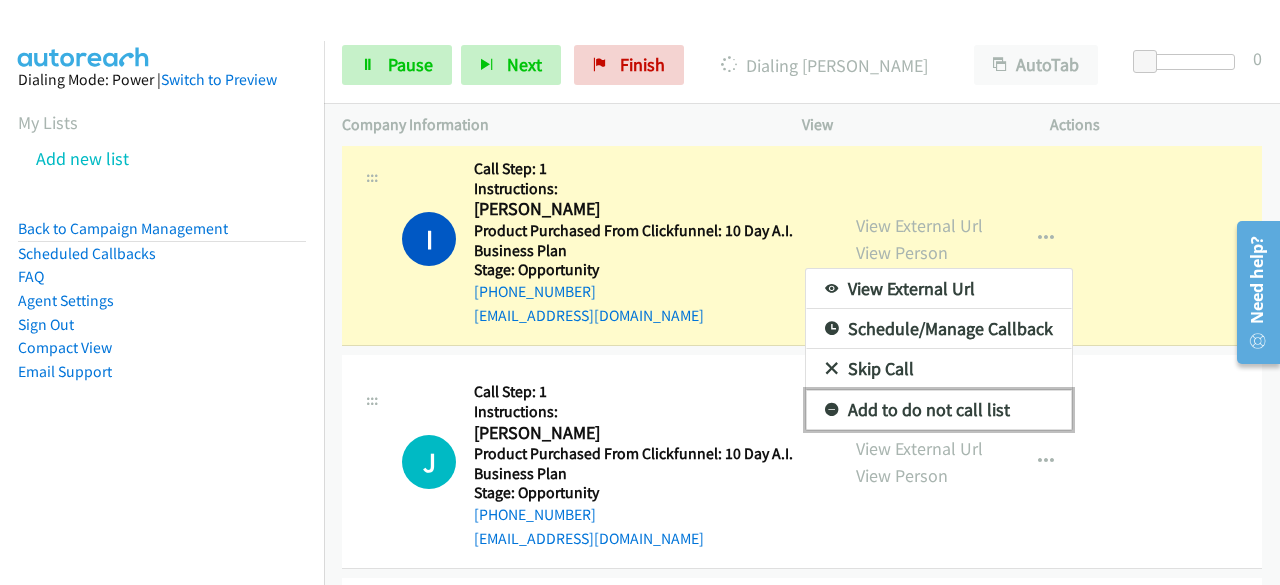 click on "Add to do not call list" at bounding box center (939, 410) 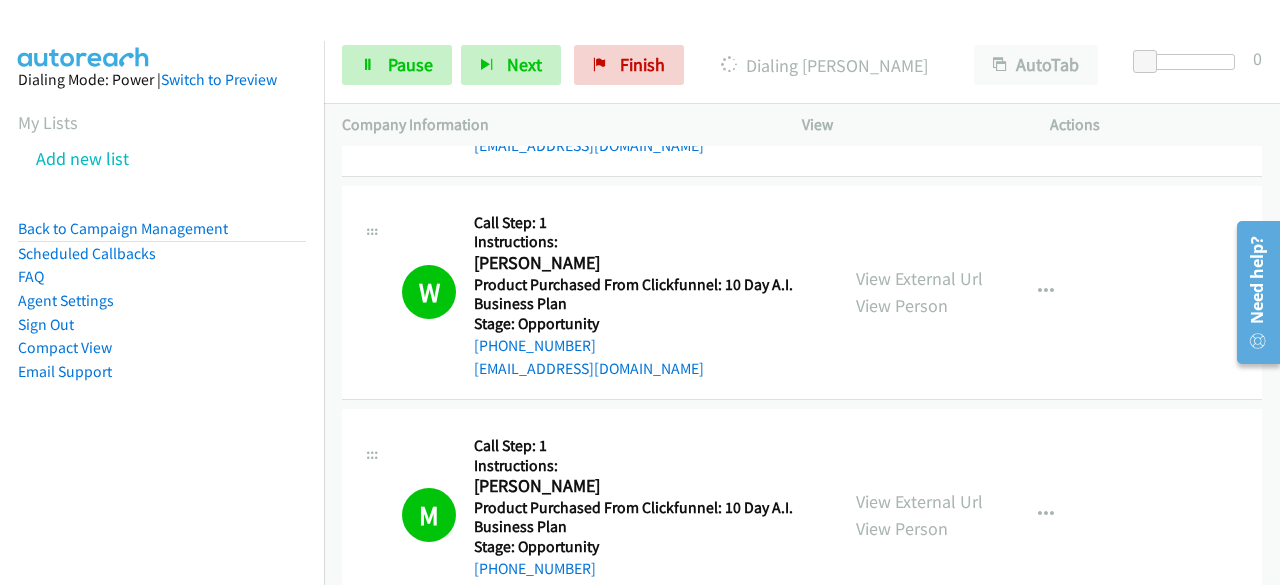 scroll, scrollTop: 11044, scrollLeft: 0, axis: vertical 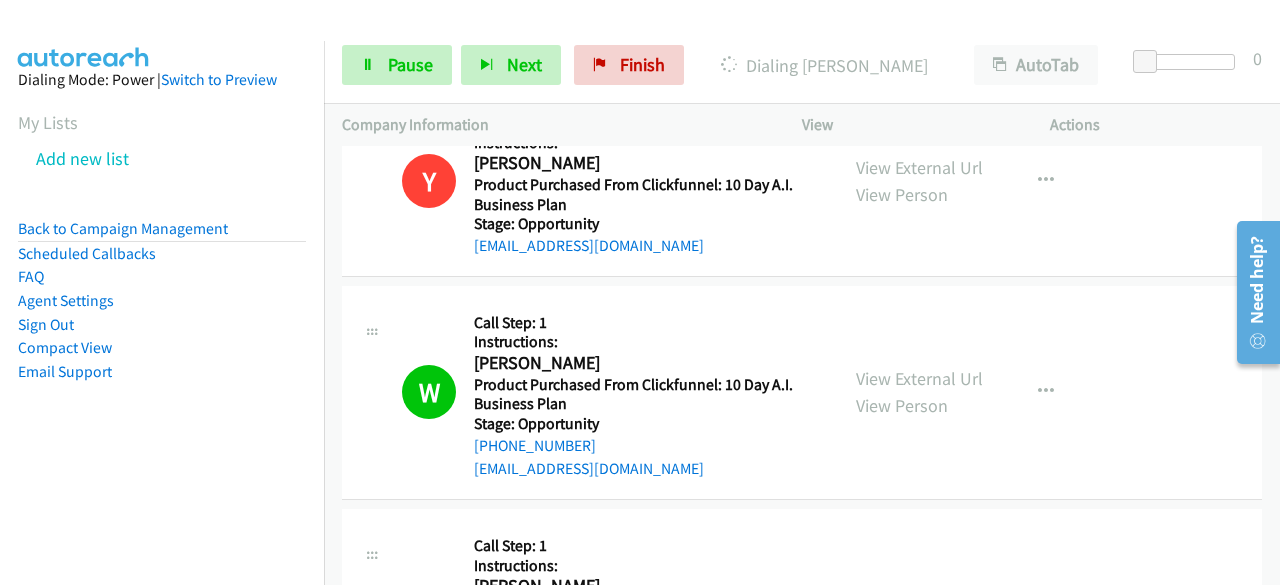 click on "Dialing Mode: Power
|
Switch to Preview
My Lists
Add new list
Back to Campaign Management
Scheduled Callbacks
FAQ
Agent Settings
Sign Out
Compact View
Email Support" at bounding box center [162, 257] 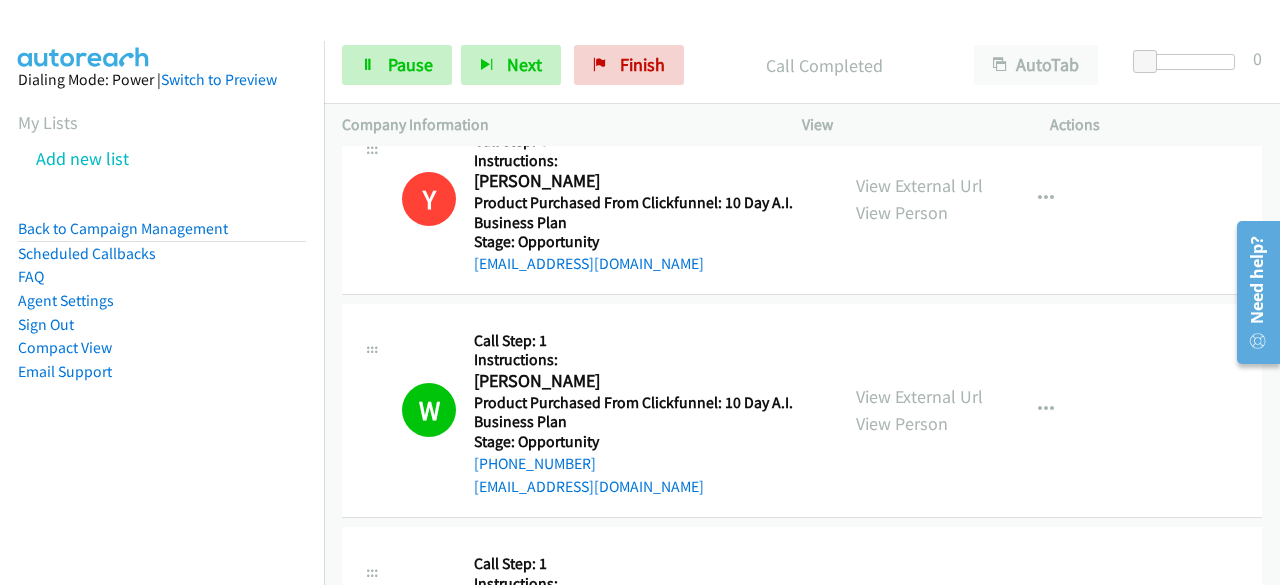 scroll, scrollTop: 10944, scrollLeft: 0, axis: vertical 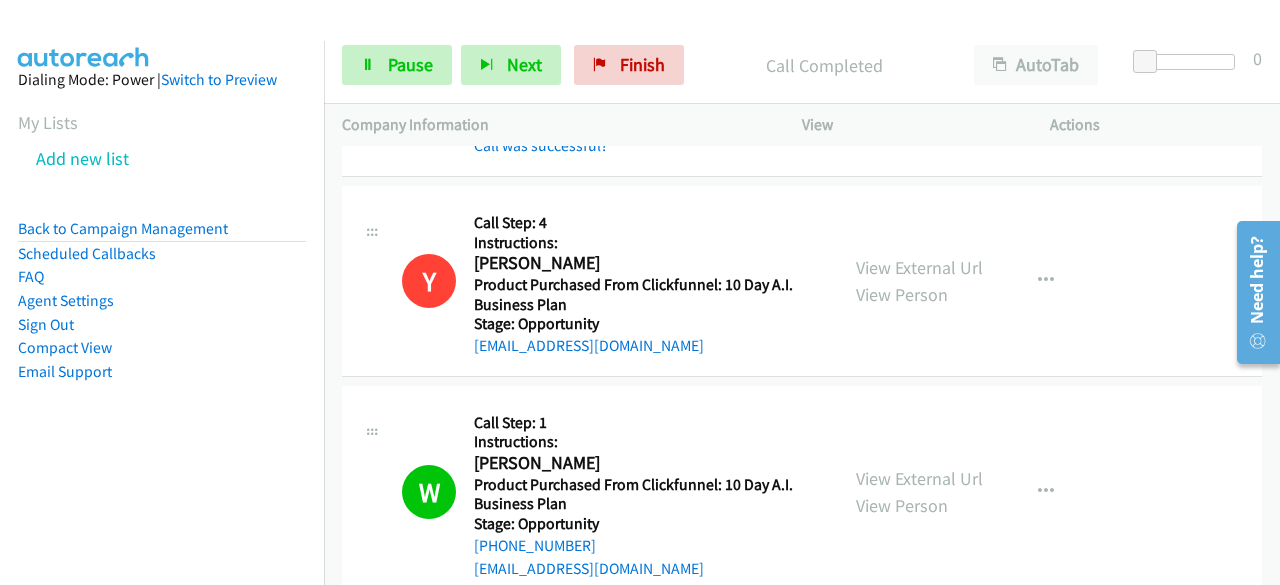 drag, startPoint x: 68, startPoint y: 446, endPoint x: 230, endPoint y: 415, distance: 164.93938 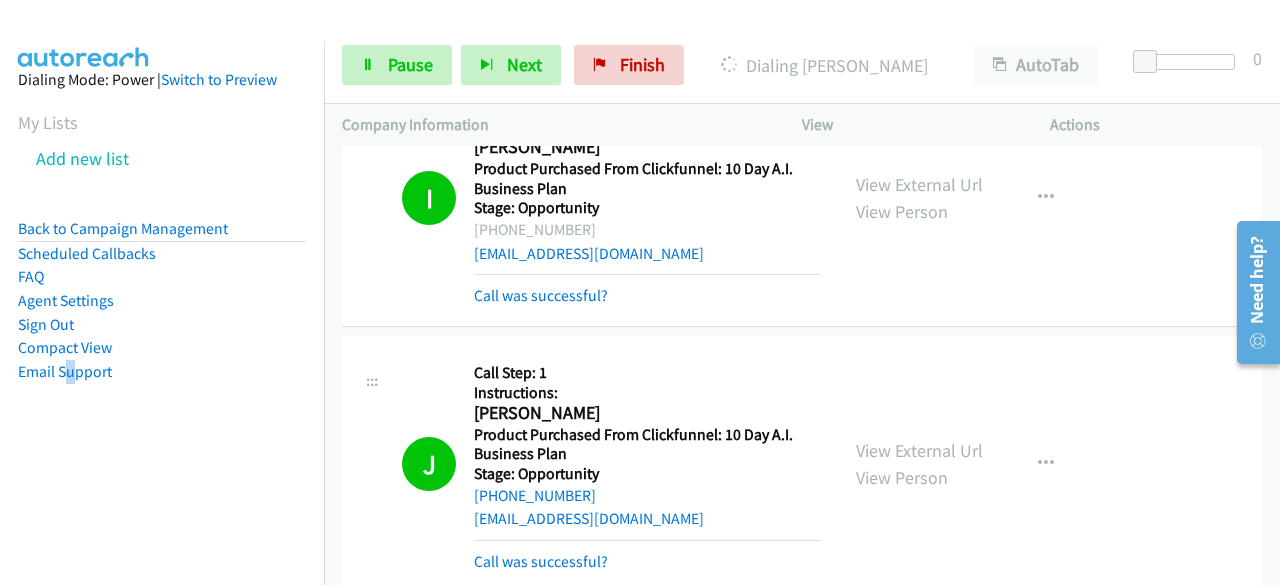 scroll, scrollTop: 11744, scrollLeft: 0, axis: vertical 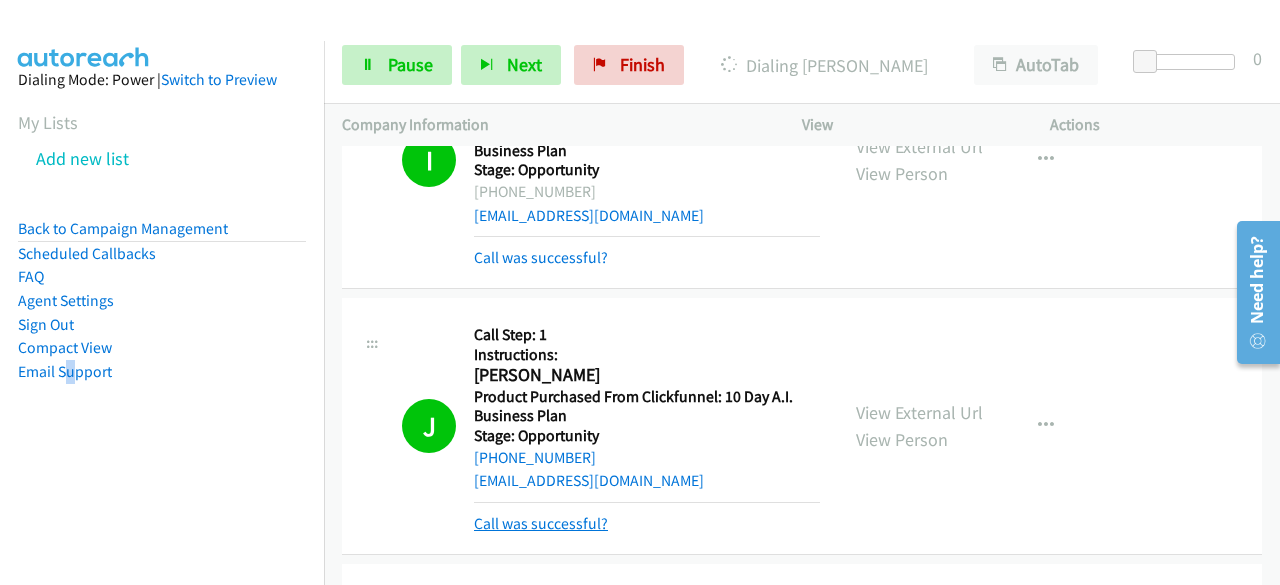 click on "Call was successful?" at bounding box center (541, 523) 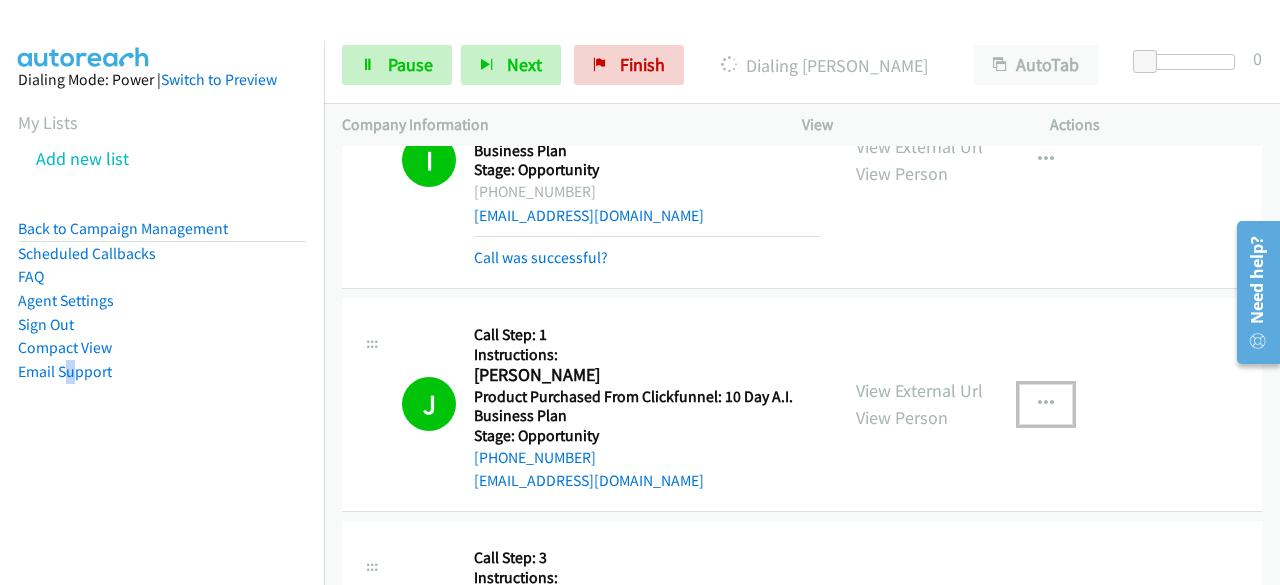 click at bounding box center [1046, 404] 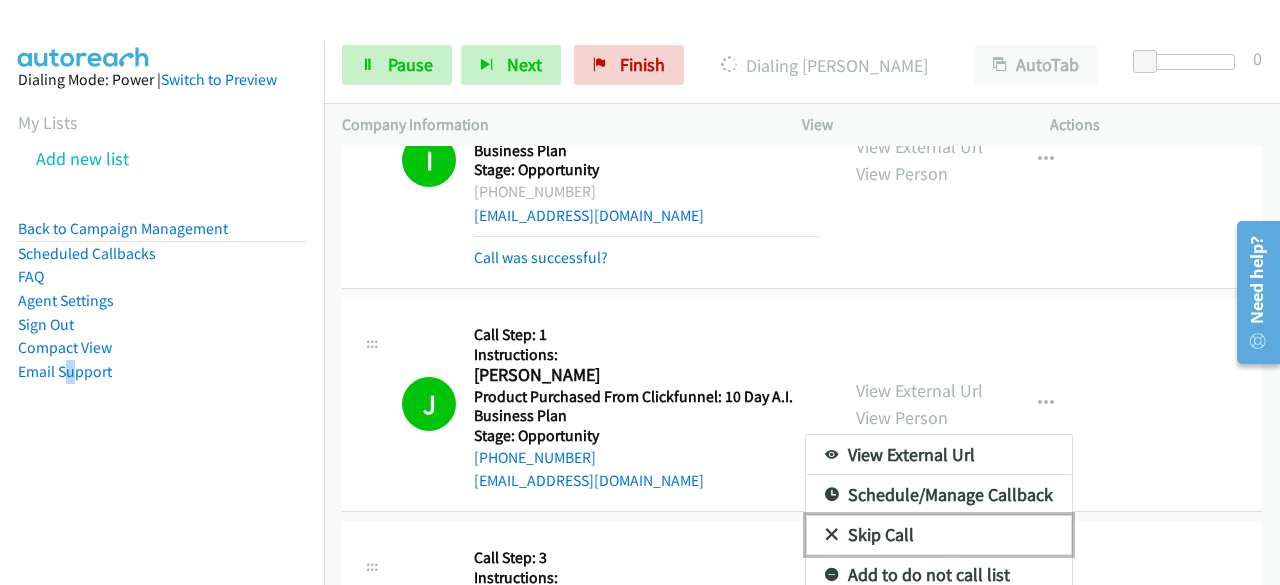 click on "Skip Call" at bounding box center (939, 535) 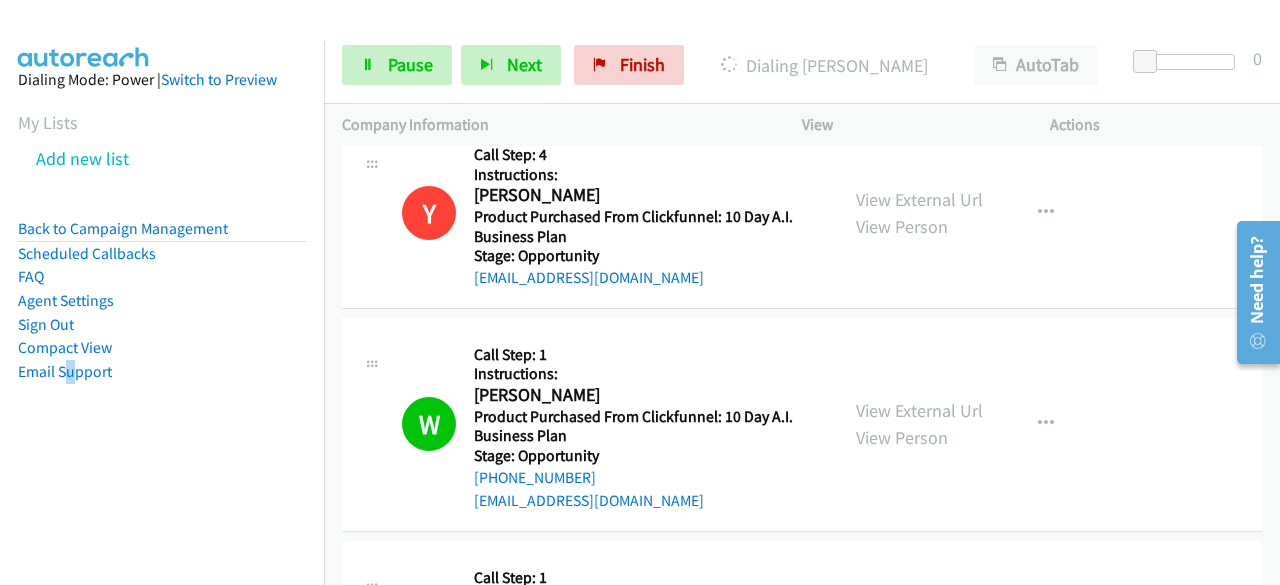 scroll, scrollTop: 11044, scrollLeft: 0, axis: vertical 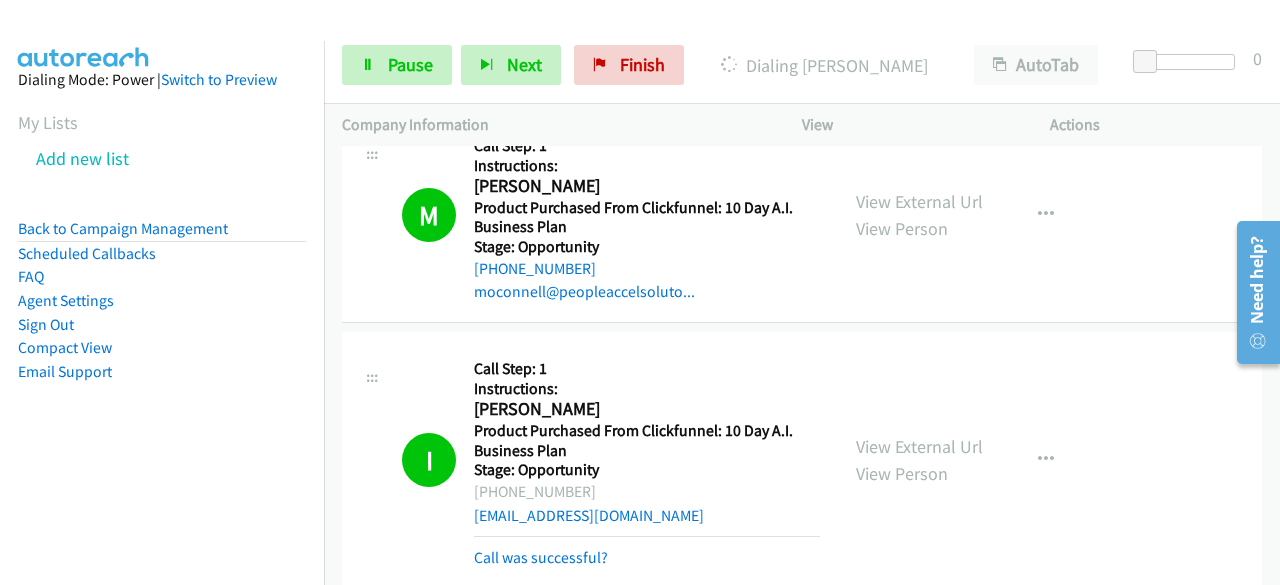 click on "M
Callback Scheduled
Call Step: 1
Instructions:
Maria O’connell
America/New_York
Product Purchased From Clickfunnel: 10 Day A.I. Business Plan
Stage: Opportunity
+1 610-731-9402
moconnell@peopleaccelsoluto...
Call was successful?" at bounding box center (590, 215) 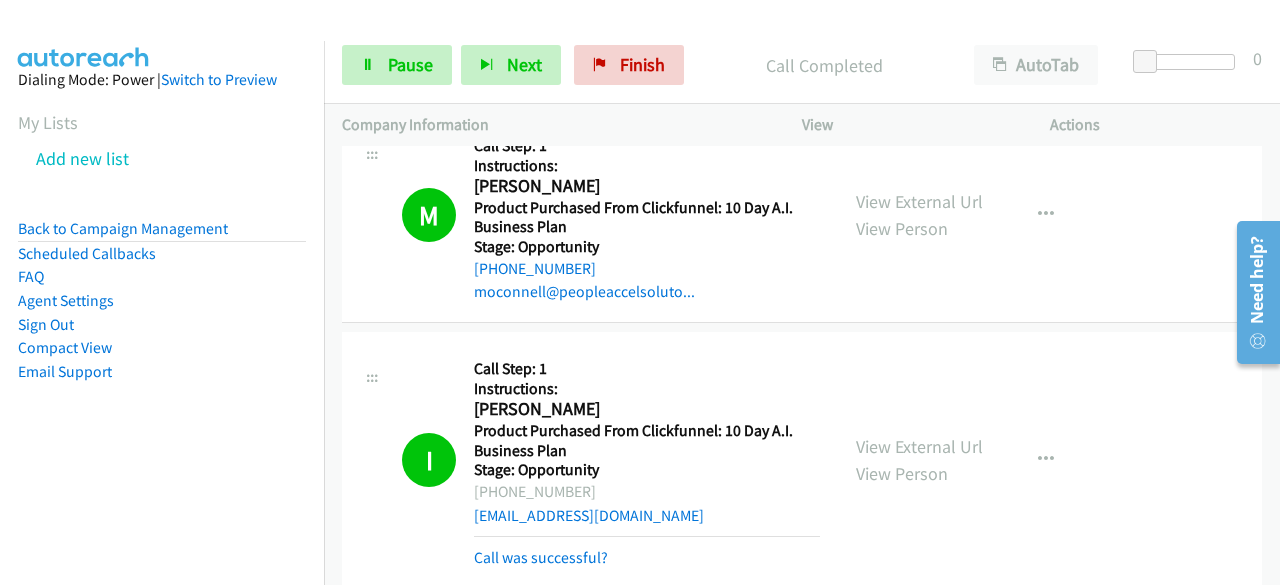 click on "M
Callback Scheduled
Call Step: 1
Instructions:
Maria O’connell
America/New_York
Product Purchased From Clickfunnel: 10 Day A.I. Business Plan
Stage: Opportunity
+1 610-731-9402
moconnell@peopleaccelsoluto...
Call was successful?
View External Url
View Person
View External Url
Email
Schedule/Manage Callback
Skip Call
Add to do not call list" at bounding box center (802, 216) 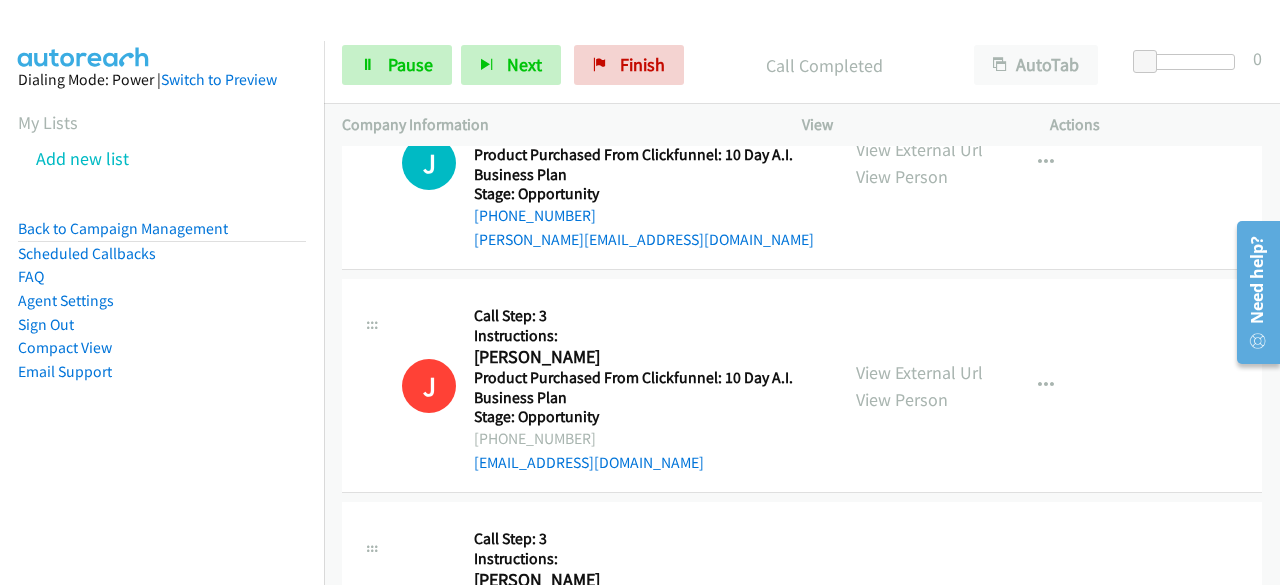 scroll, scrollTop: 0, scrollLeft: 0, axis: both 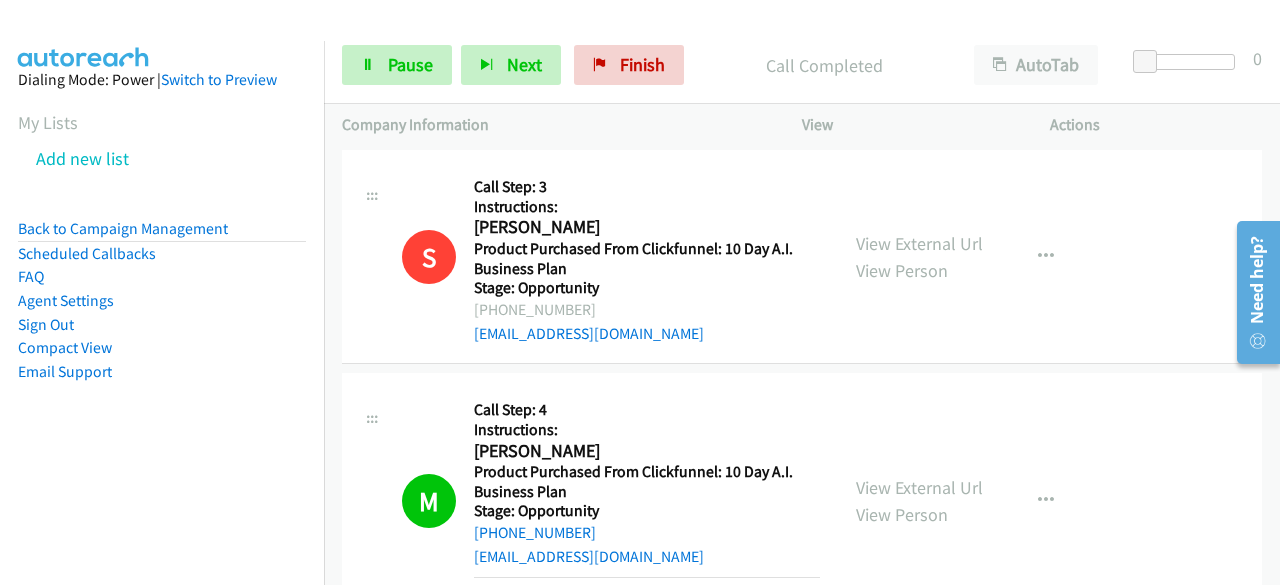click on "Dialing Mode: Power
|
Switch to Preview
My Lists
Add new list
Back to Campaign Management
Scheduled Callbacks
FAQ
Agent Settings
Sign Out
Compact View
Email Support" at bounding box center [162, 257] 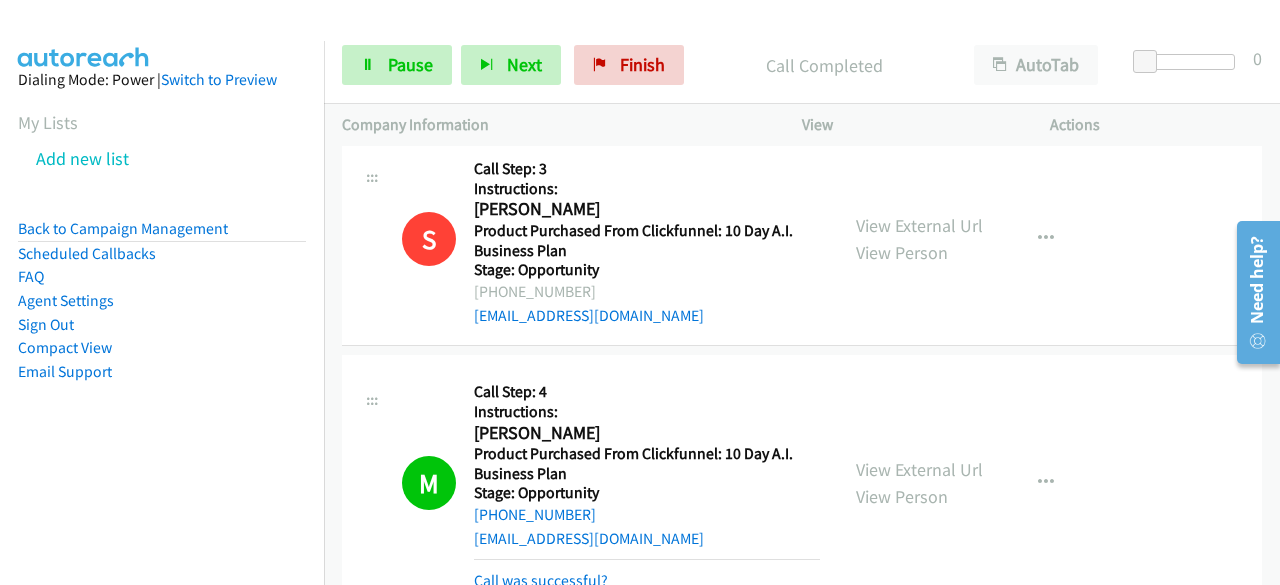 scroll, scrollTop: 0, scrollLeft: 0, axis: both 